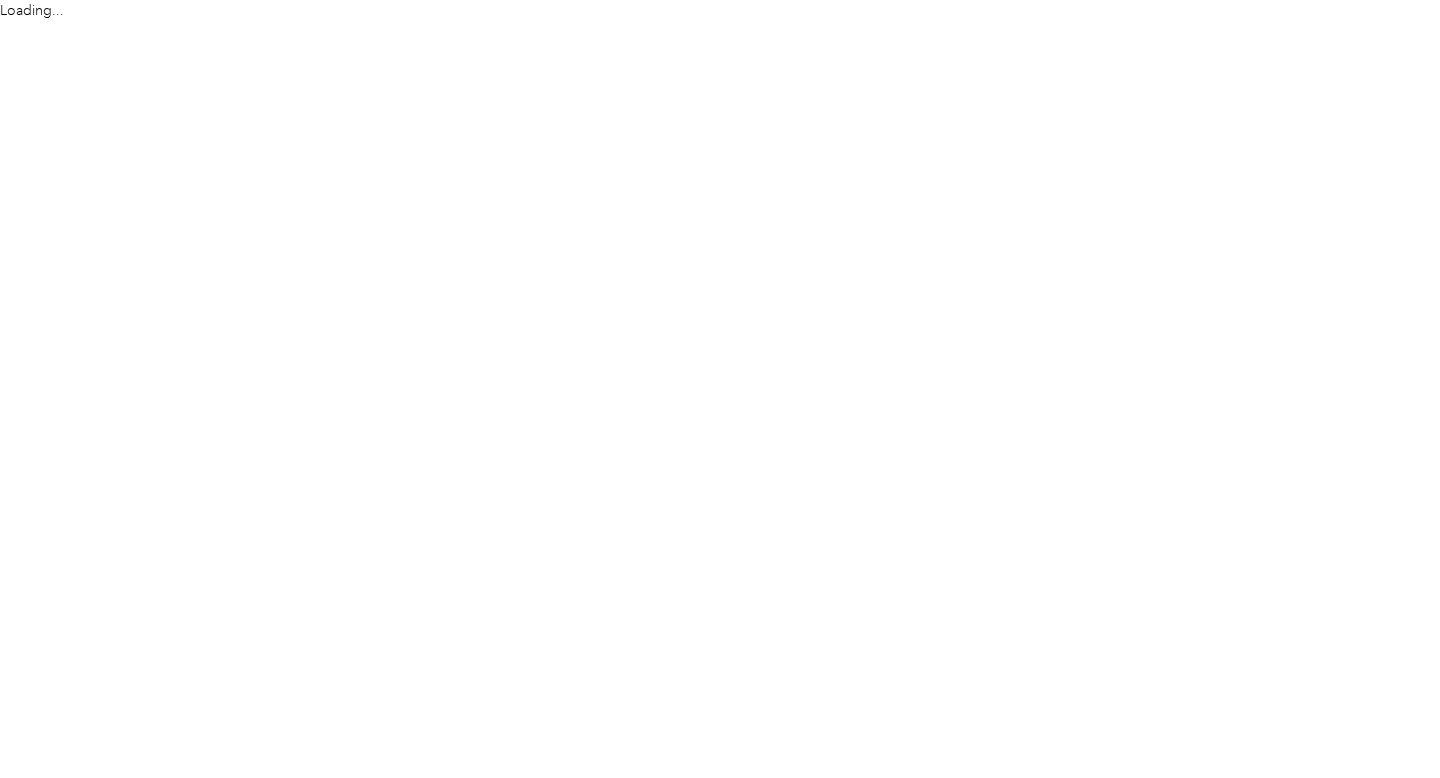 scroll, scrollTop: 0, scrollLeft: 0, axis: both 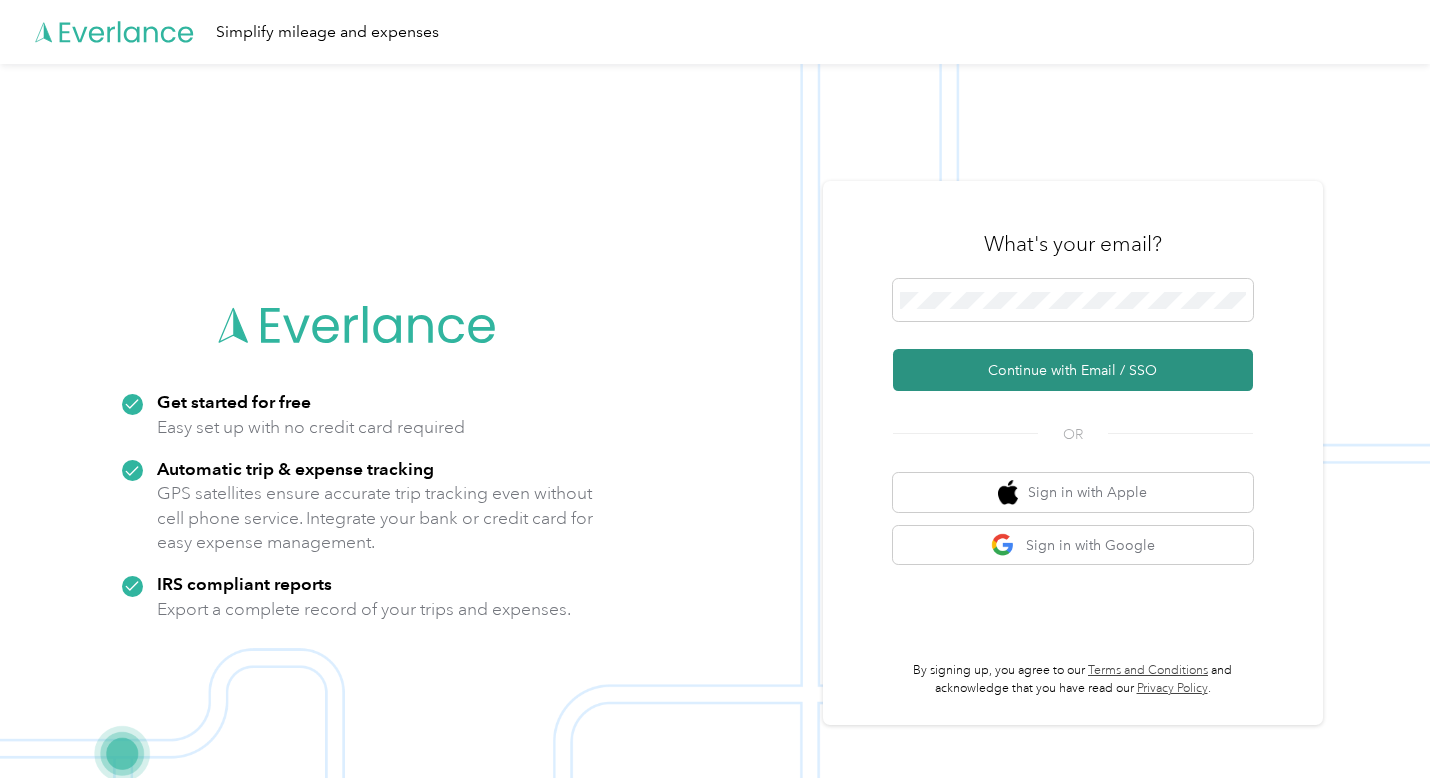 click on "Continue with Email / SSO" at bounding box center [1073, 370] 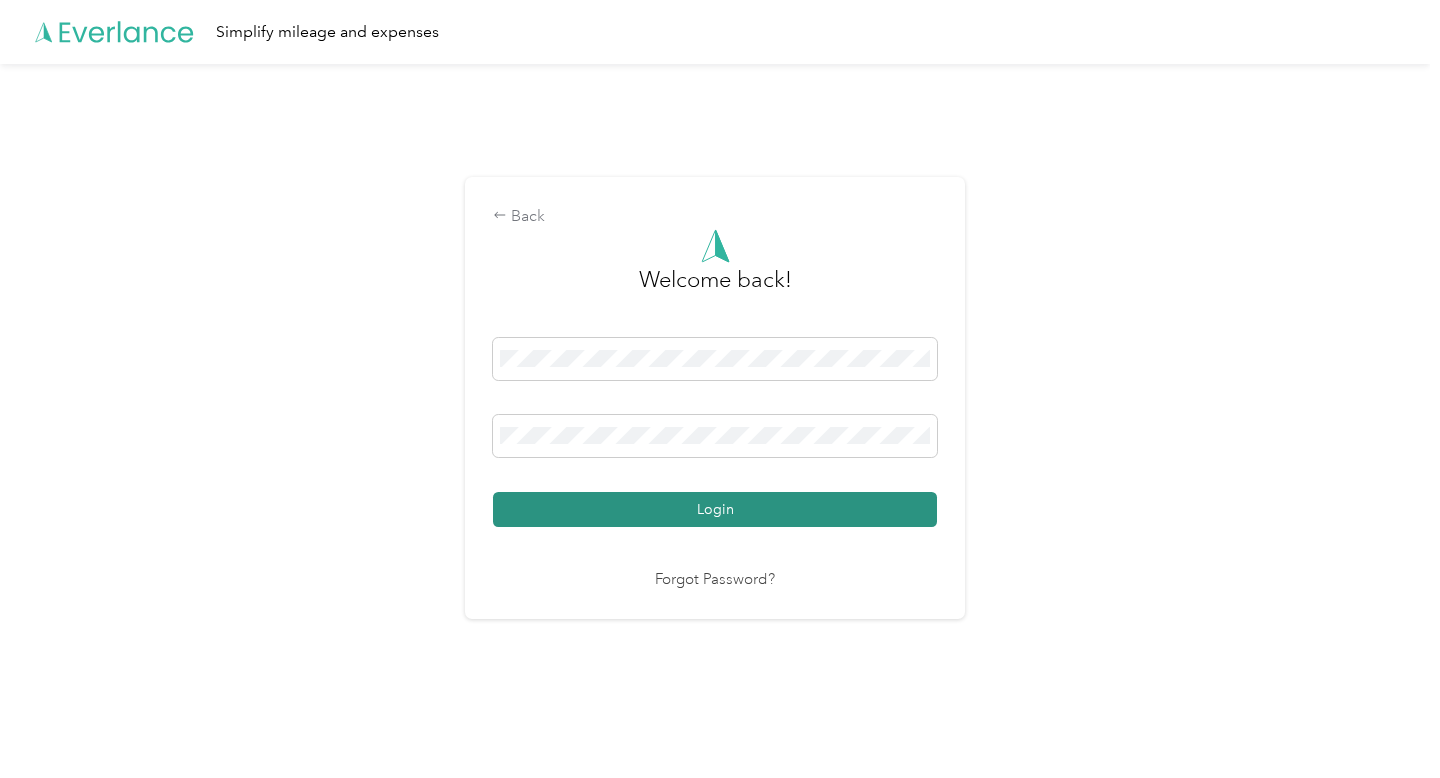 click on "Login" at bounding box center (715, 509) 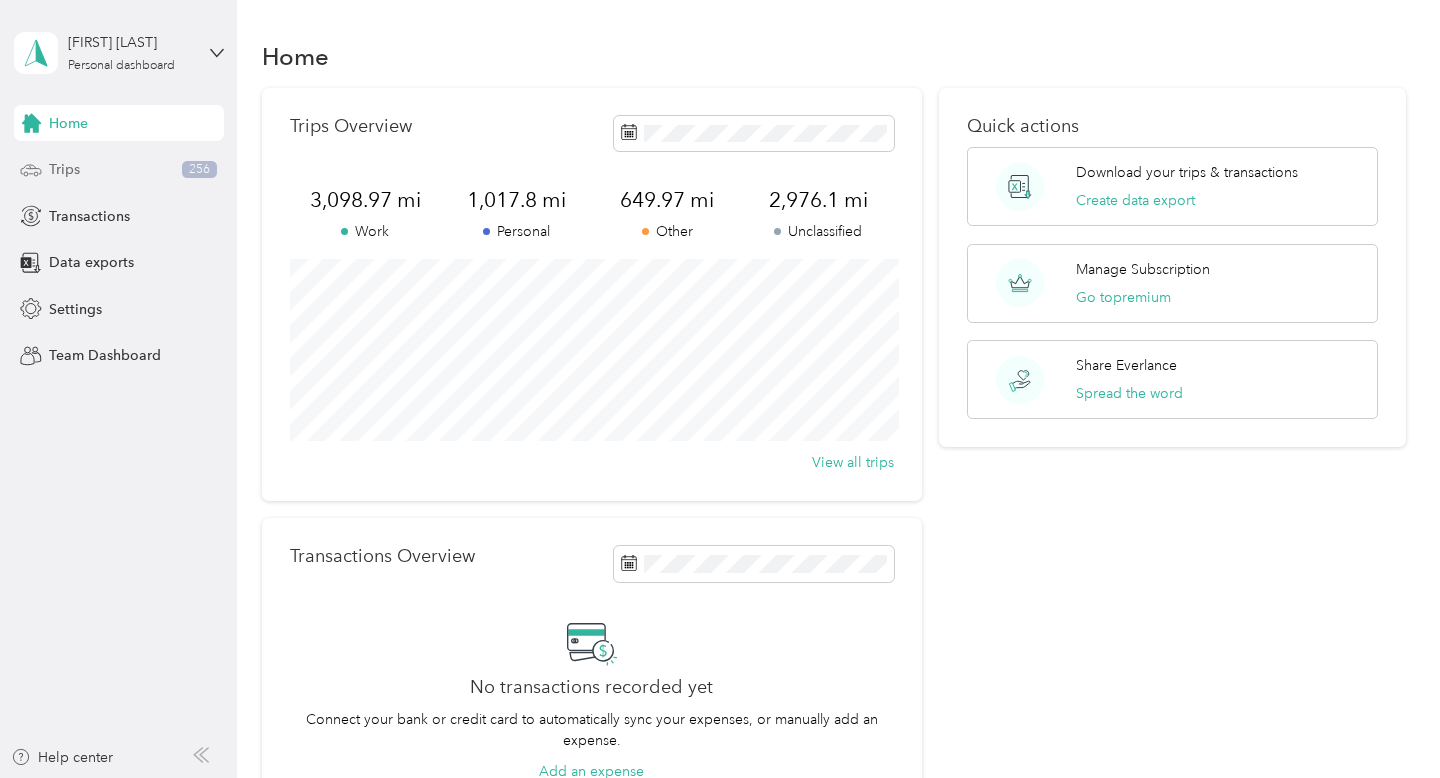 click on "Trips 256" at bounding box center (119, 170) 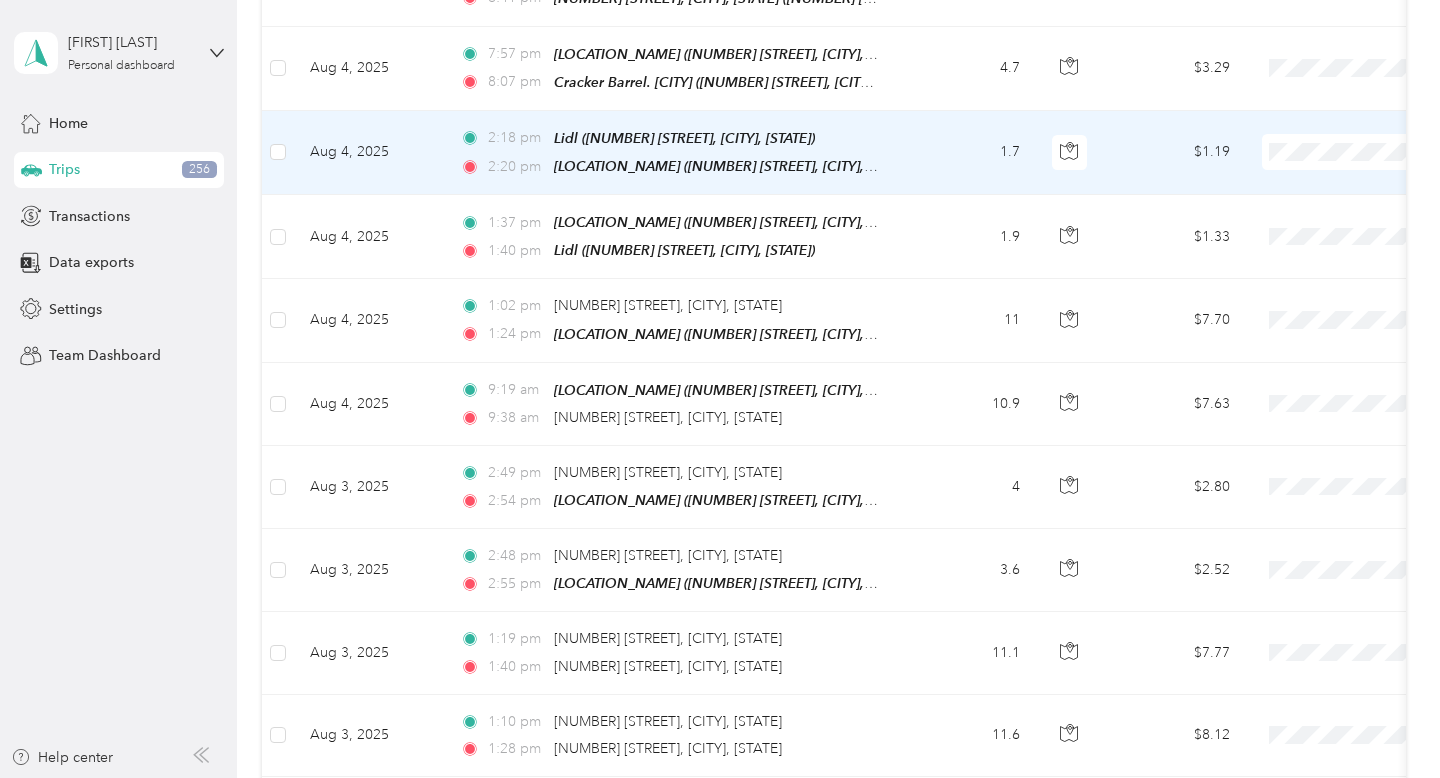 scroll, scrollTop: 495, scrollLeft: 0, axis: vertical 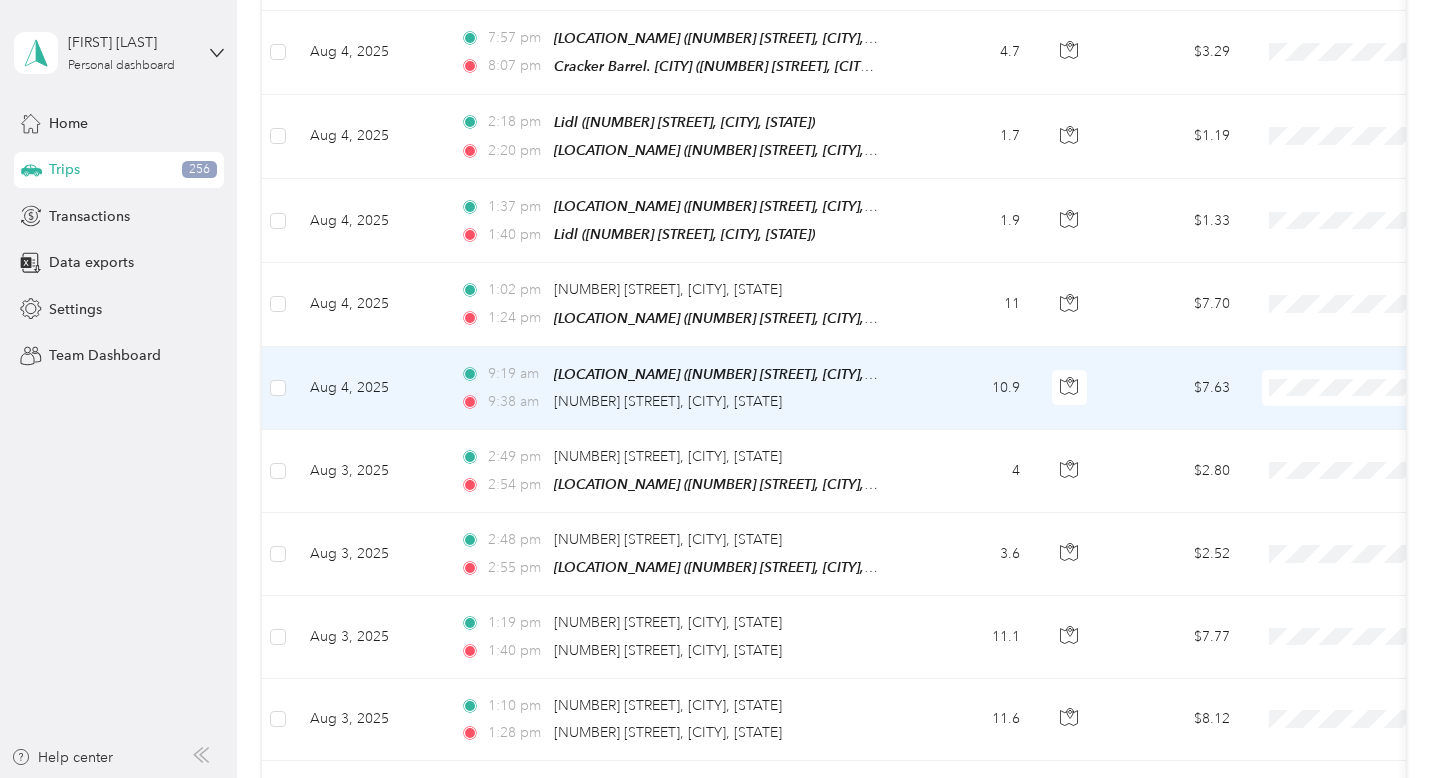 click on "[TIME] [LOCATION_NAME] ([NUMBER] [STREET], [CITY], [STATE]) [TIME] [NUMBER] [STREET], [CITY], [STATE]" at bounding box center [674, 388] 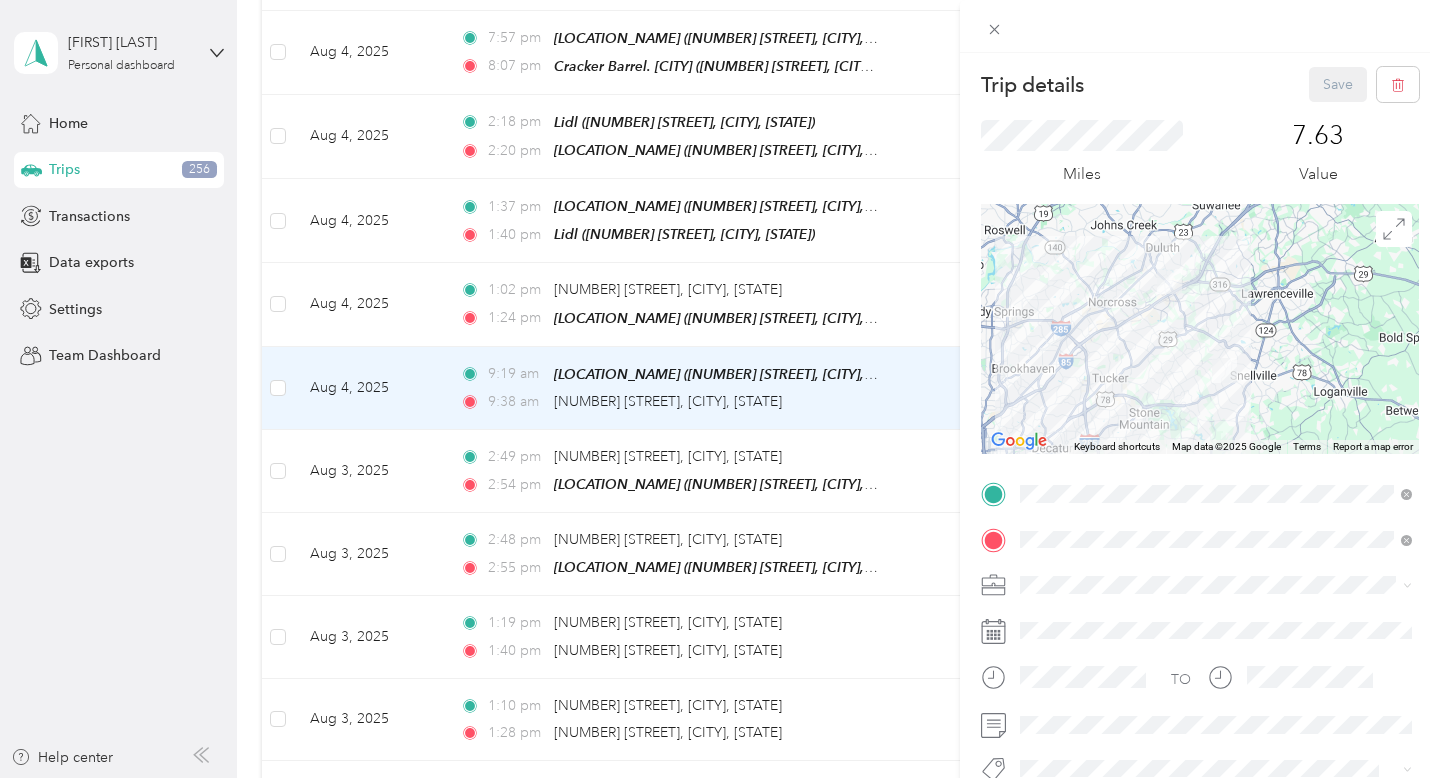 click on "Work" at bounding box center (1216, 300) 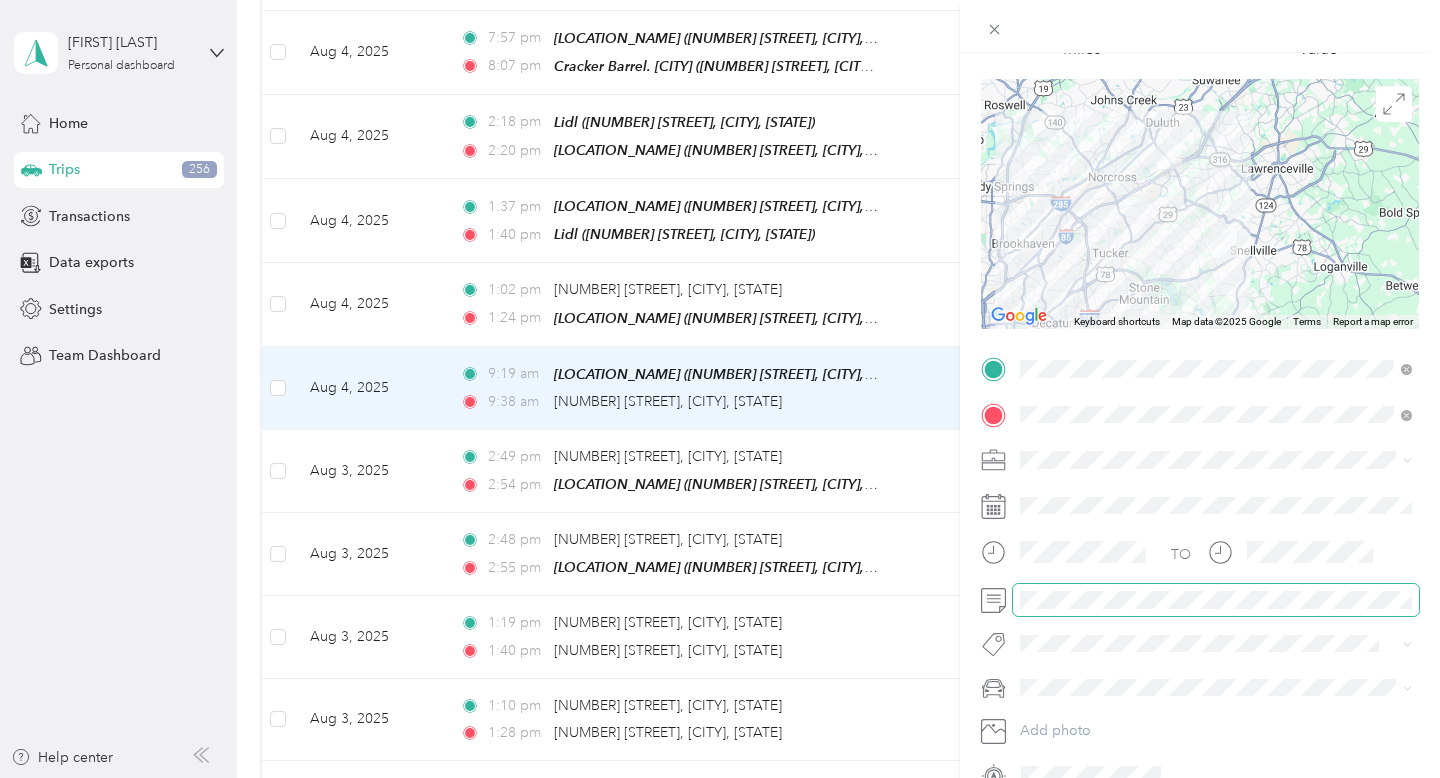 scroll, scrollTop: 0, scrollLeft: 0, axis: both 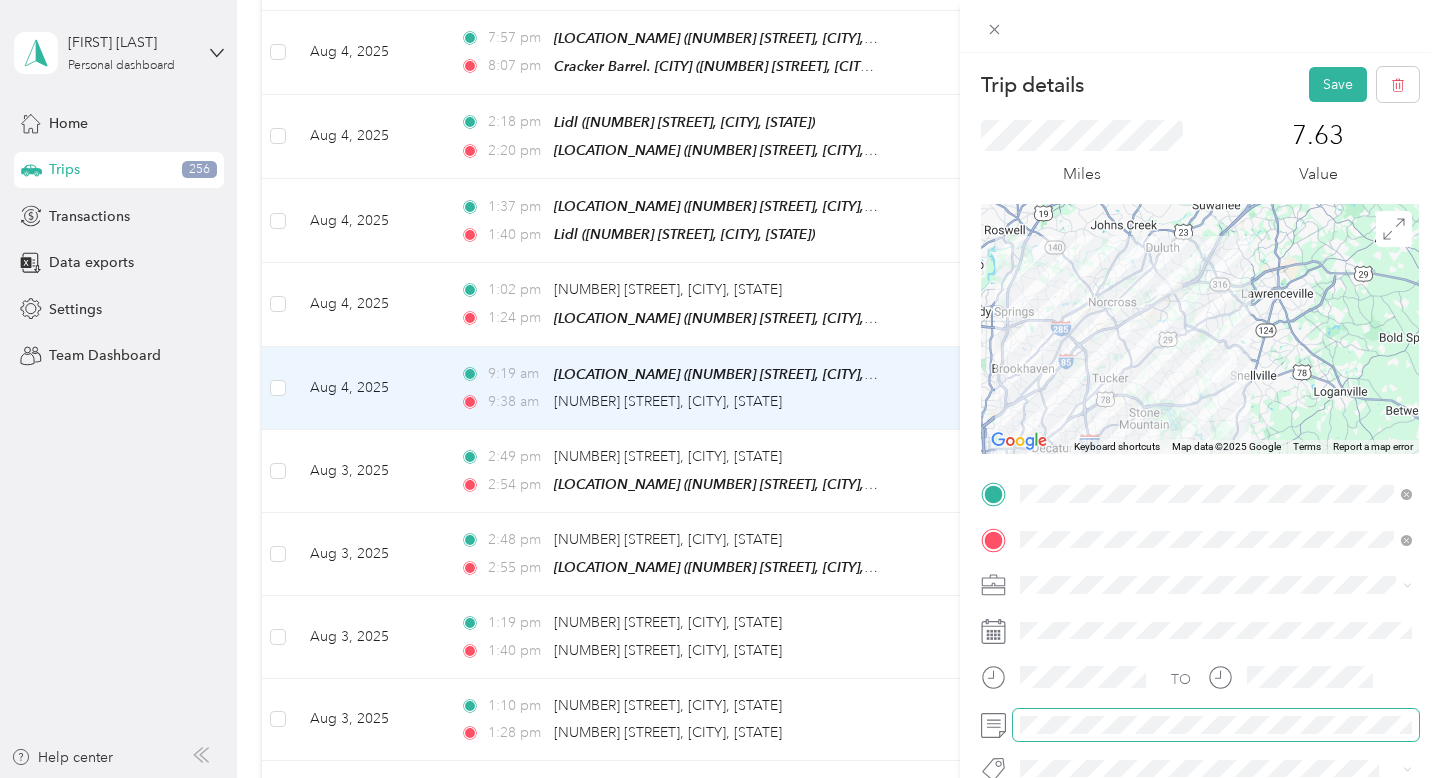 click at bounding box center (1200, 725) 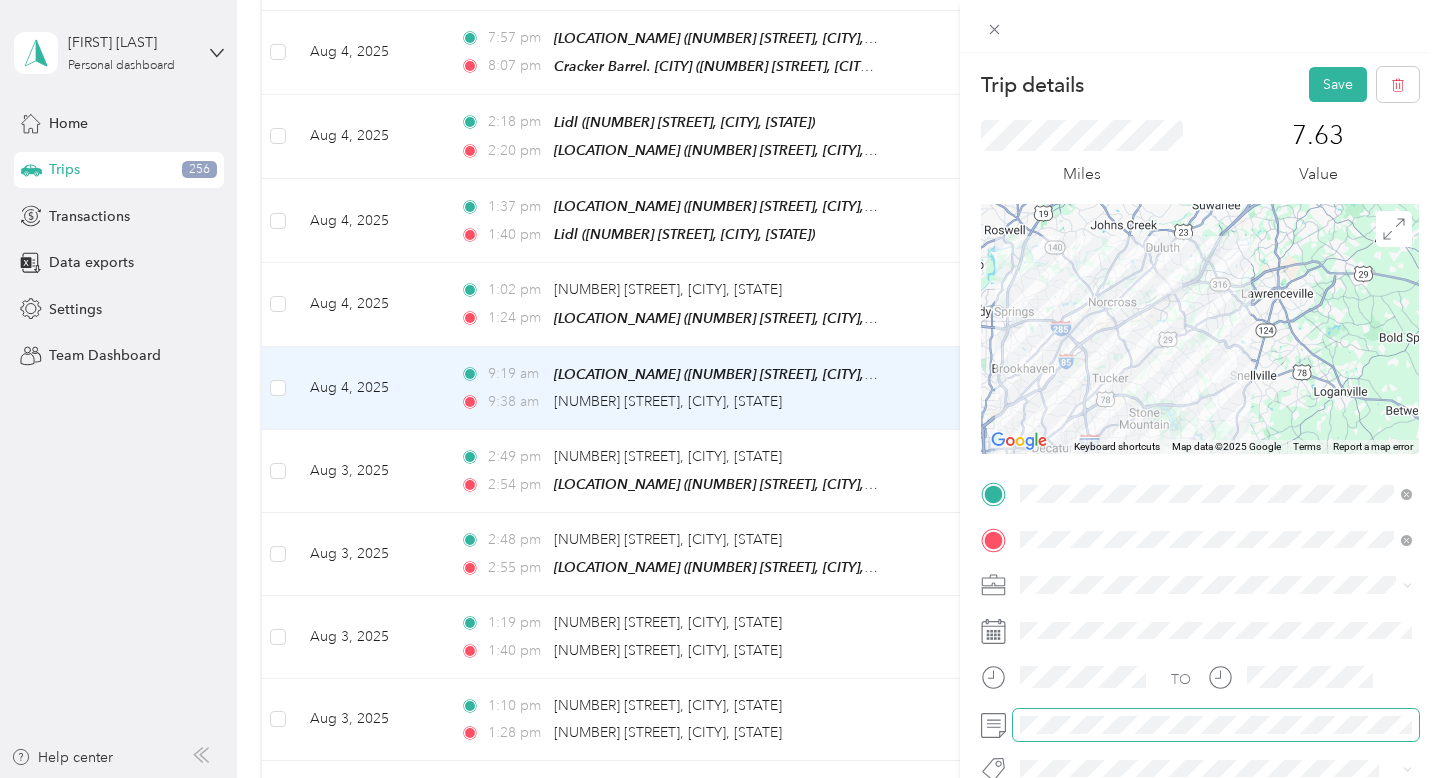 click at bounding box center [1216, 725] 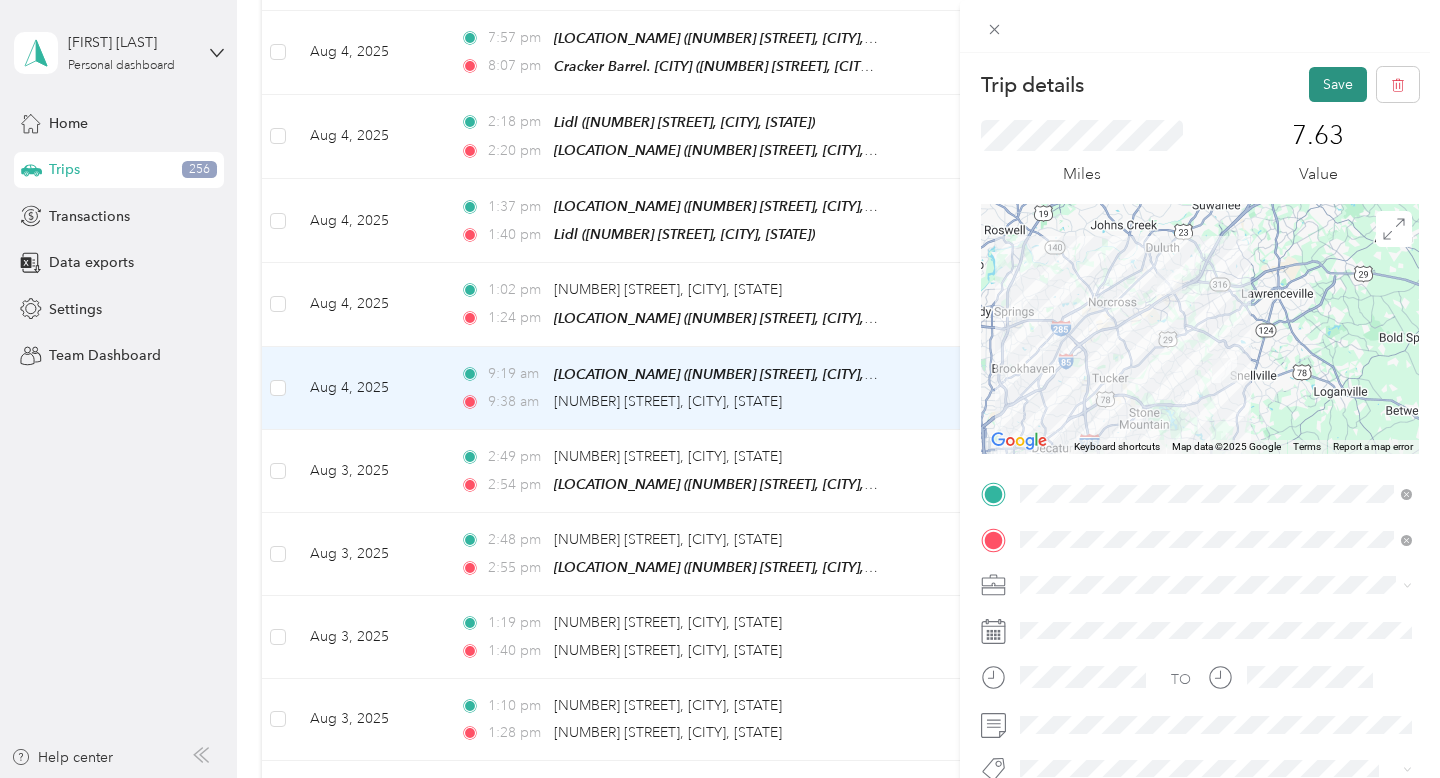 click on "Save" at bounding box center (1338, 84) 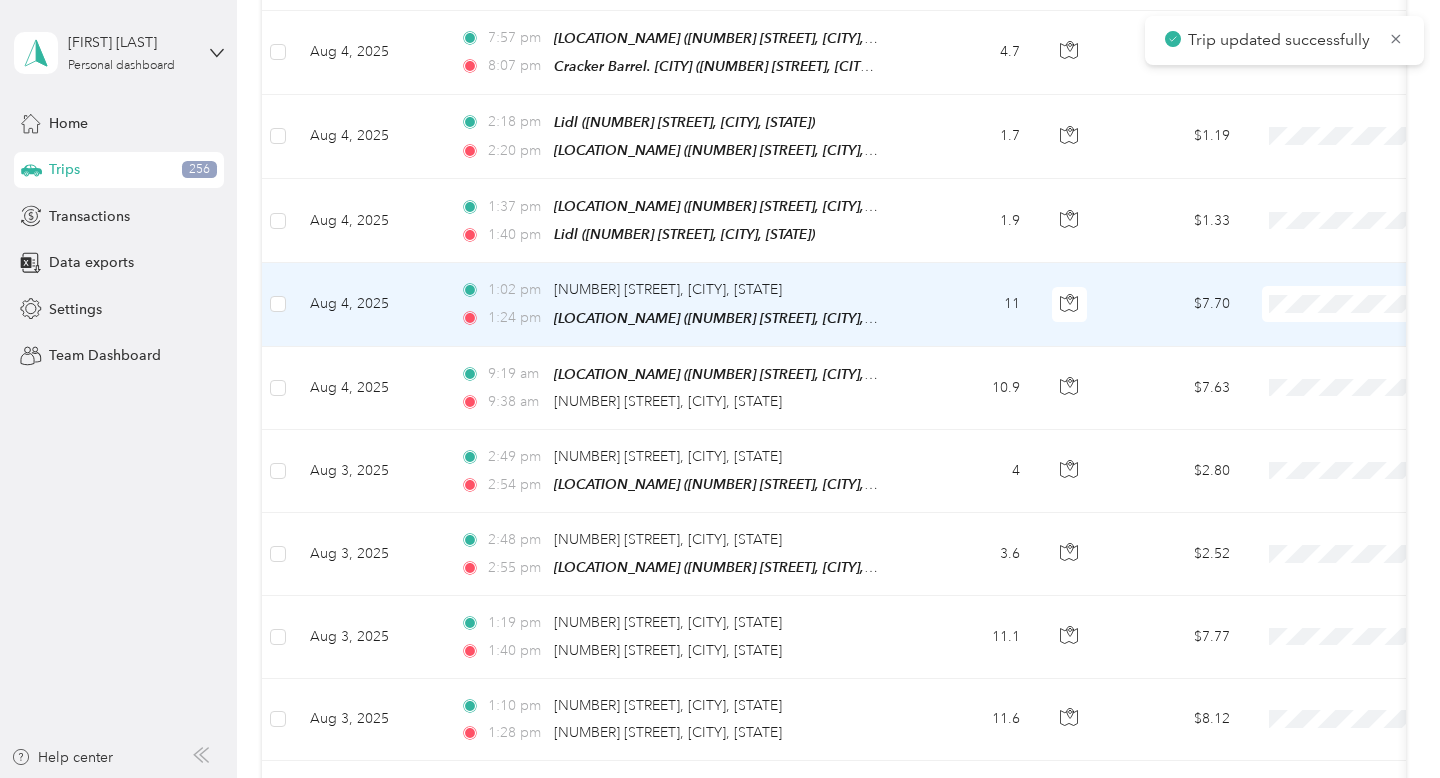 click on "11" at bounding box center [970, 304] 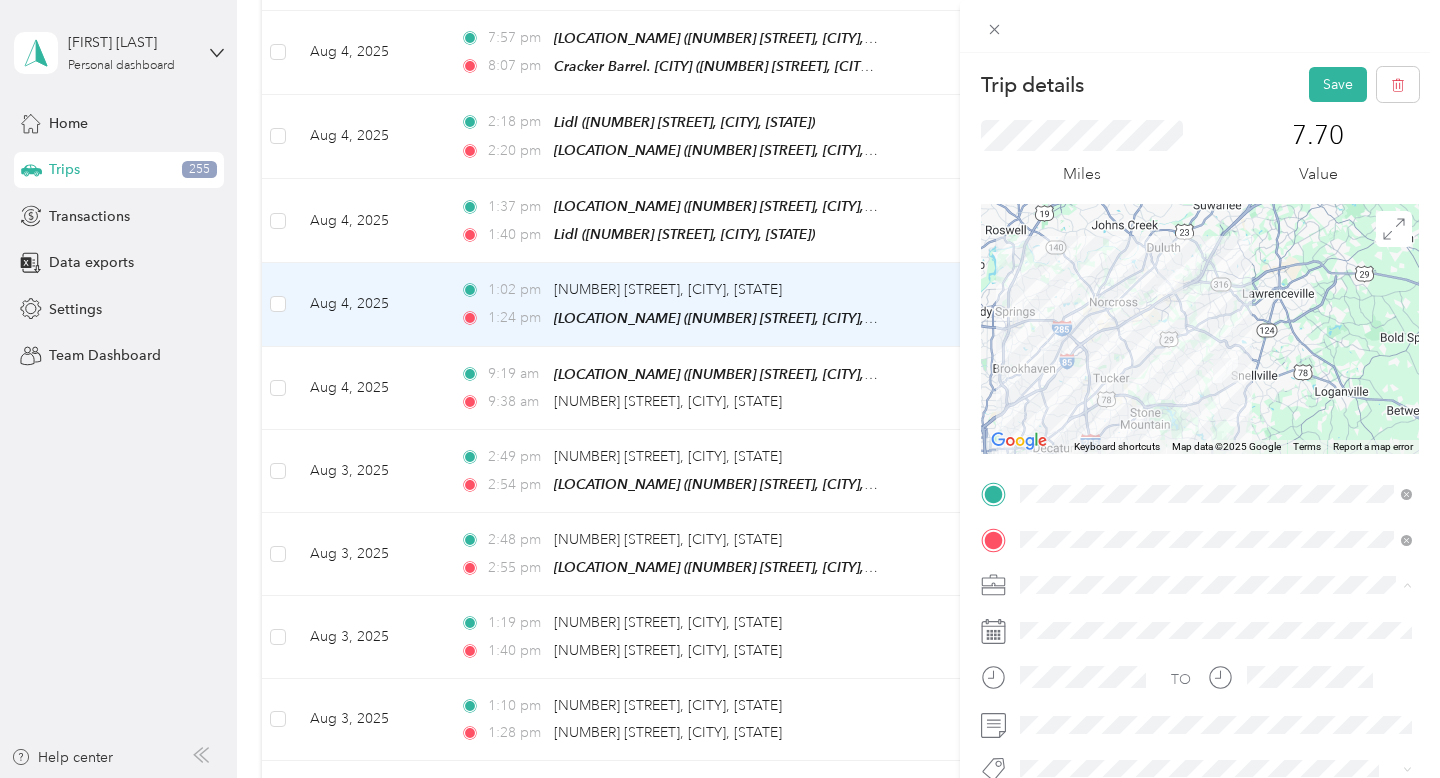 click on "Work" at bounding box center (1216, 304) 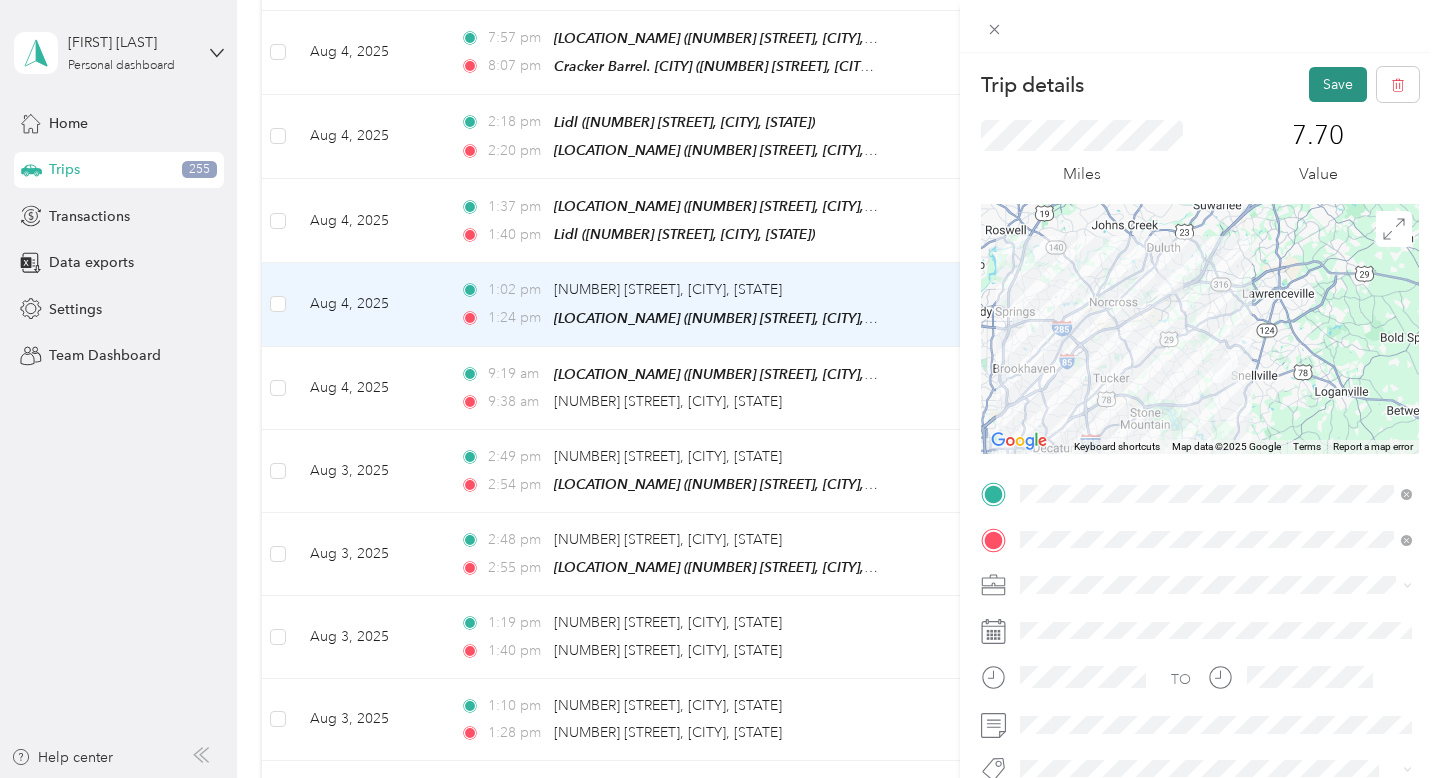 click on "Save" at bounding box center [1338, 84] 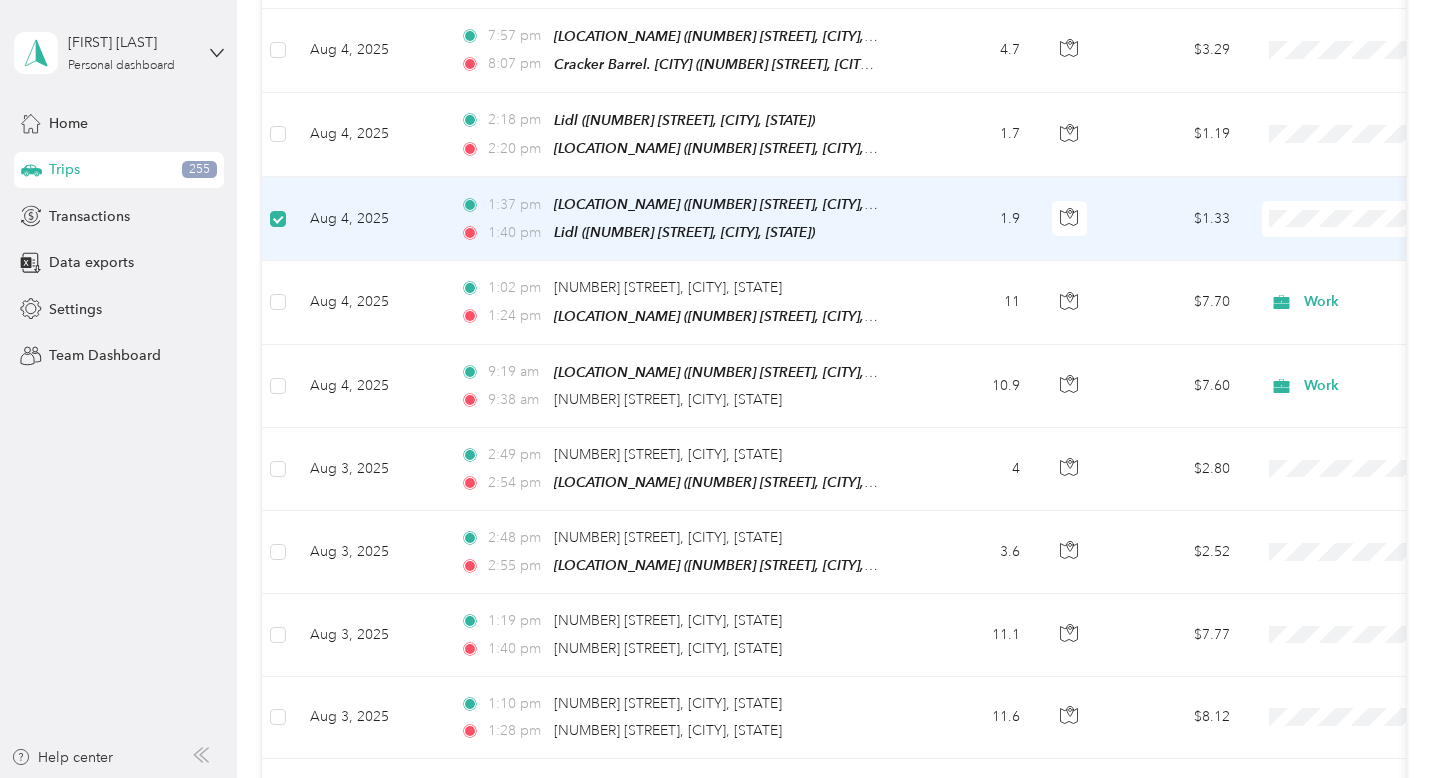 scroll, scrollTop: 493, scrollLeft: 0, axis: vertical 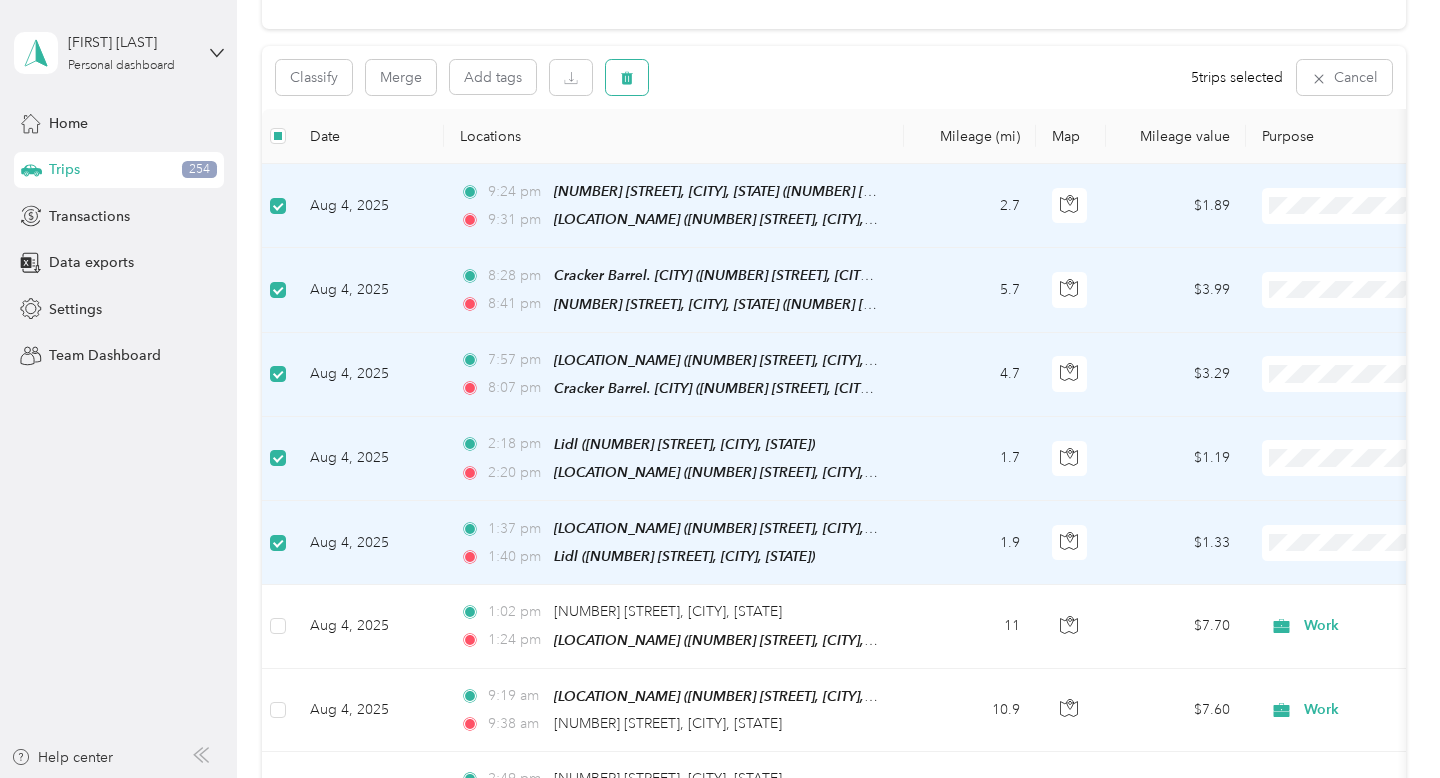 click at bounding box center [627, 77] 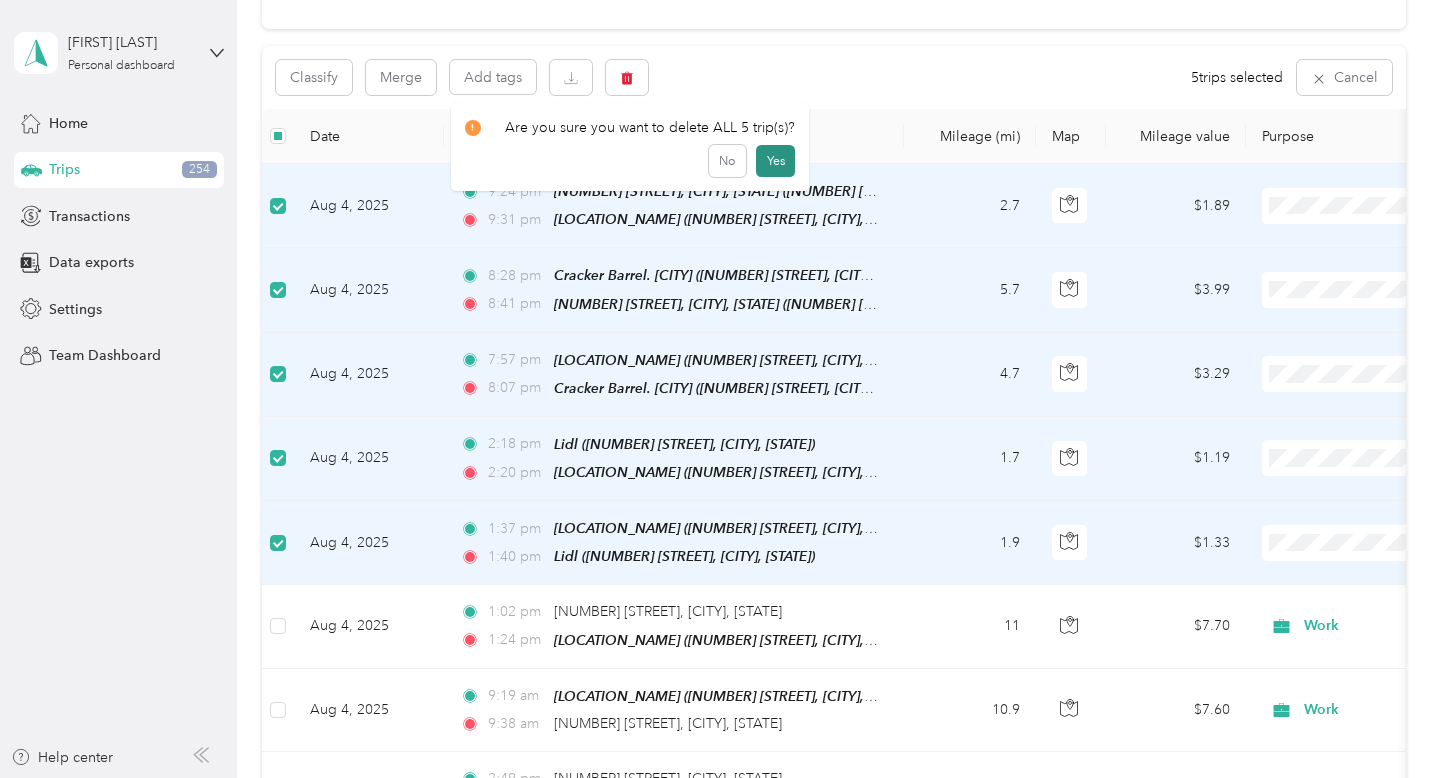 click on "Yes" at bounding box center (775, 161) 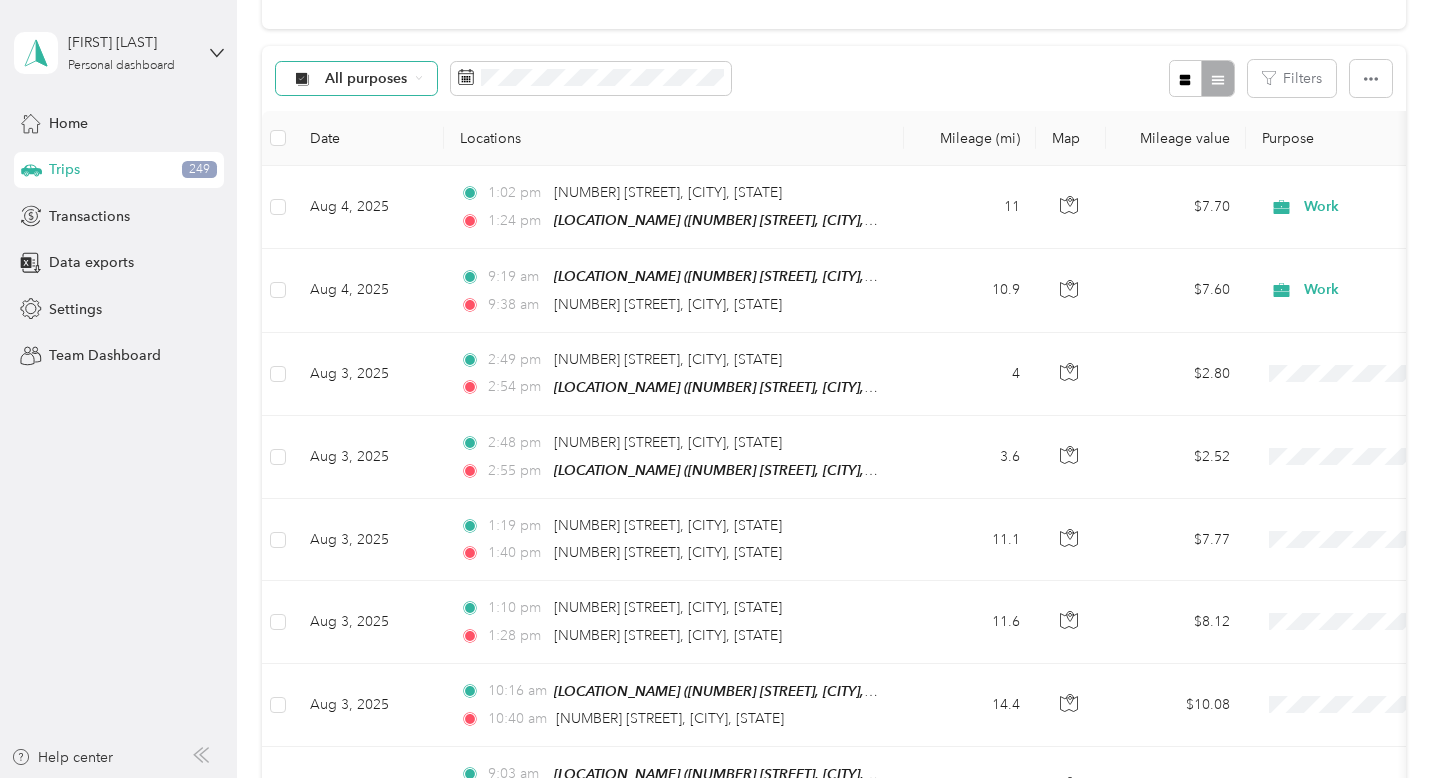 click 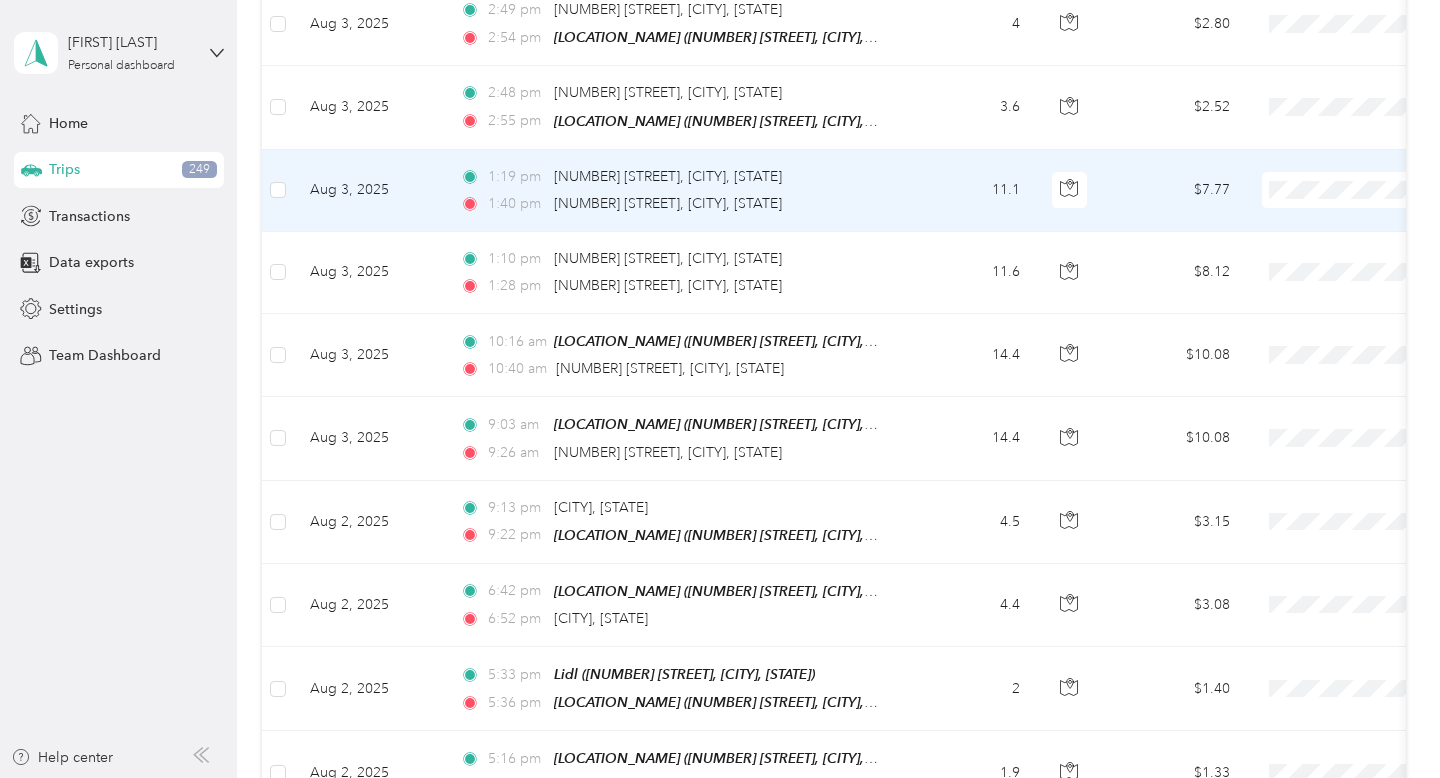 scroll, scrollTop: 359, scrollLeft: 0, axis: vertical 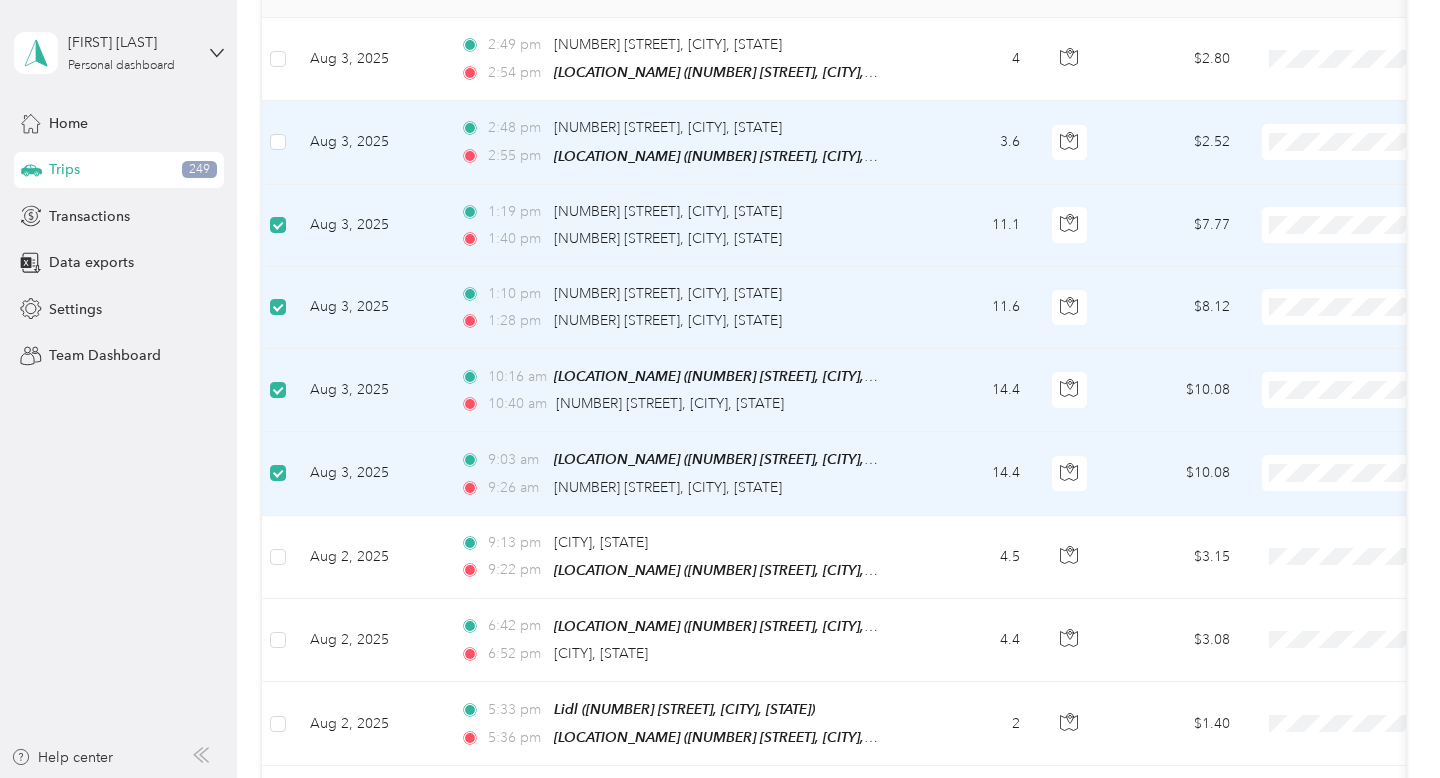 click at bounding box center [278, 142] 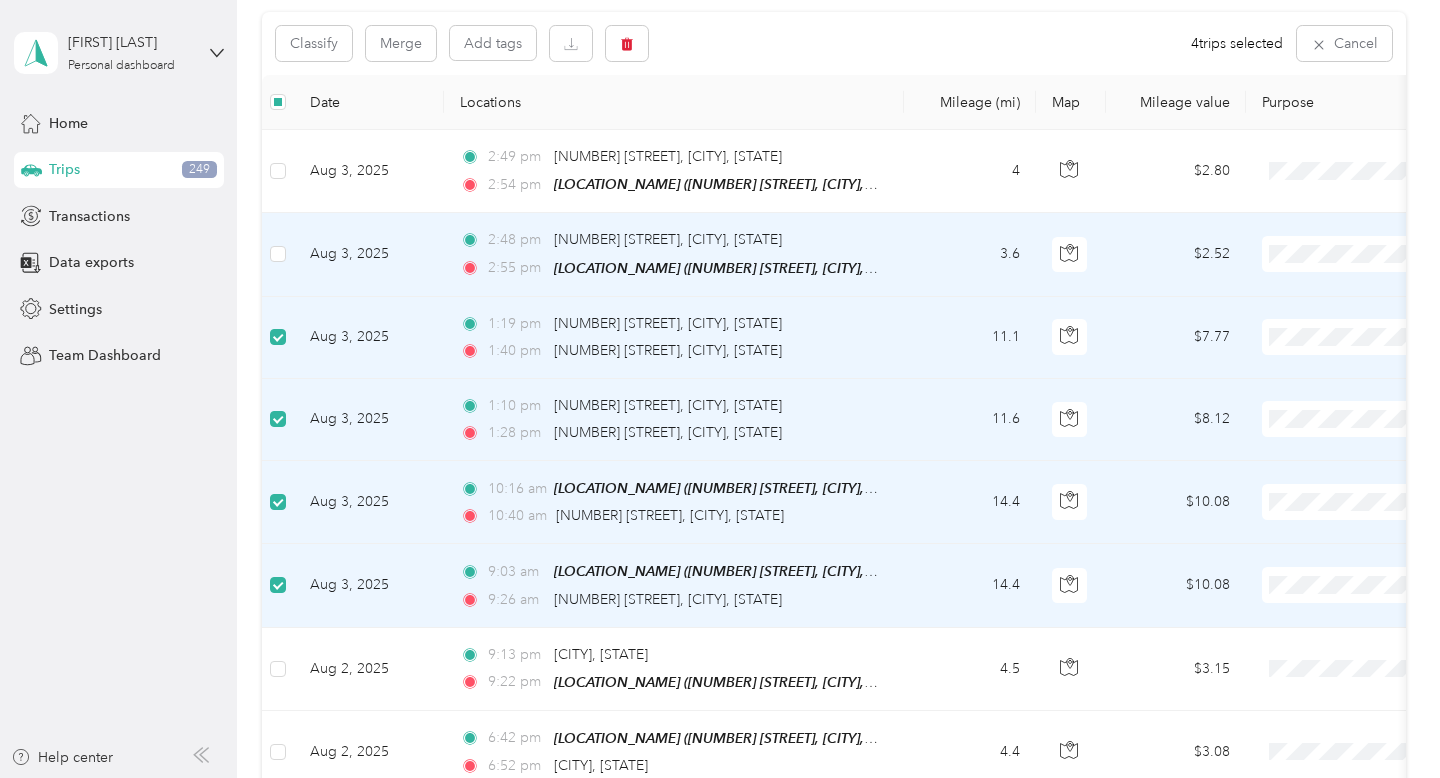 scroll, scrollTop: 184, scrollLeft: 0, axis: vertical 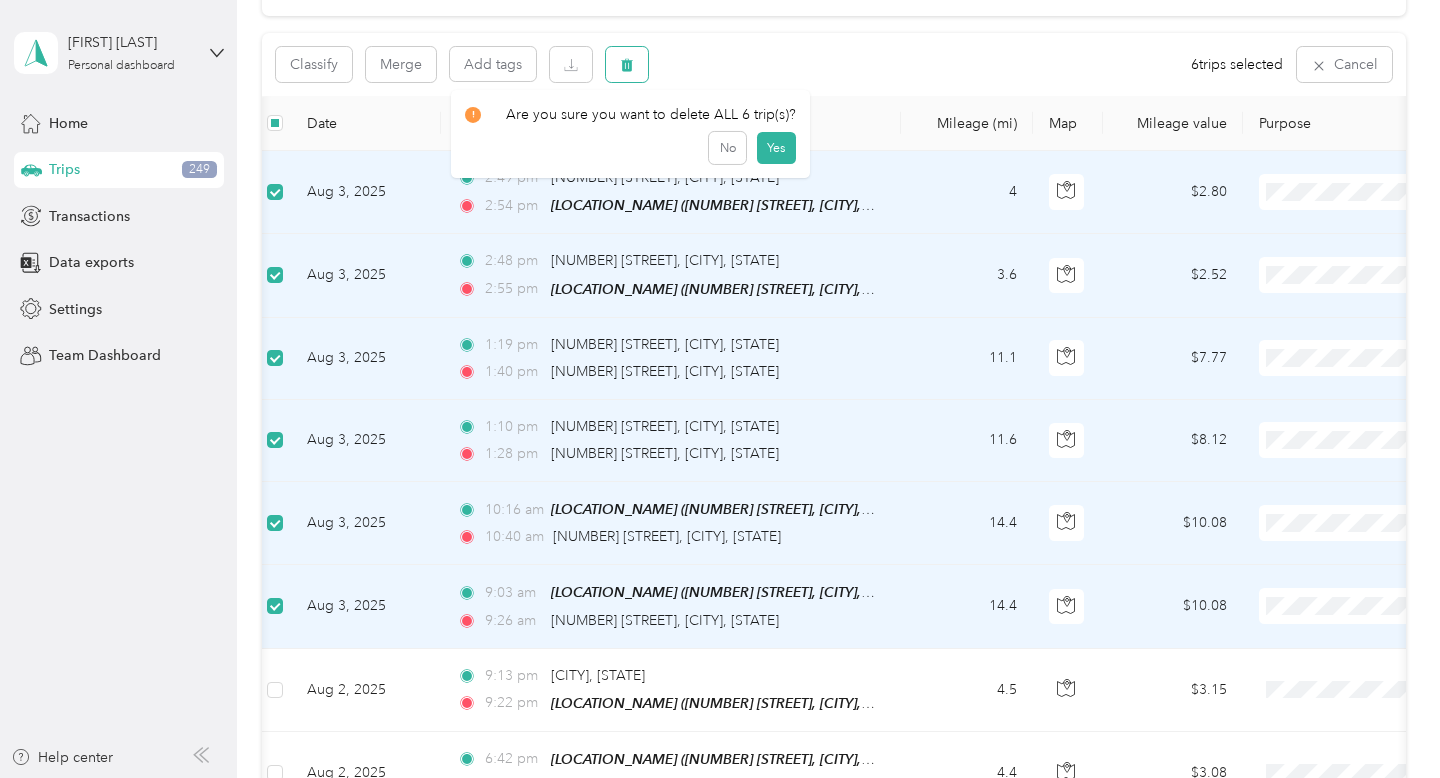 click 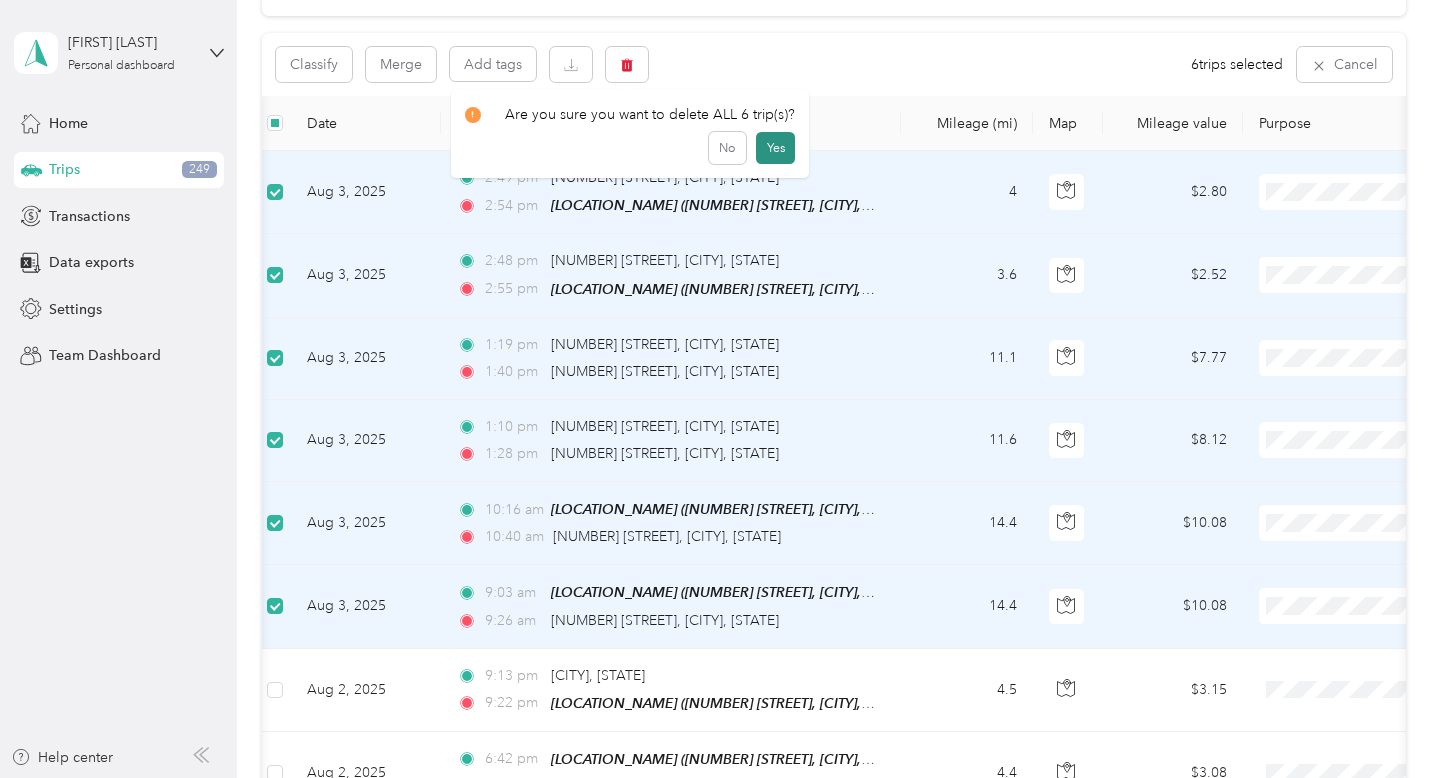 click on "Yes" at bounding box center [775, 148] 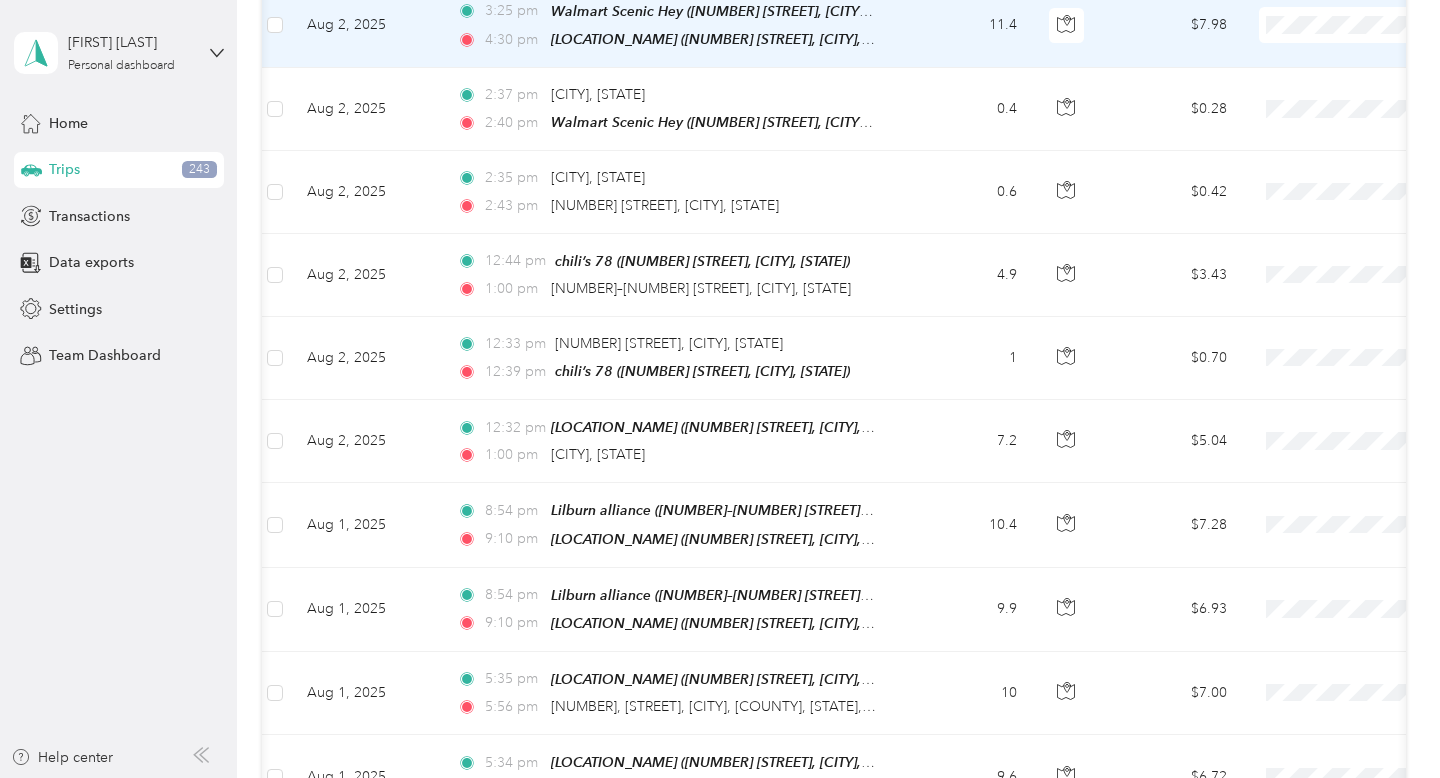 scroll, scrollTop: 942, scrollLeft: 0, axis: vertical 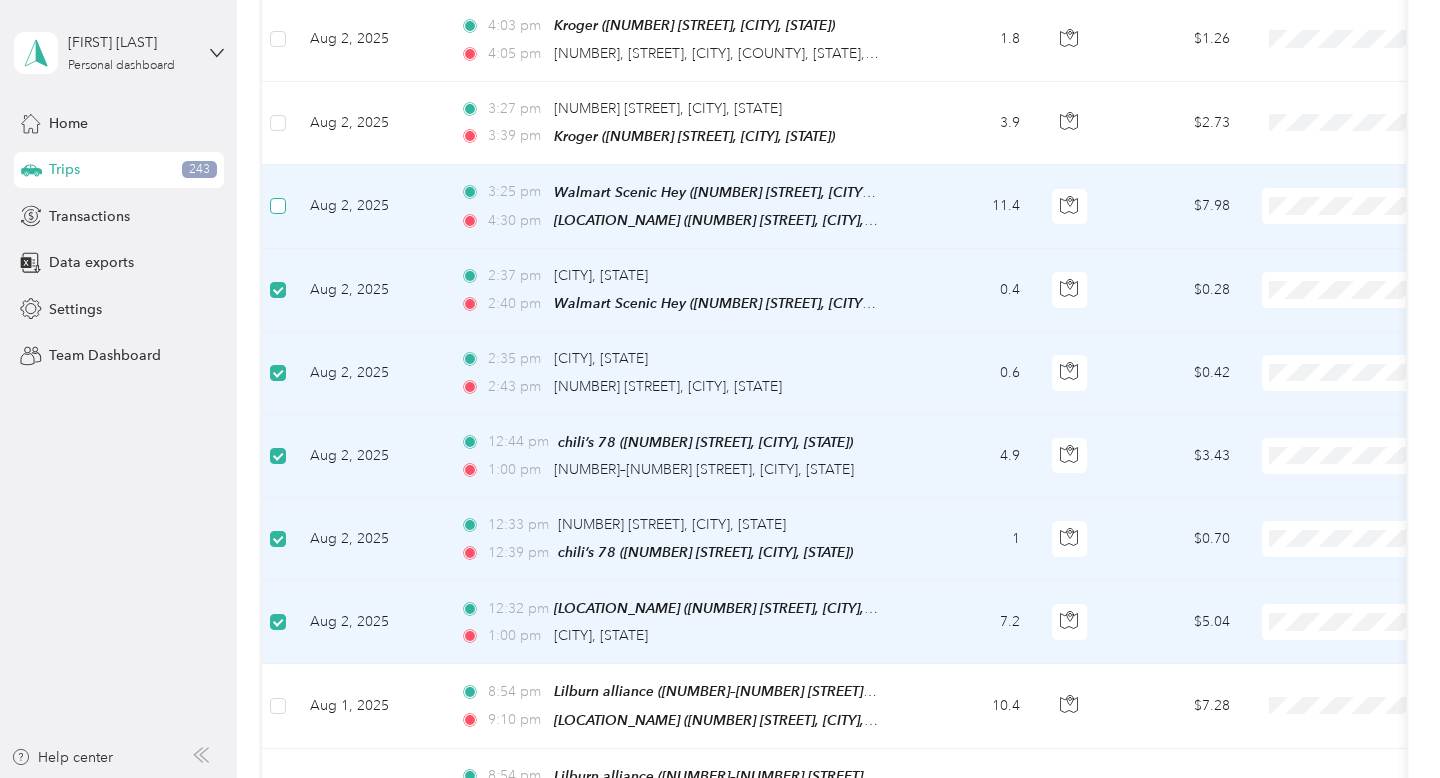 click at bounding box center [278, 206] 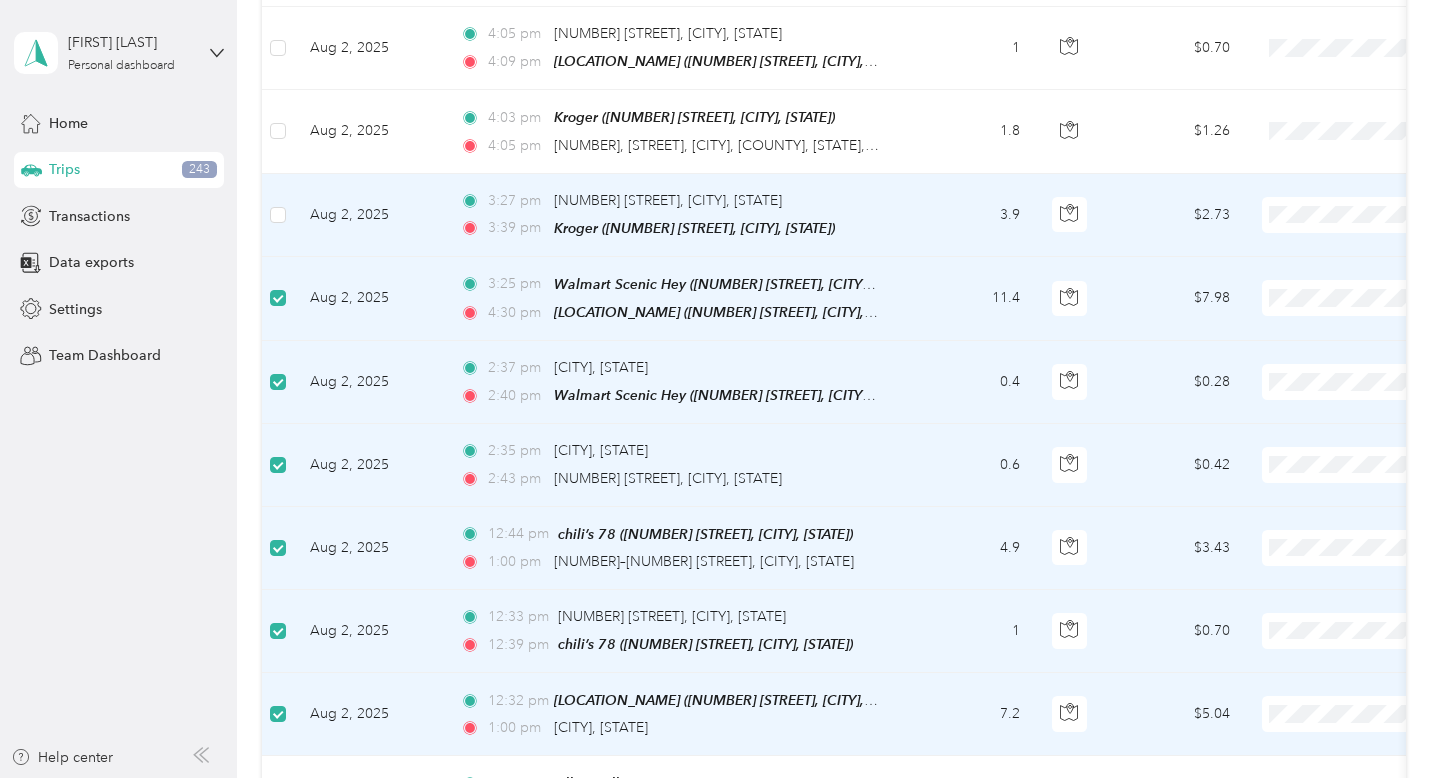 scroll, scrollTop: 646, scrollLeft: 0, axis: vertical 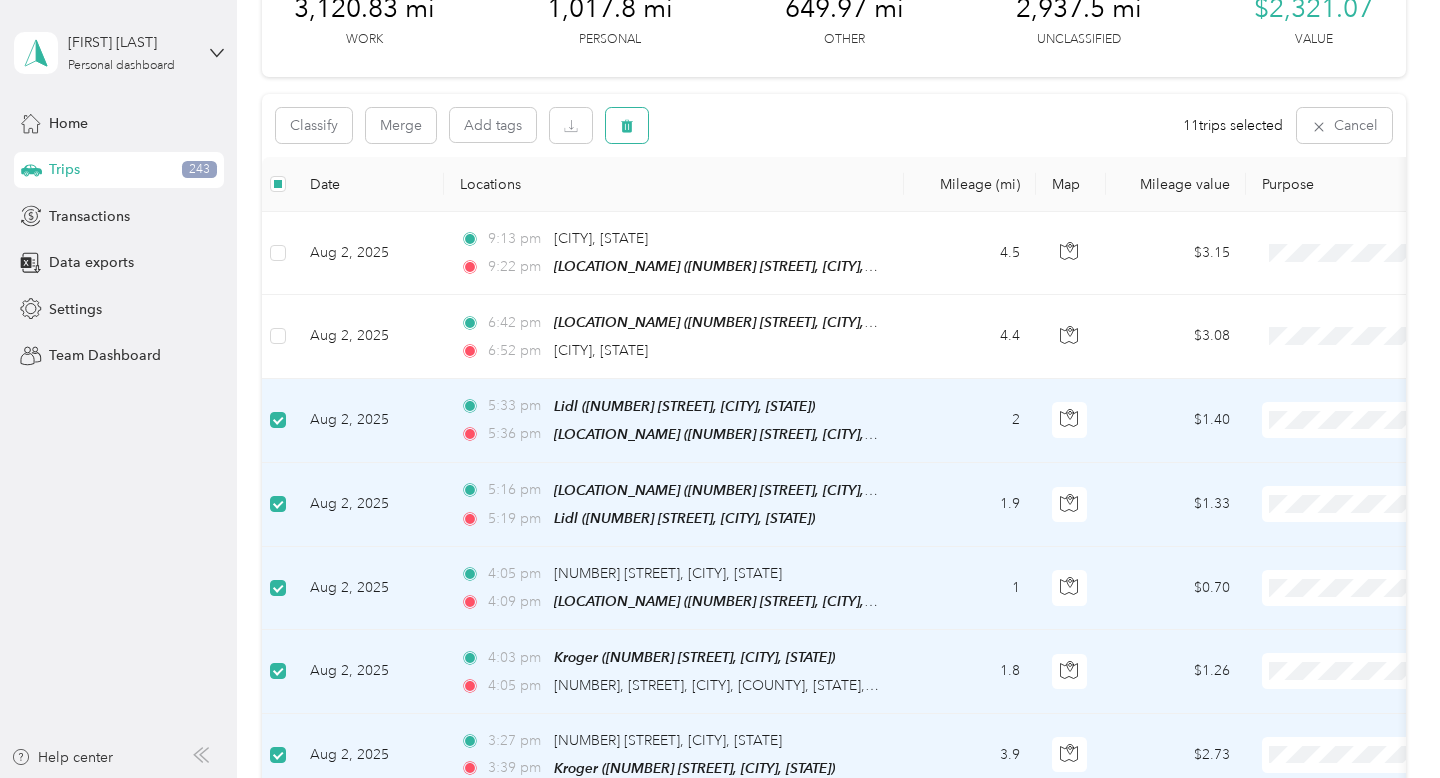 click at bounding box center (627, 125) 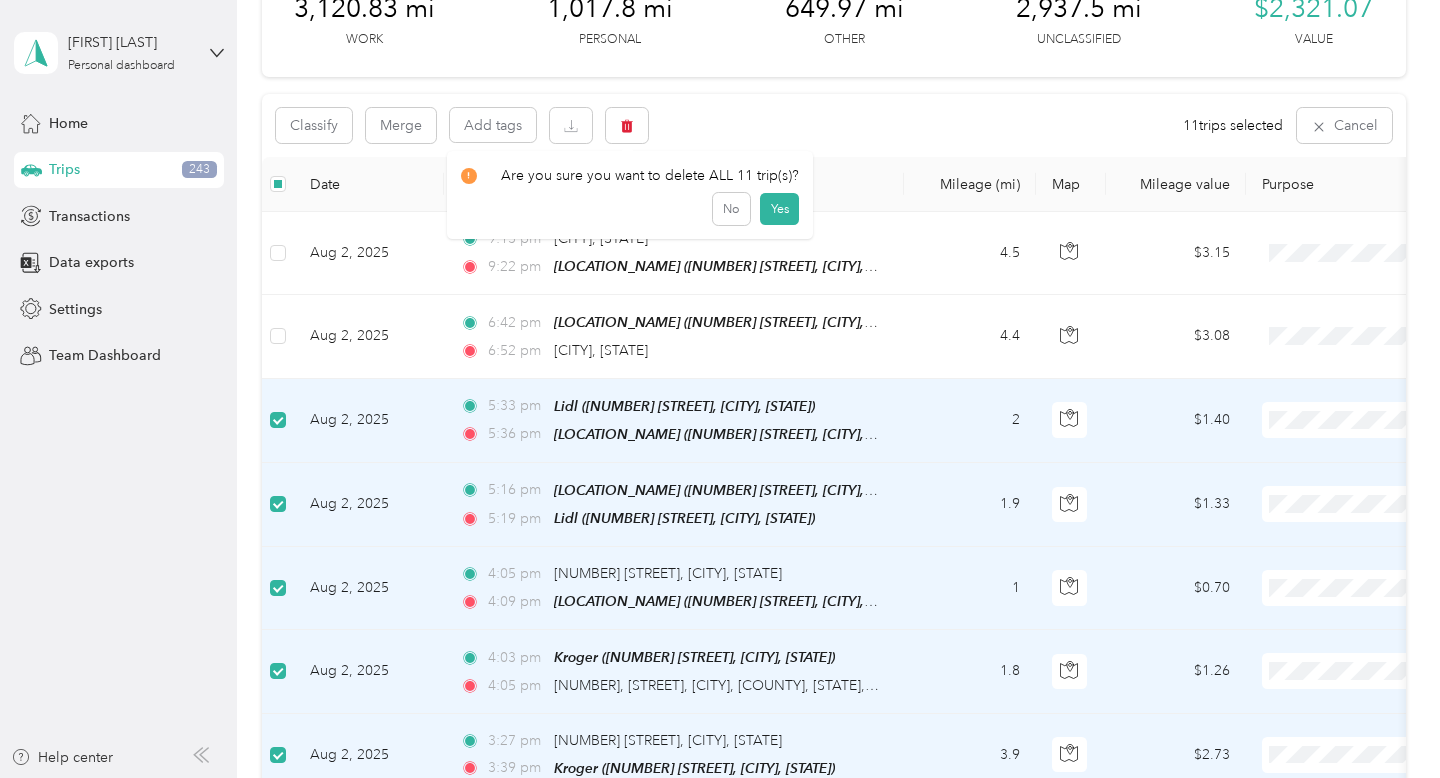 click on "No Yes" at bounding box center (630, 209) 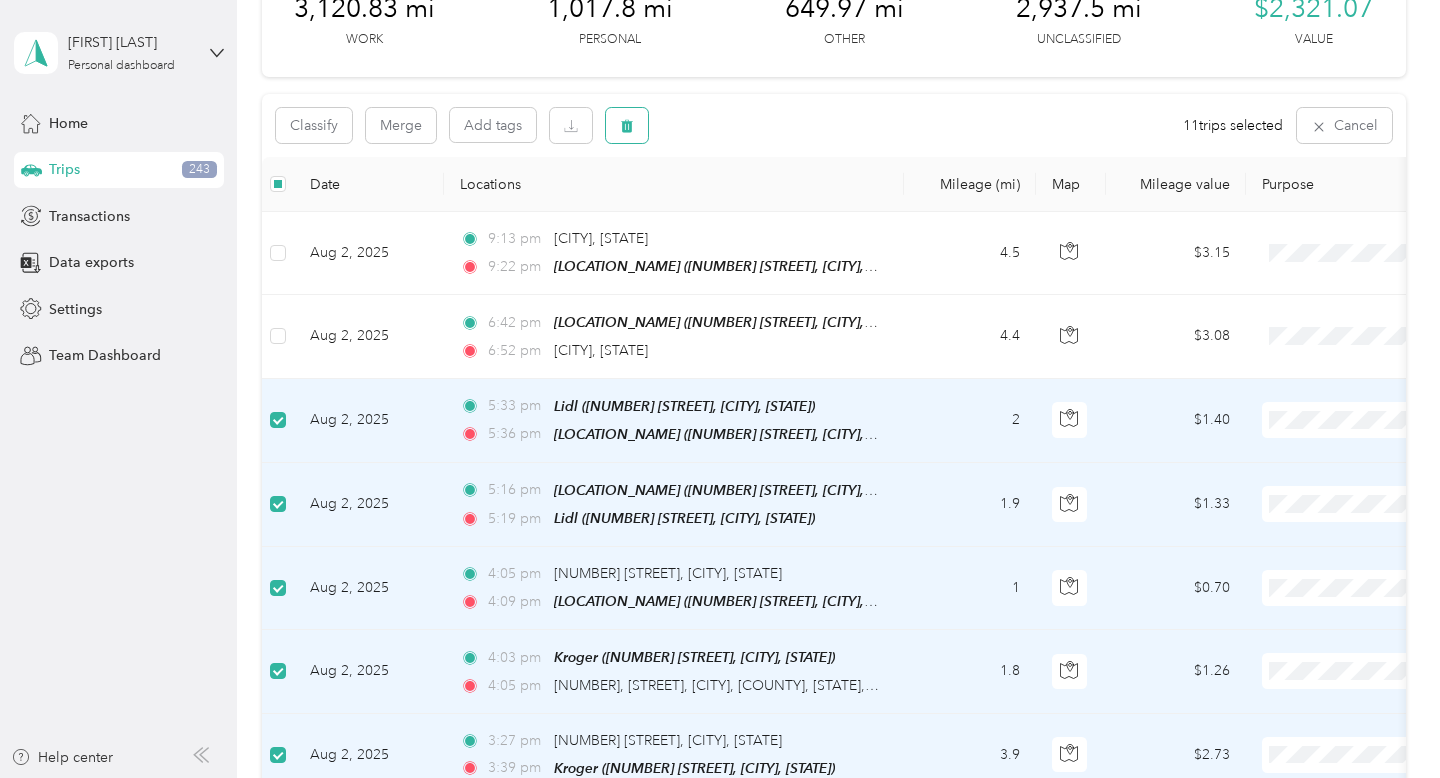 click 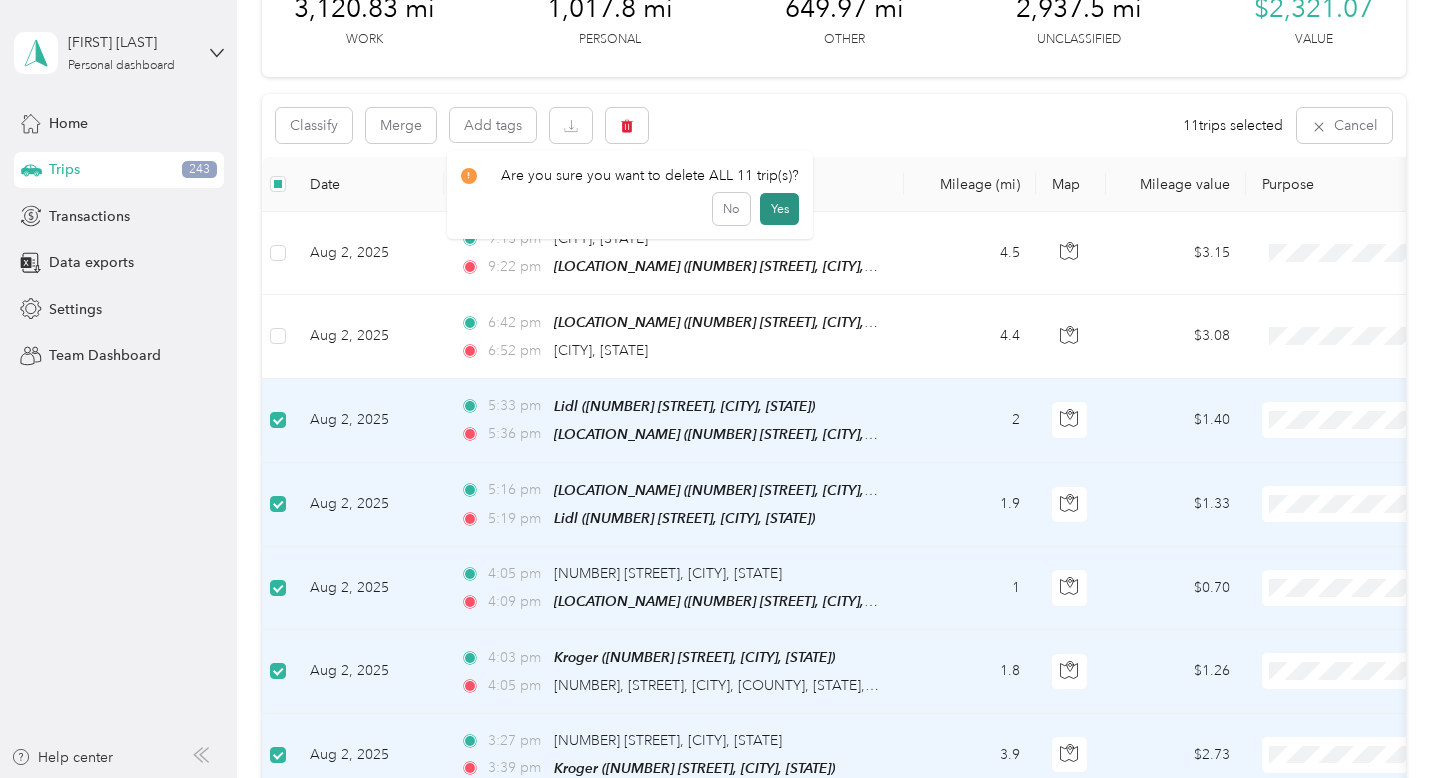 click on "Yes" at bounding box center [779, 209] 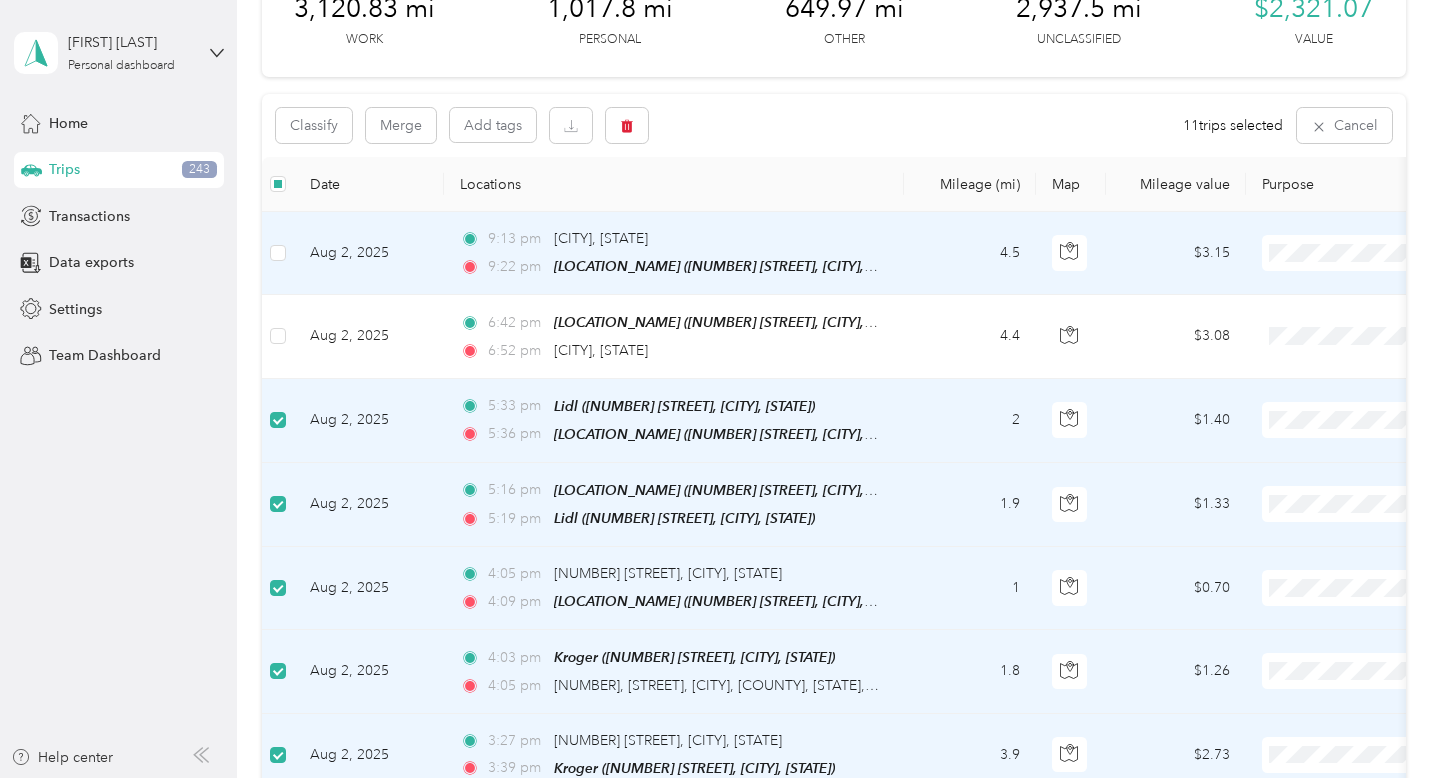 click on "[TIME] [LOCATION_NAME] ([NUMBER] [STREET], [CITY], [STATE]) [TIME] [CITY], [STATE]" at bounding box center [674, 336] 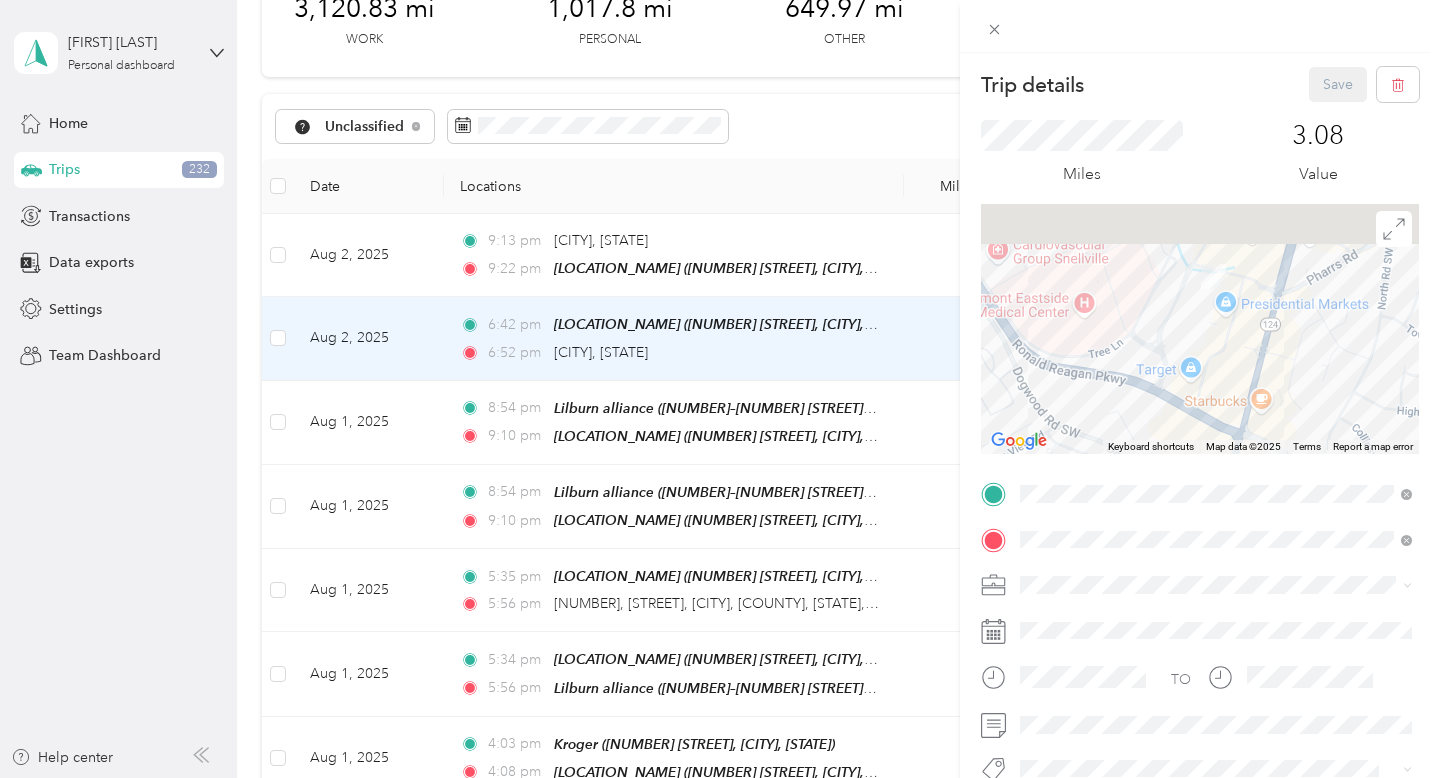 drag, startPoint x: 1269, startPoint y: 251, endPoint x: 1265, endPoint y: 377, distance: 126.06348 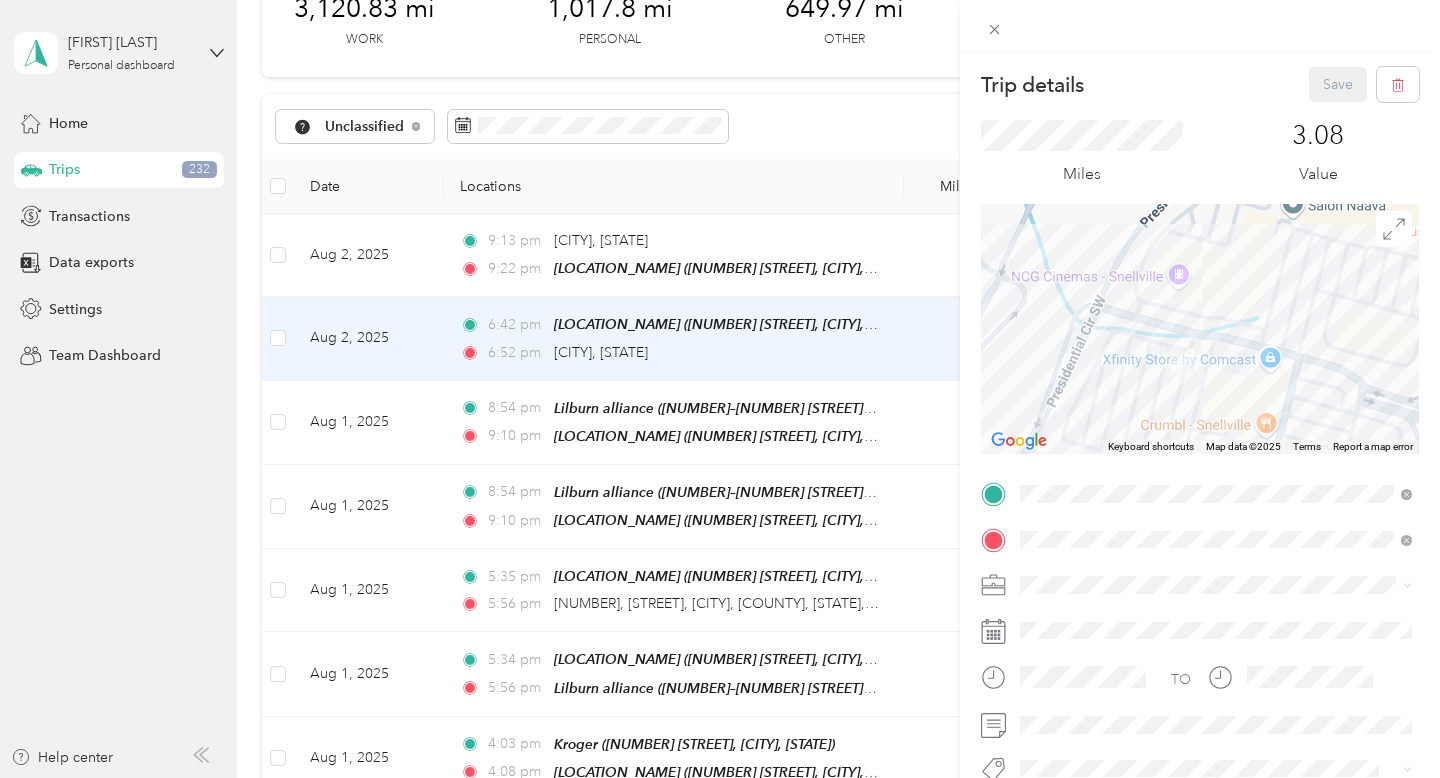 drag, startPoint x: 1190, startPoint y: 339, endPoint x: 1238, endPoint y: 296, distance: 64.44377 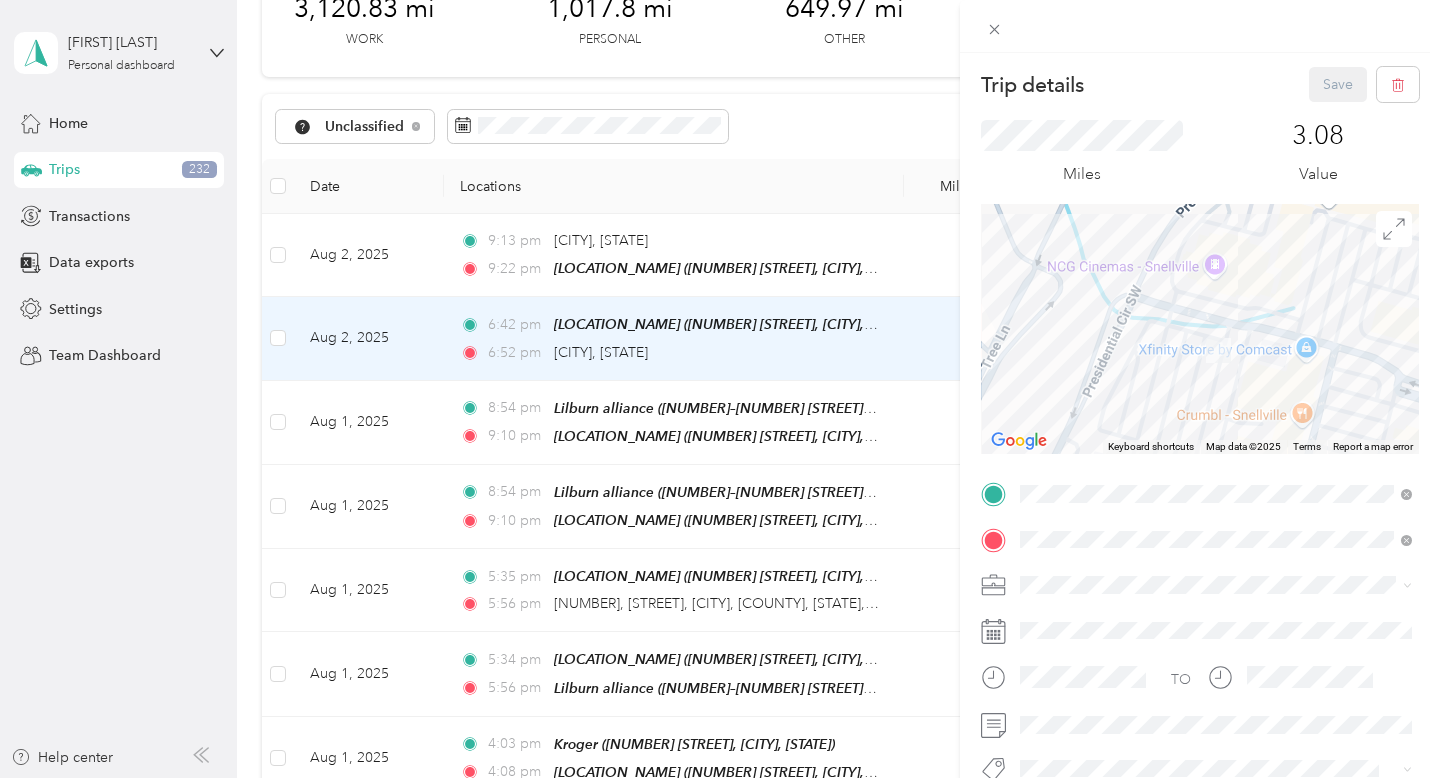 click on "Trip details Save This trip cannot be edited because it is either under review, approved, or paid. Contact your Team Manager to edit it. Miles 3.08 Value  ← Move left → Move right ↑ Move up ↓ Move down + Zoom in - Zoom out Home Jump left by 75% End Jump right by 75% Page Up Jump up by 75% Page Down Jump down by 75% Keyboard shortcuts Map Data Map data ©2025 Map data ©2025 50 m  Click to toggle between metric and imperial units Terms Report a map error TO Add photo" at bounding box center (720, 389) 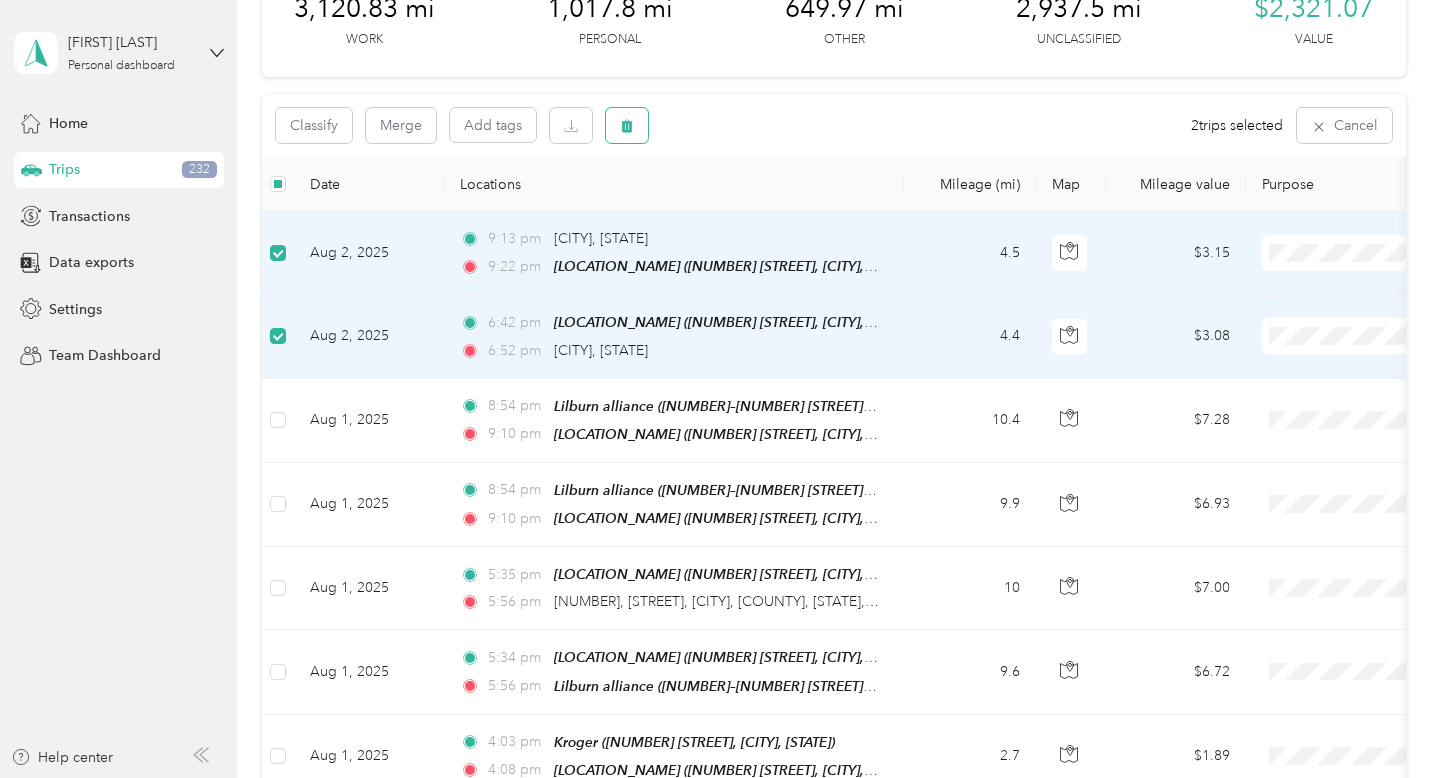 click 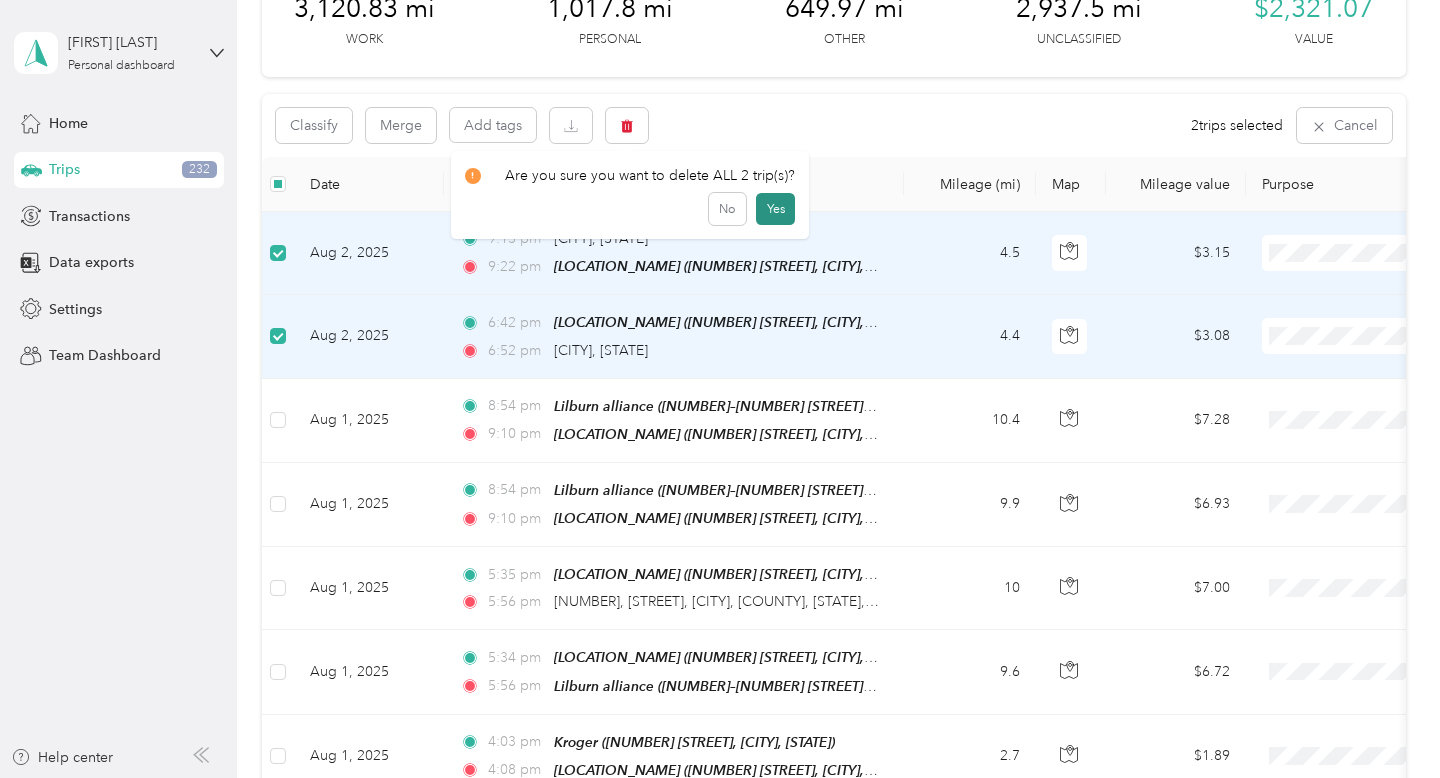 click on "Yes" at bounding box center (775, 209) 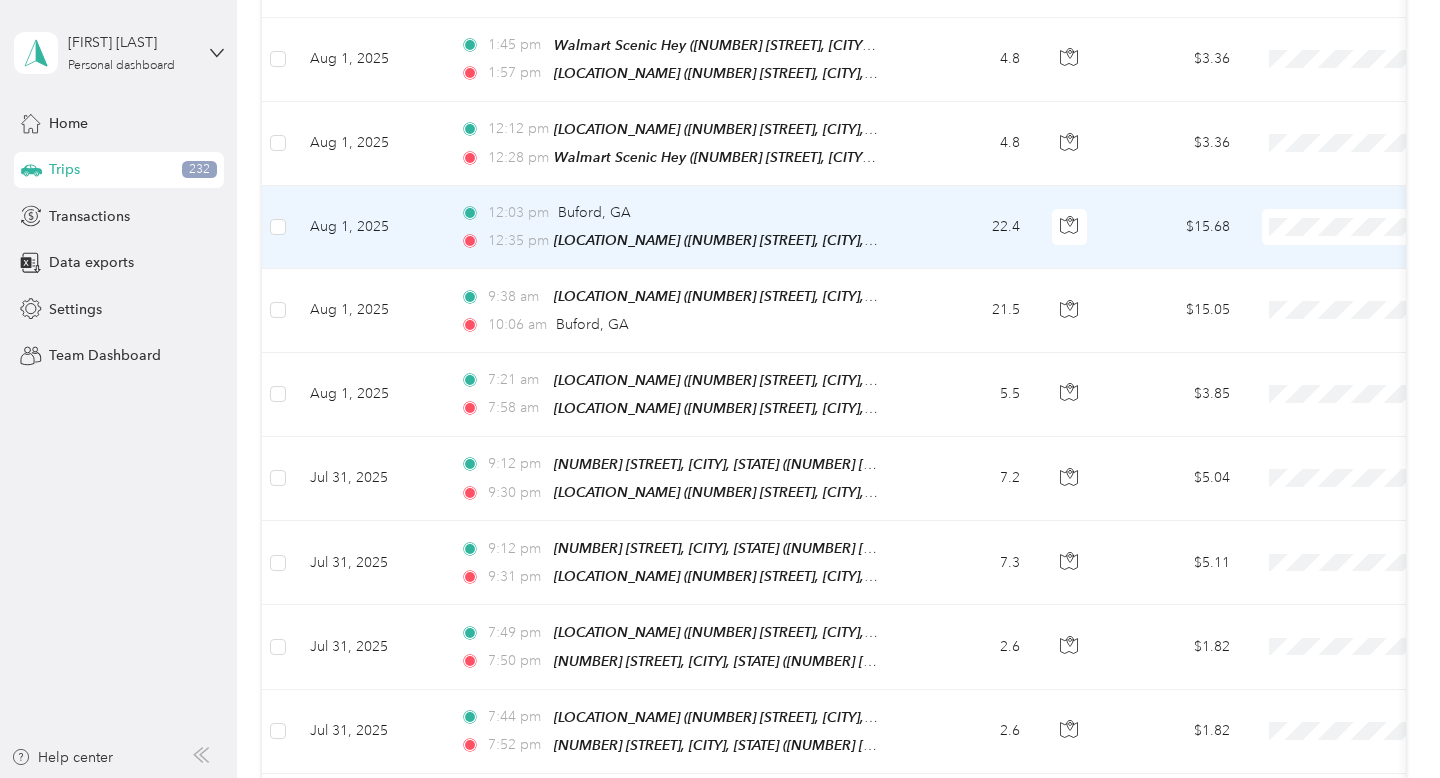 scroll, scrollTop: 833, scrollLeft: 0, axis: vertical 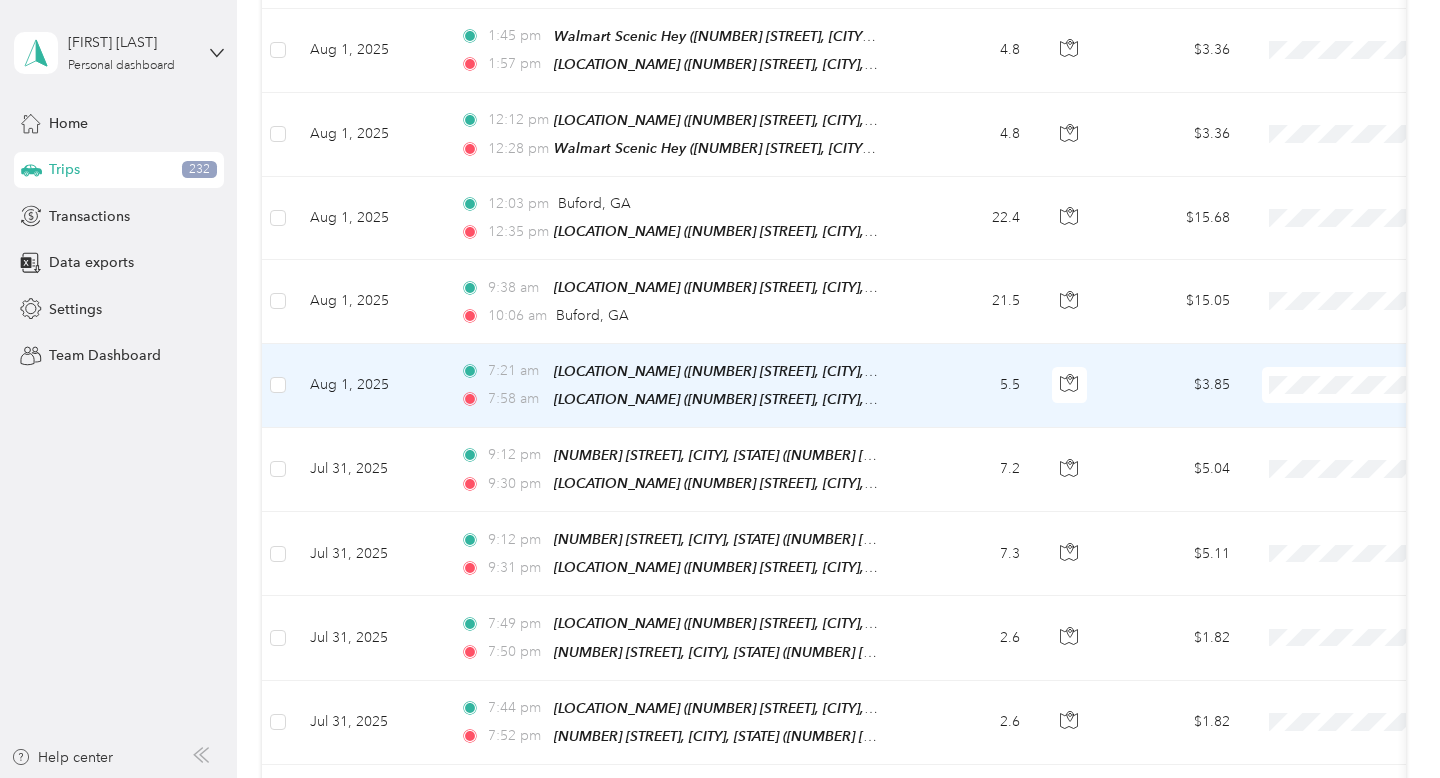 click on "5.5" at bounding box center (970, 386) 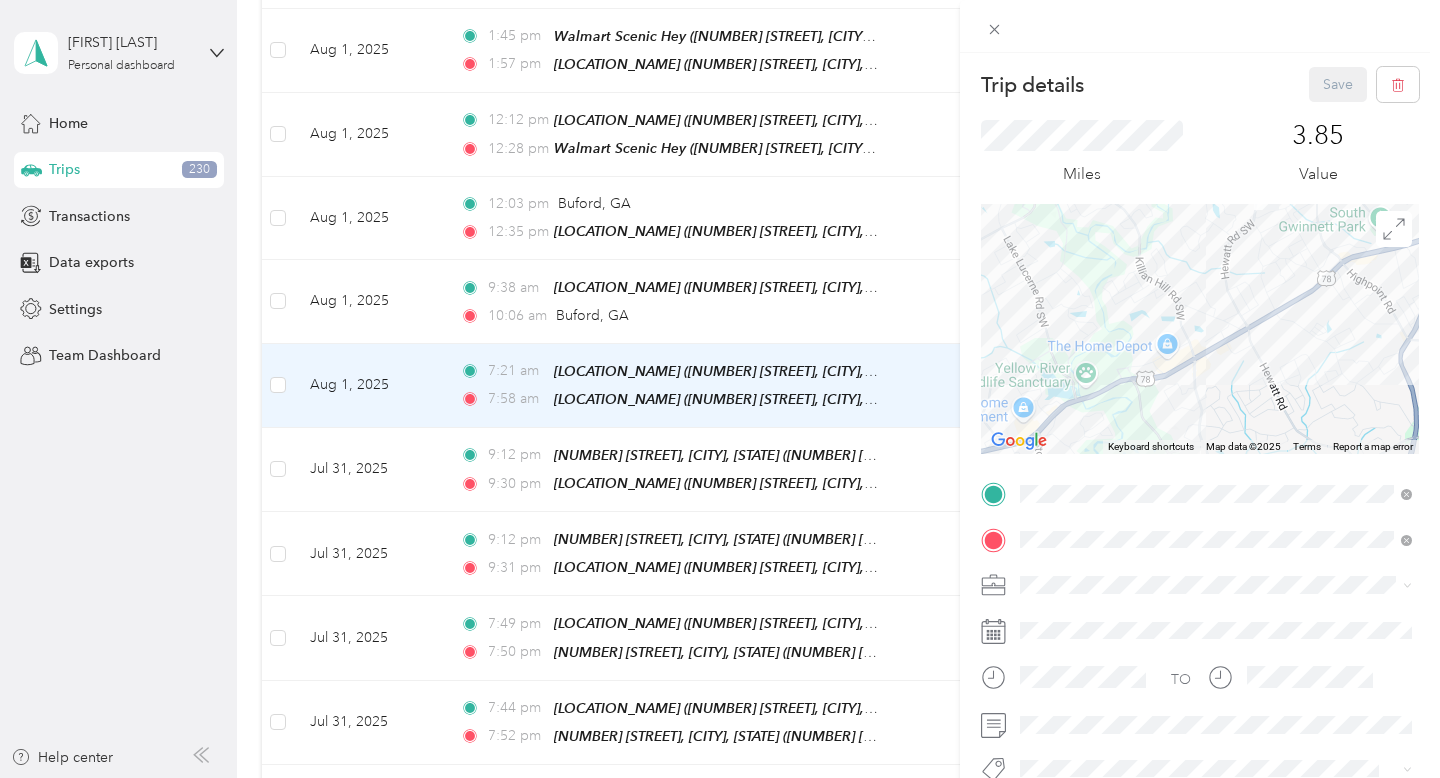 click on "Trip details Save This trip cannot be edited because it is either under review, approved, or paid. Contact your Team Manager to edit it. Miles 3.85 Value  ← Move left → Move right ↑ Move up ↓ Move down + Zoom in - Zoom out Home Jump left by 75% End Jump right by 75% Page Up Jump up by 75% Page Down Jump down by 75% Keyboard shortcuts Map Data Map data ©2025 Map data ©2025 1 km  Click to toggle between metric and imperial units Terms Report a map error TO Add photo" at bounding box center (720, 389) 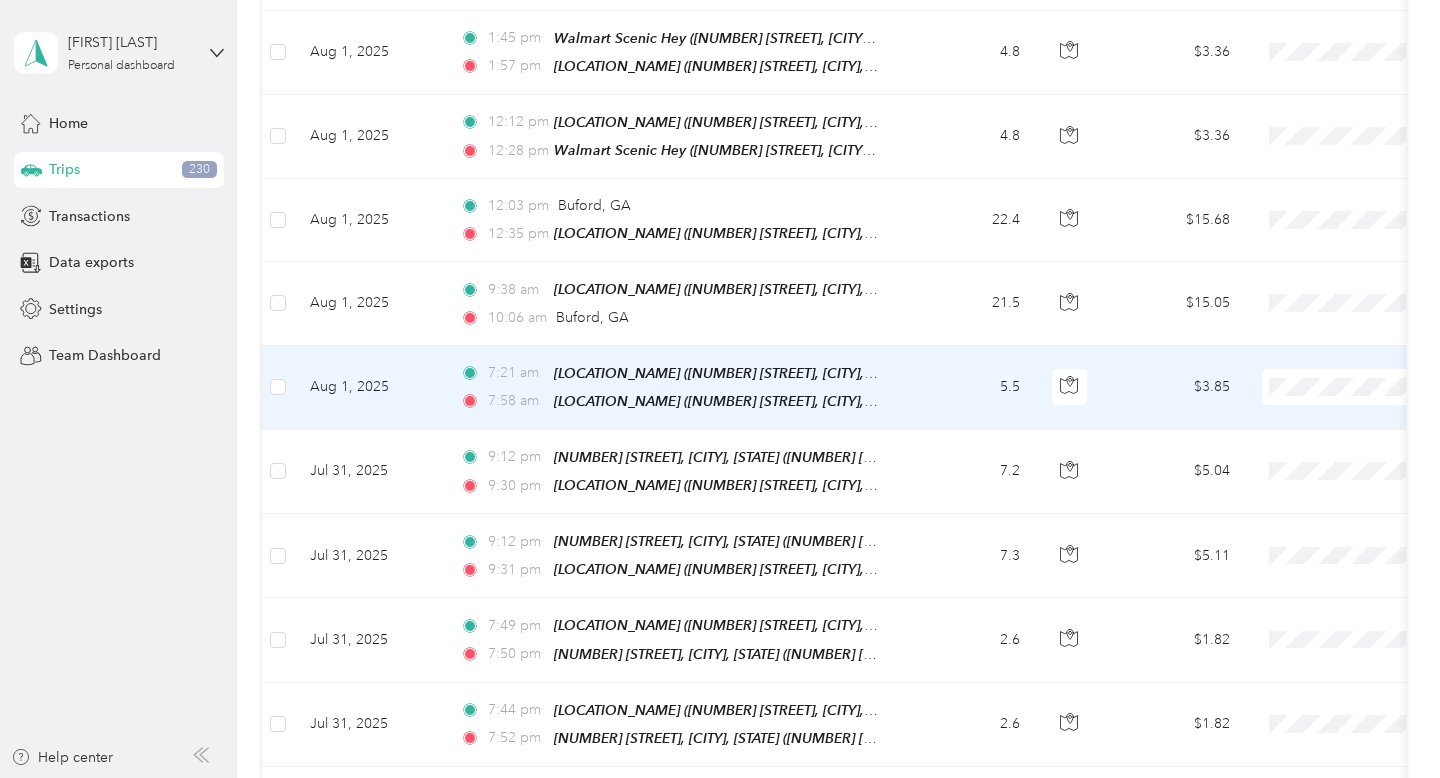 scroll, scrollTop: 833, scrollLeft: 0, axis: vertical 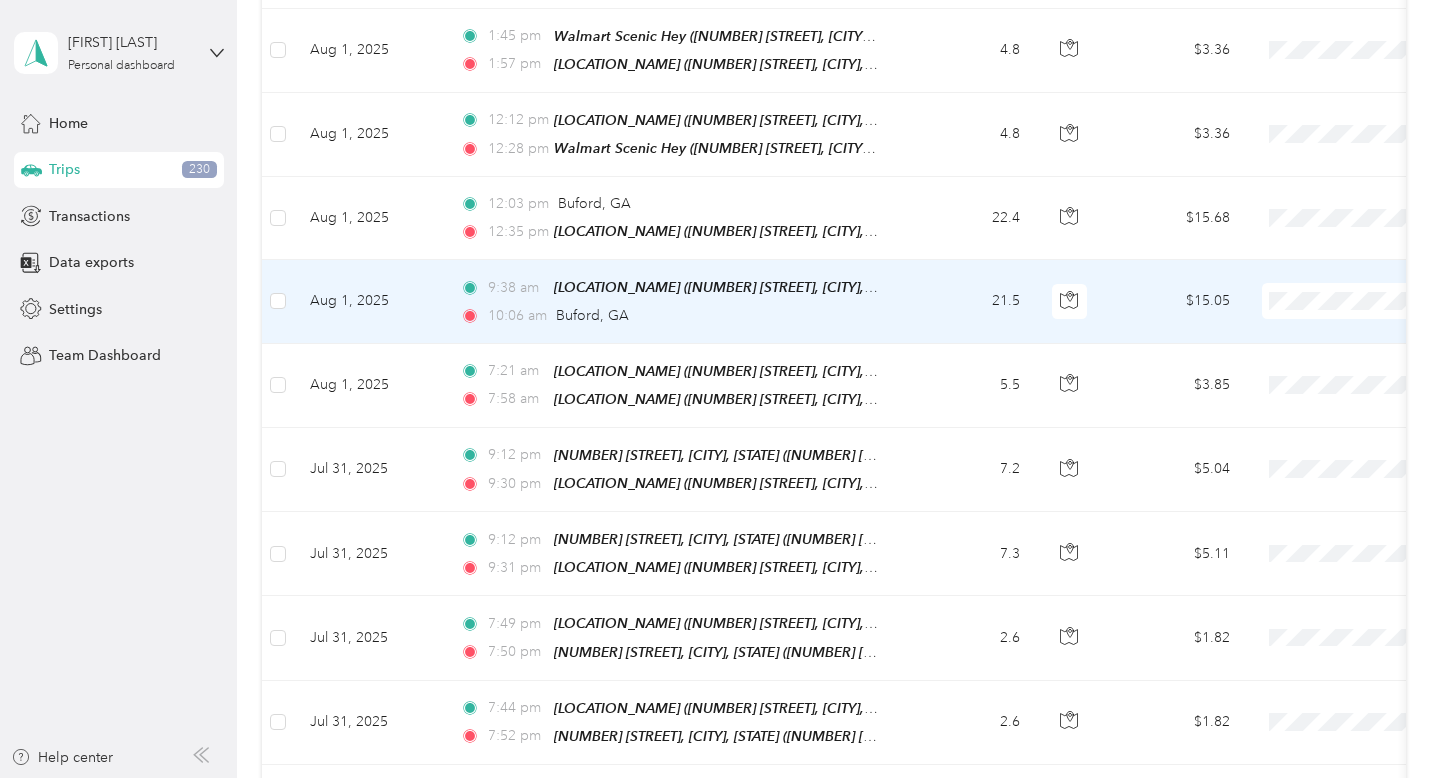 click on "21.5" at bounding box center [970, 301] 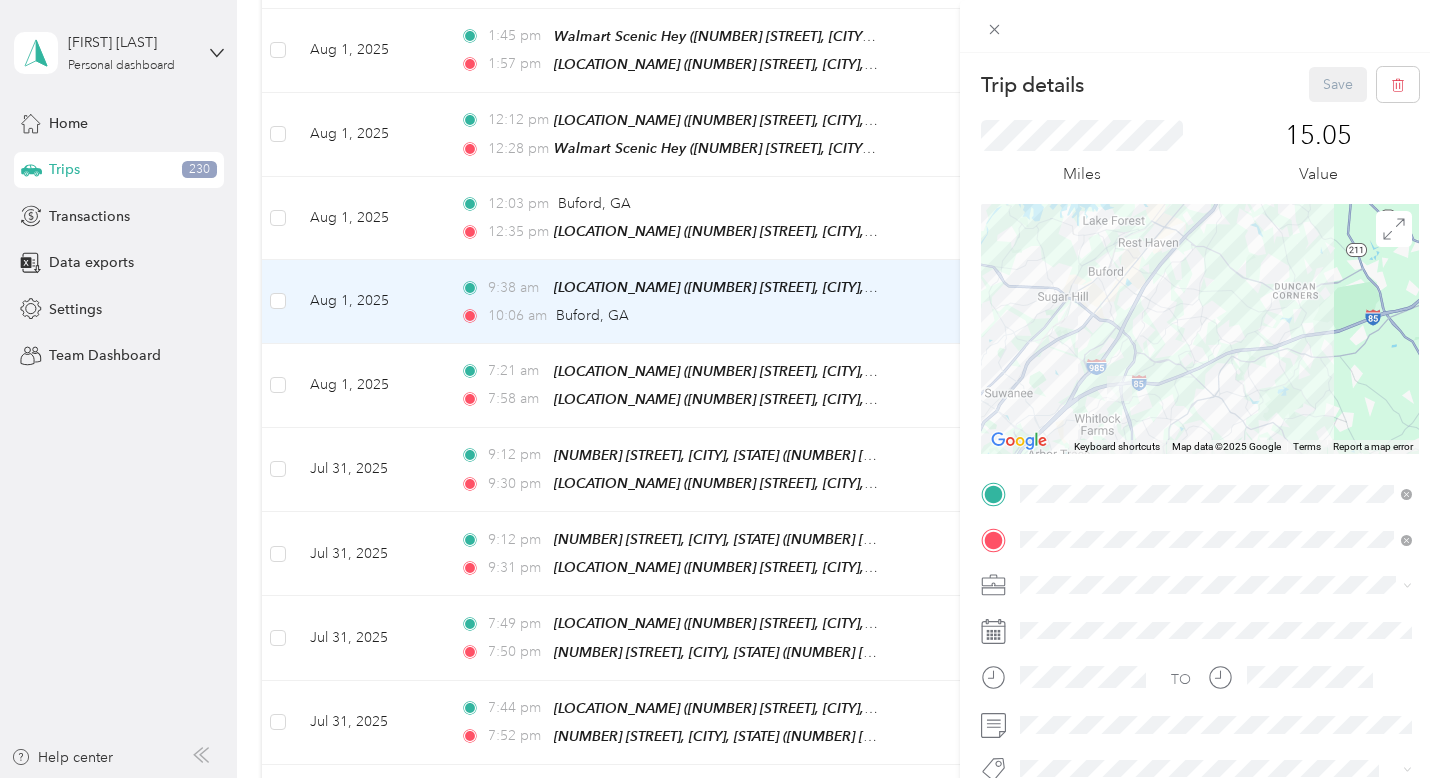 drag, startPoint x: 1116, startPoint y: 367, endPoint x: 1157, endPoint y: 354, distance: 43.011627 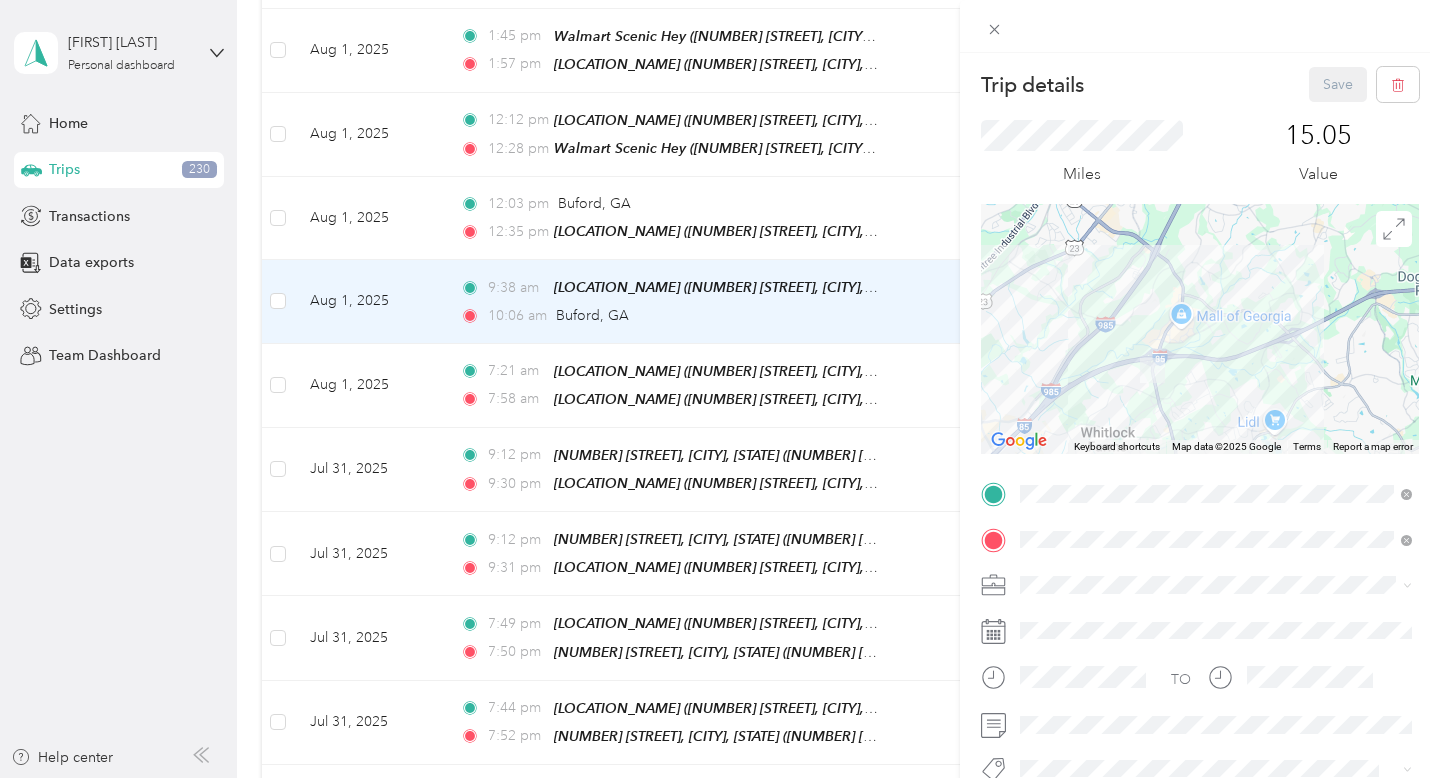 drag, startPoint x: 1163, startPoint y: 352, endPoint x: 1190, endPoint y: 329, distance: 35.468296 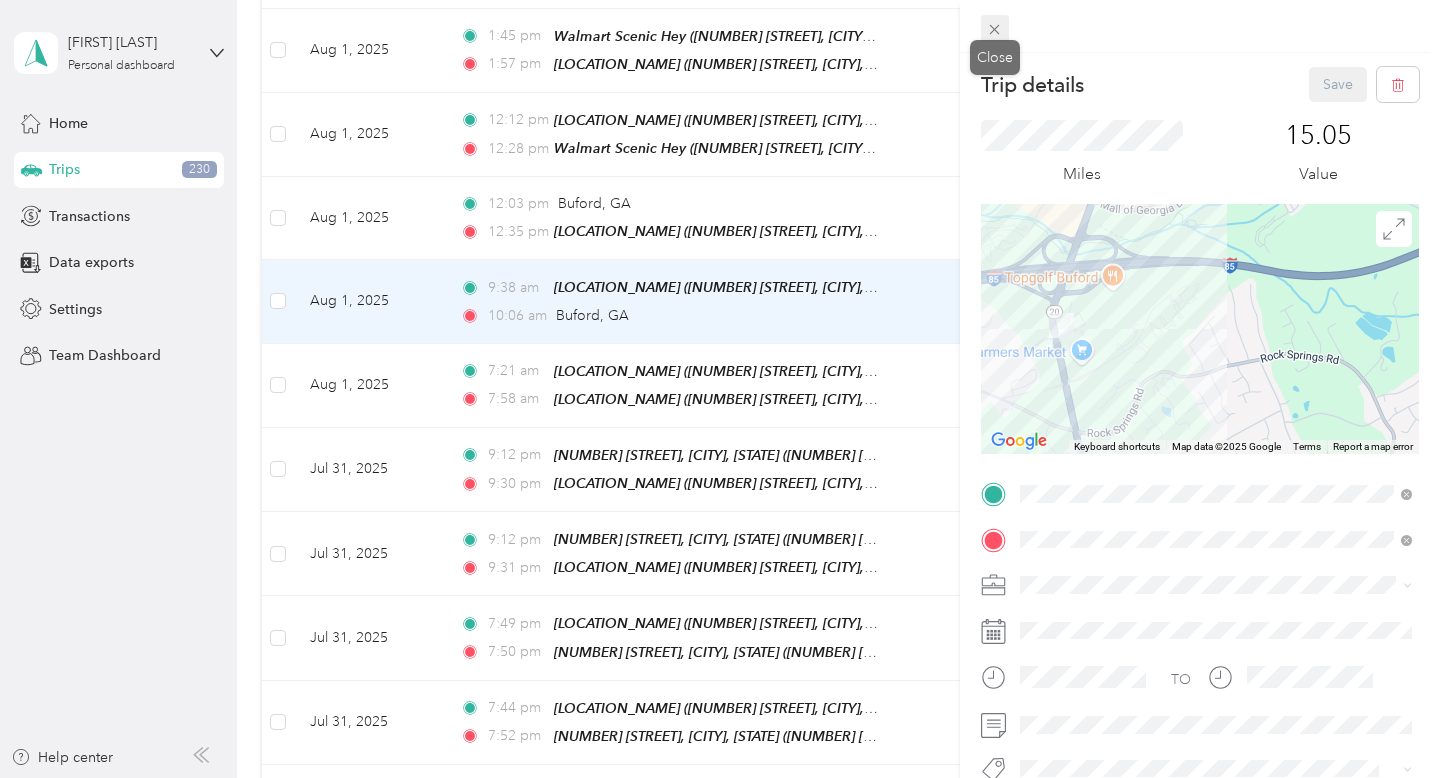 click 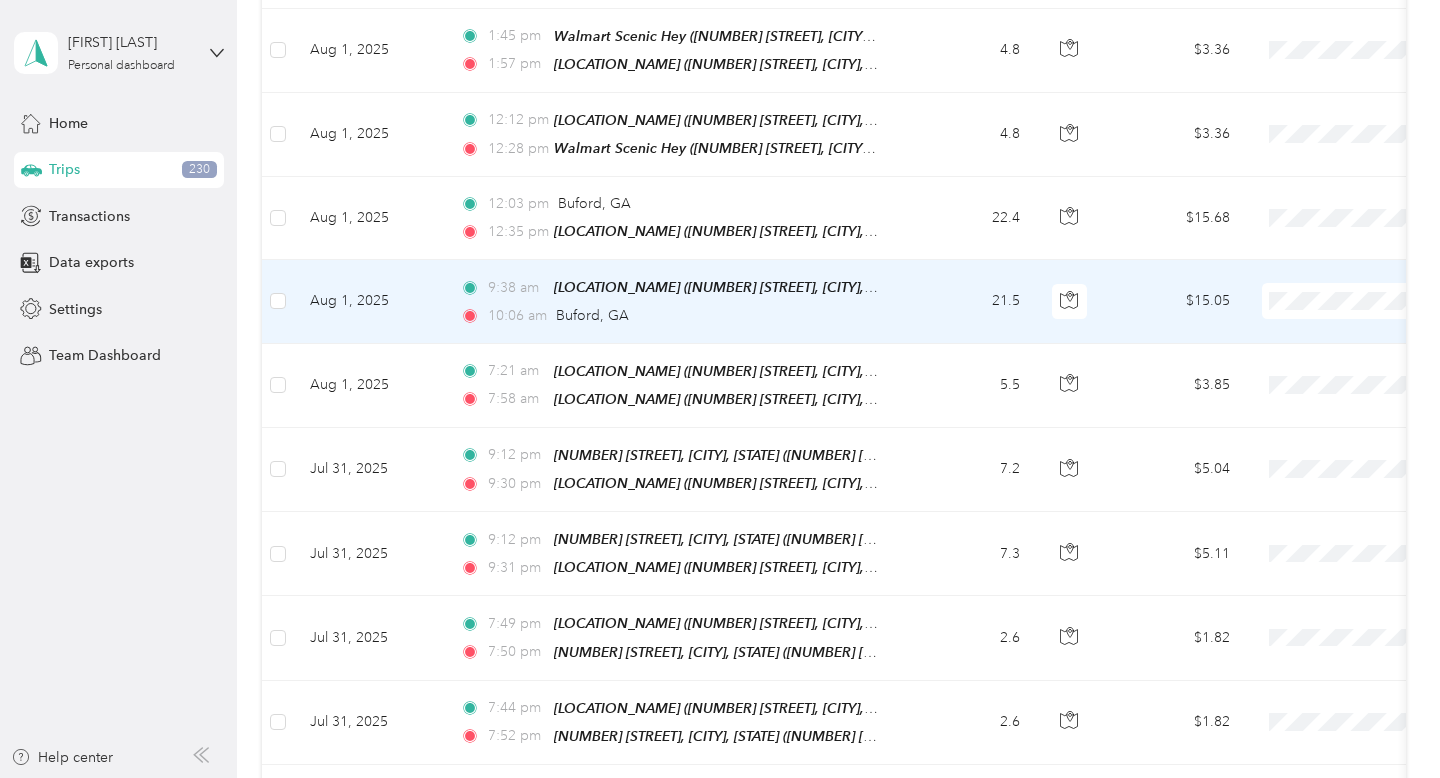 click on "21.5" at bounding box center (970, 301) 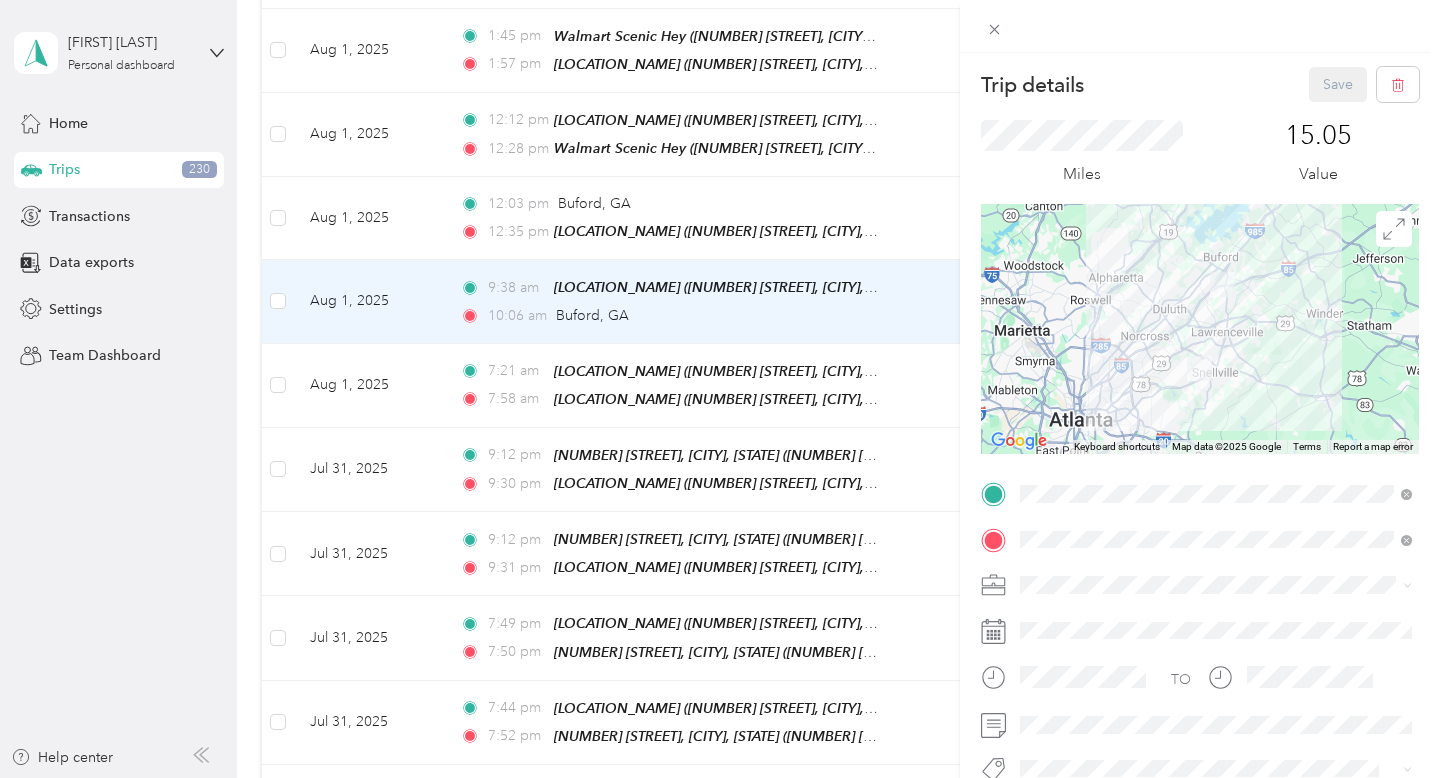 click at bounding box center [1216, 585] 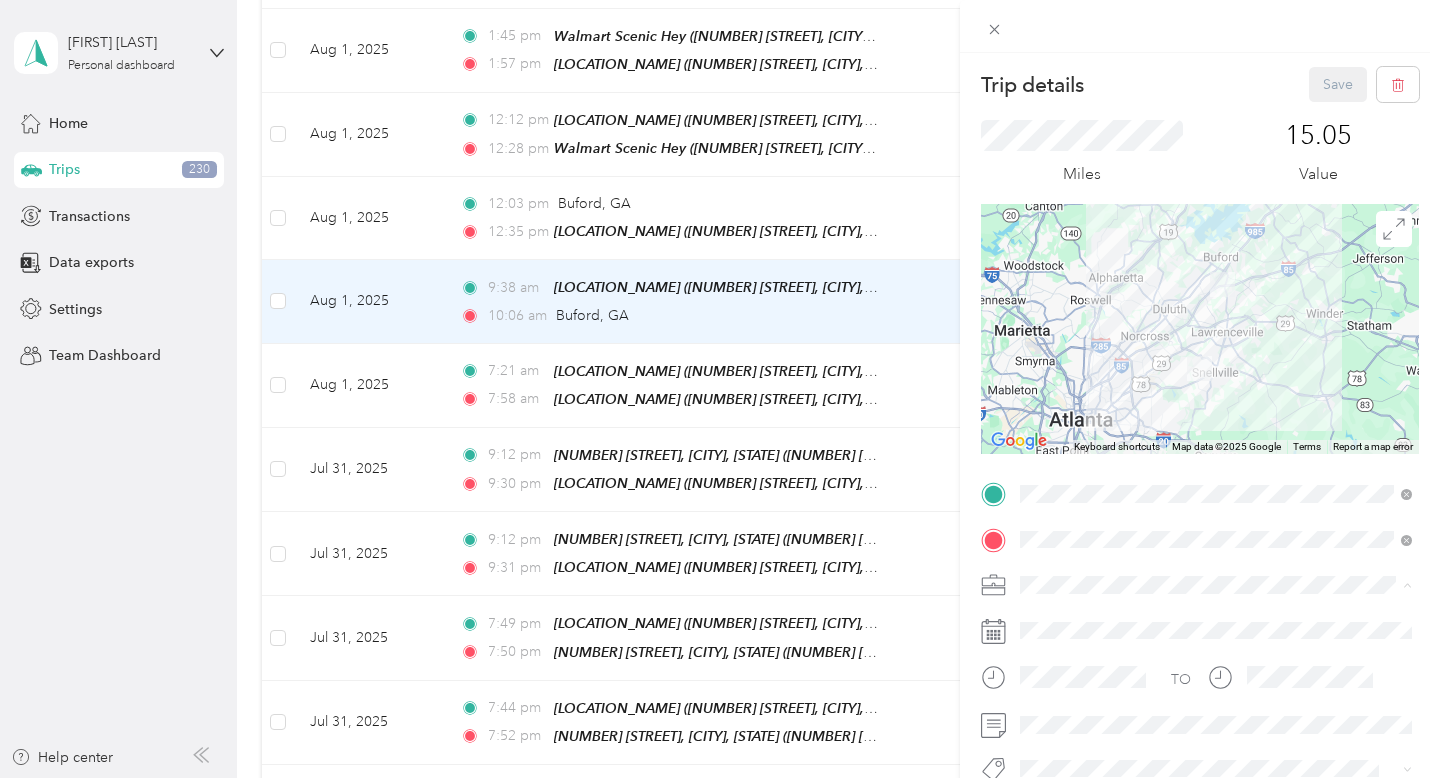 click on "Work" at bounding box center [1216, 304] 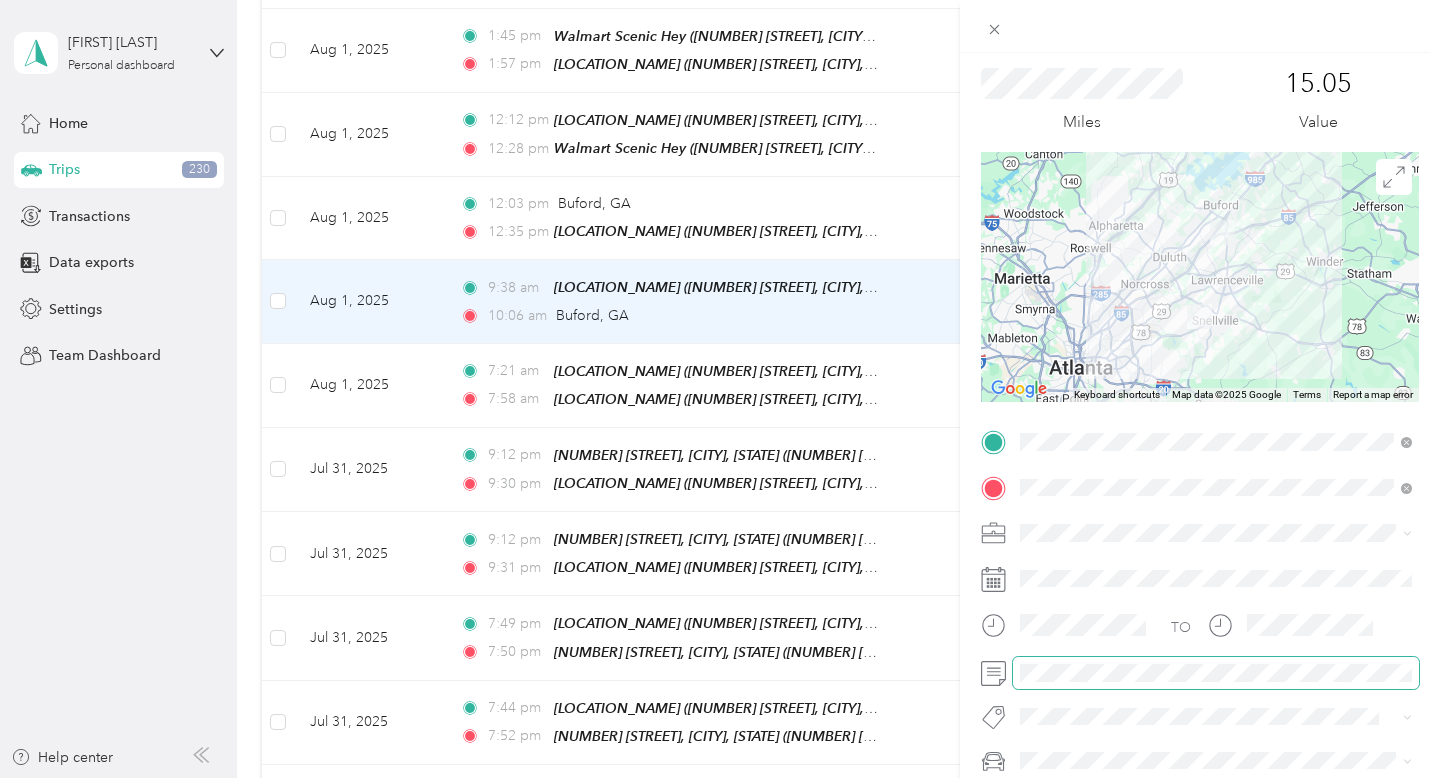scroll, scrollTop: 53, scrollLeft: 0, axis: vertical 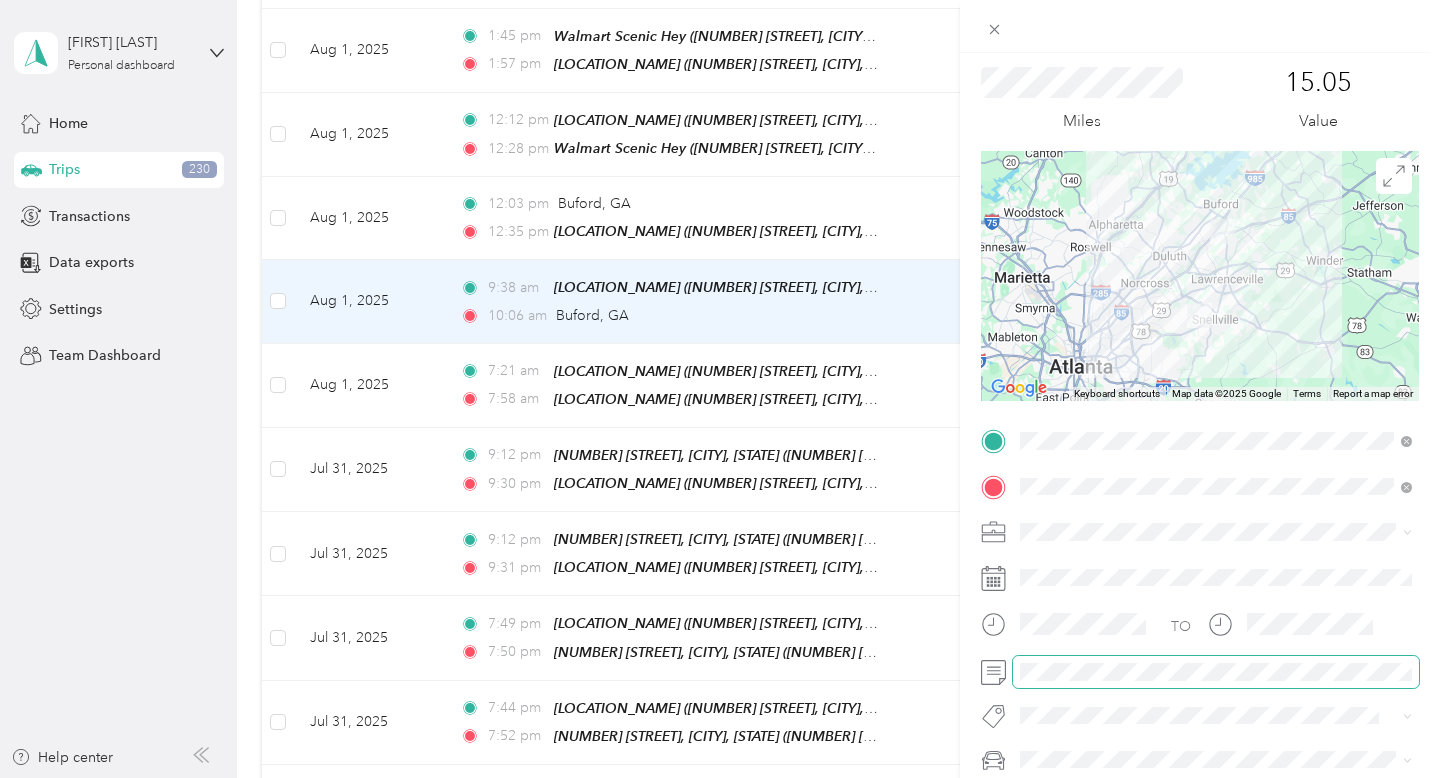 click at bounding box center (1216, 672) 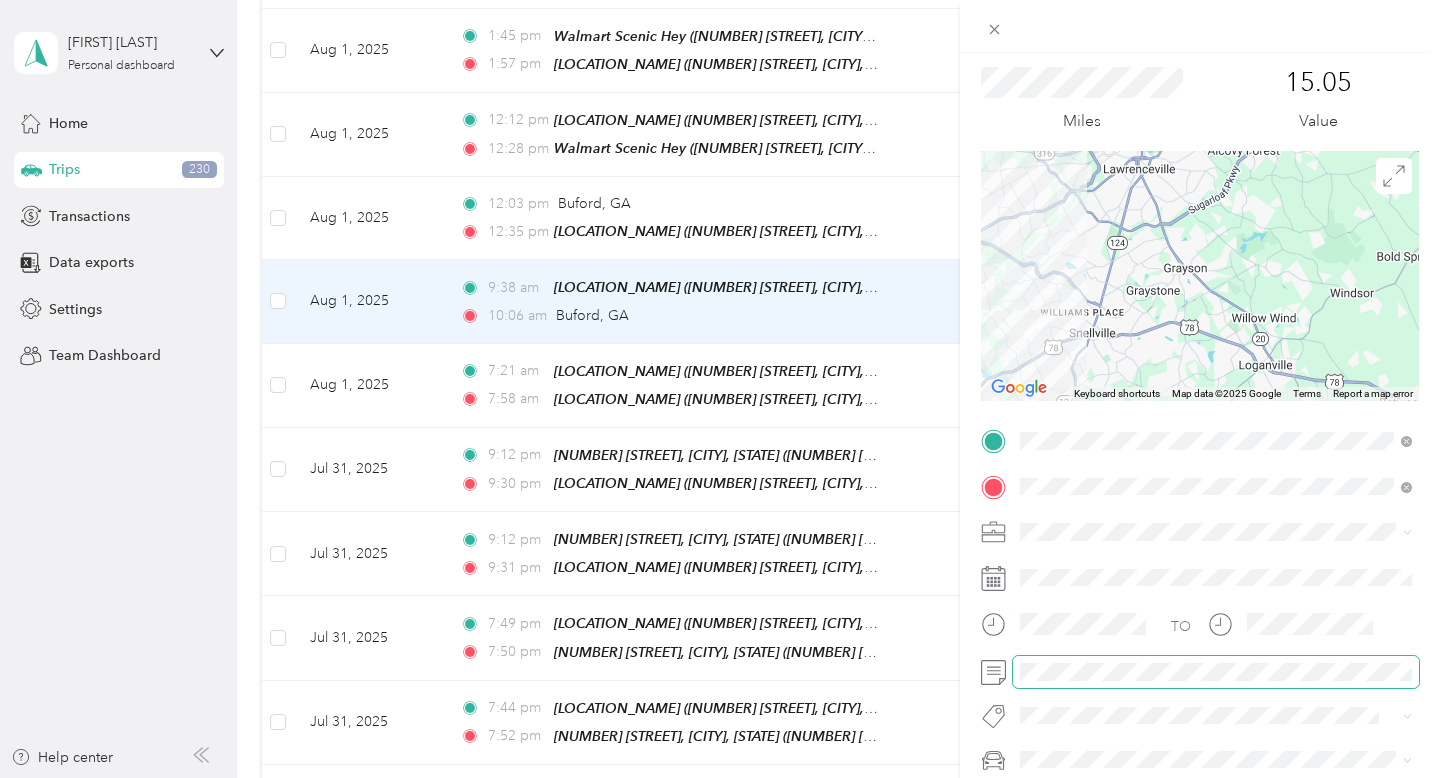 scroll, scrollTop: 0, scrollLeft: 0, axis: both 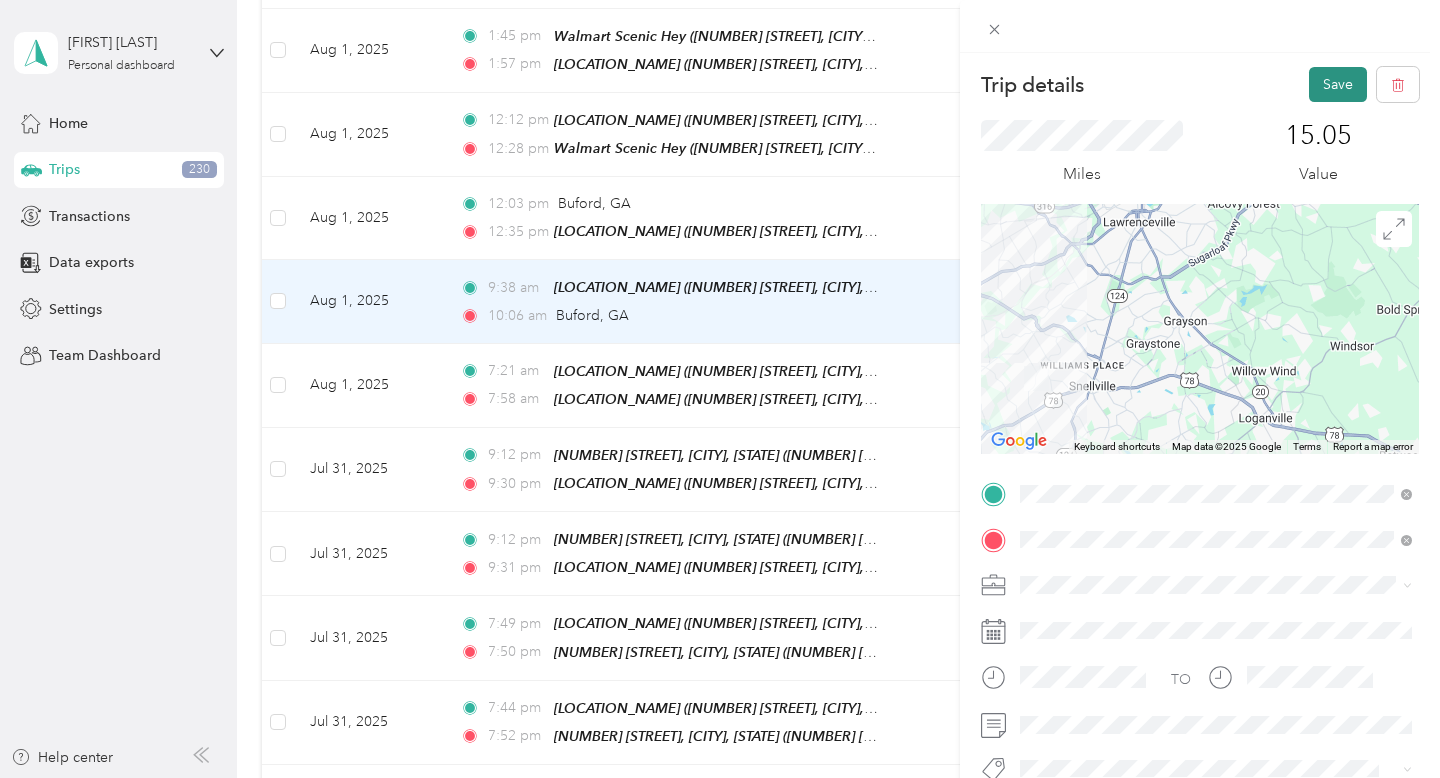 click on "Save" at bounding box center [1338, 84] 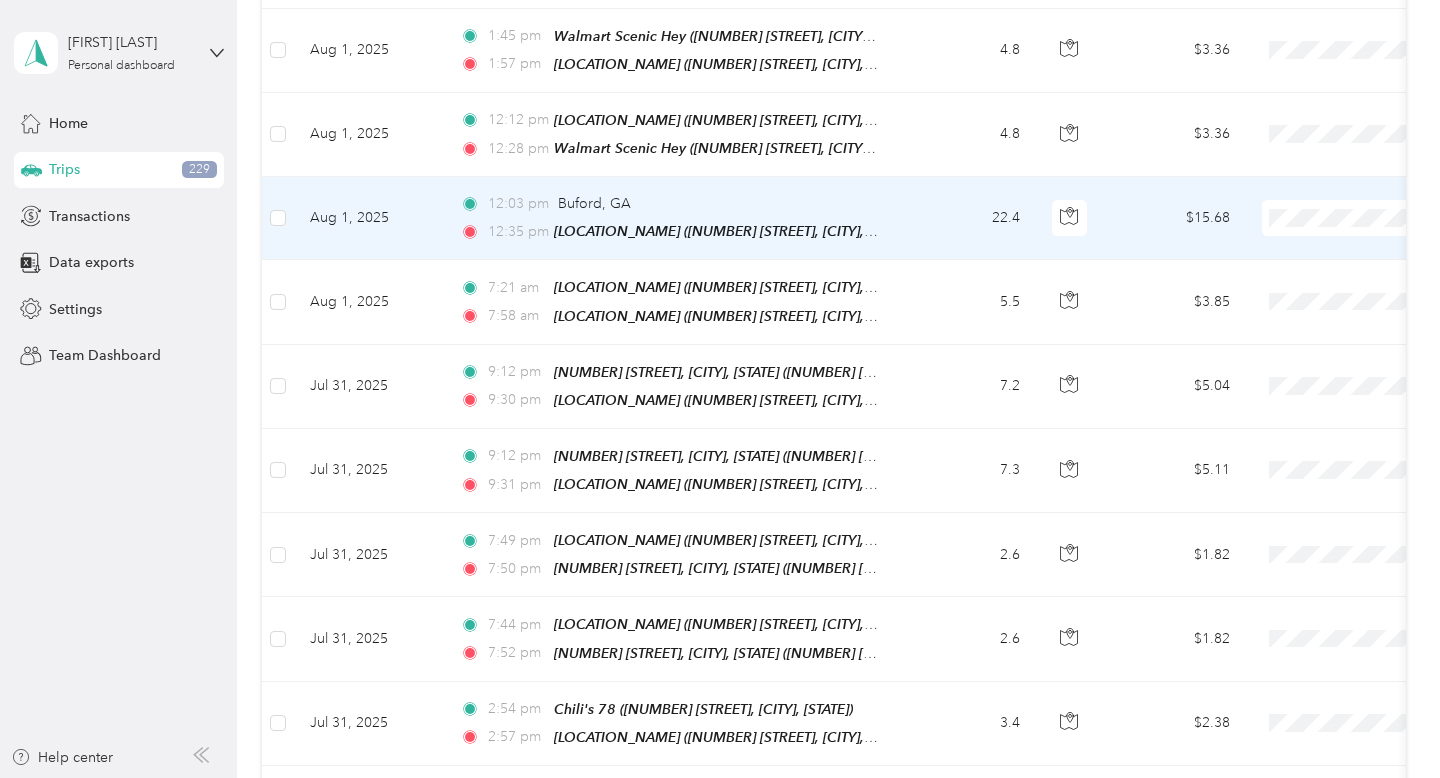 click on "22.4" at bounding box center (970, 218) 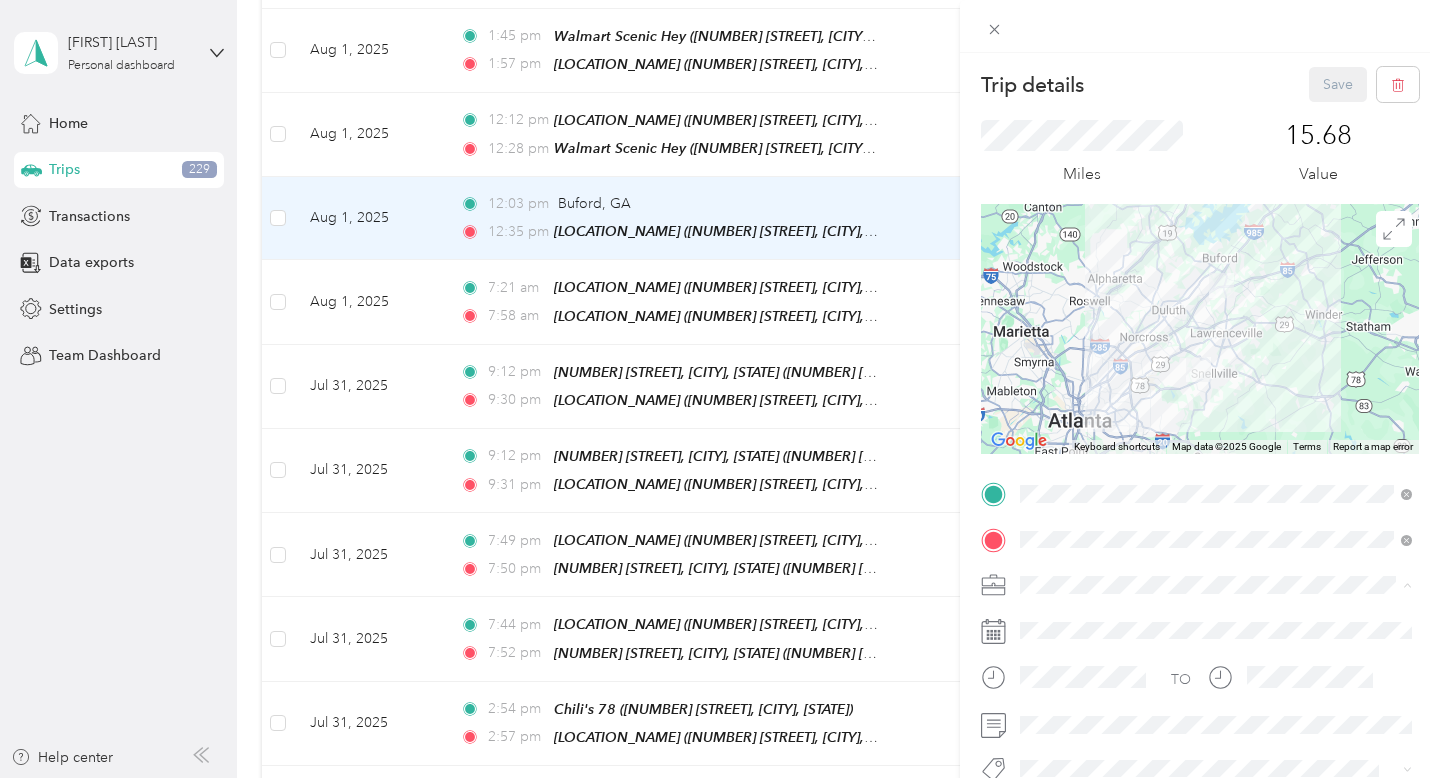 click on "Work" at bounding box center [1216, 304] 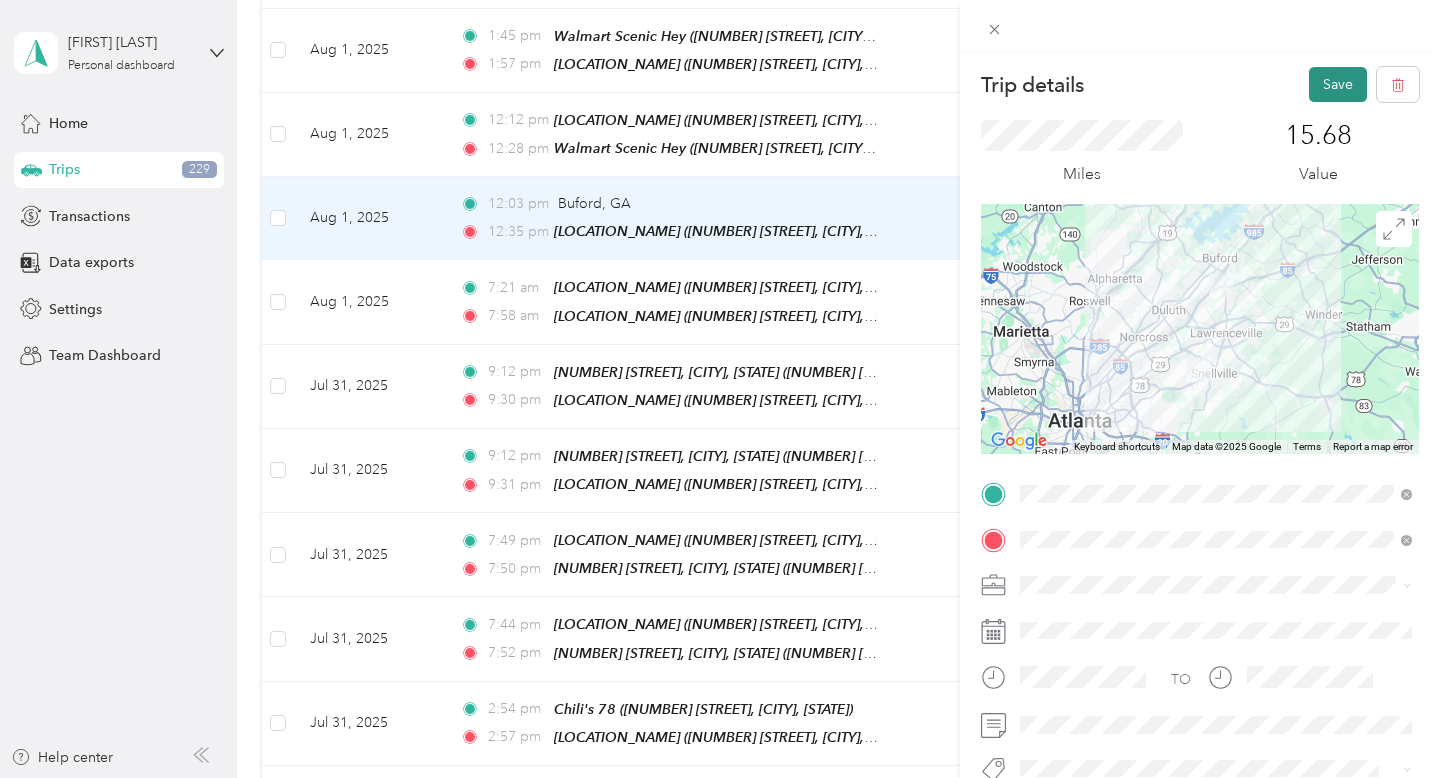 click on "Save" at bounding box center [1338, 84] 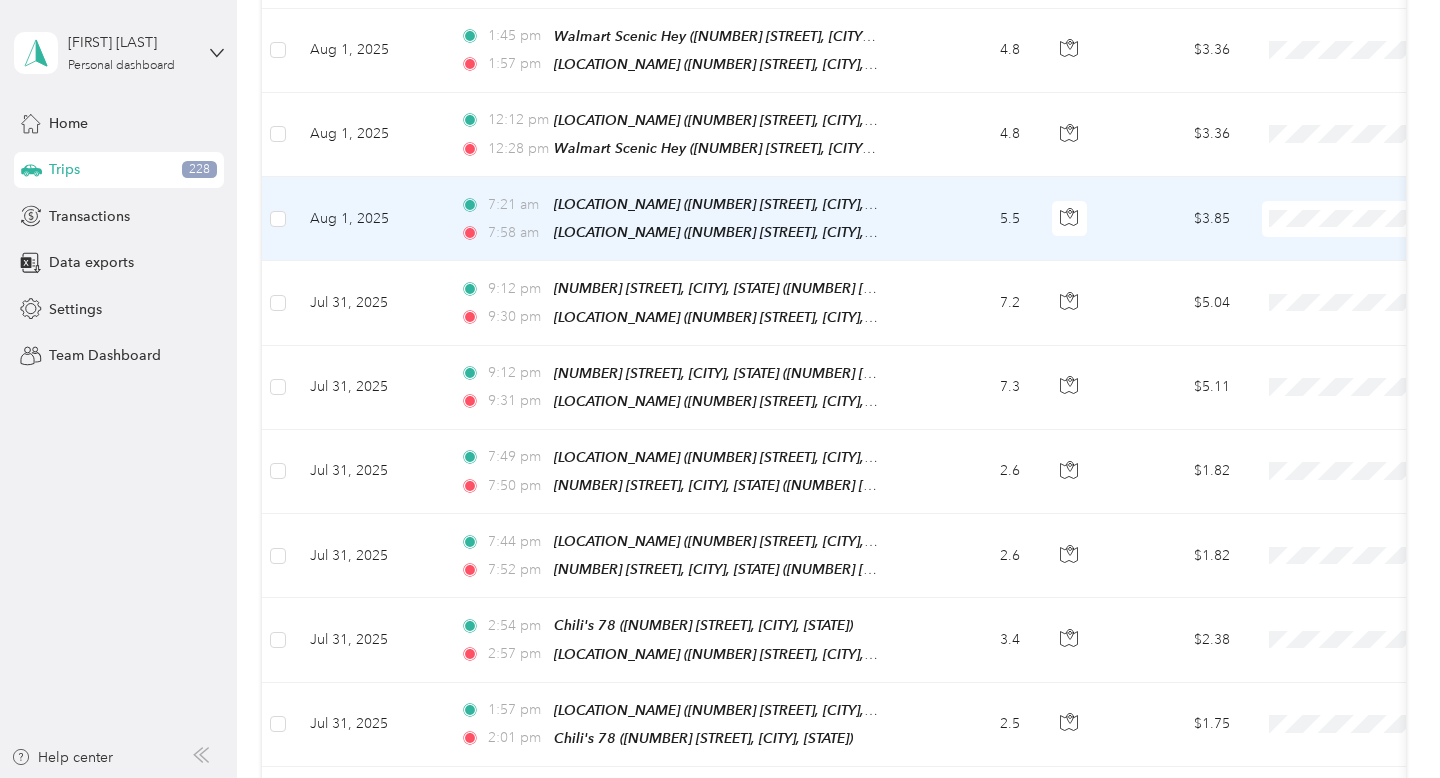 click on "5.5" at bounding box center [970, 219] 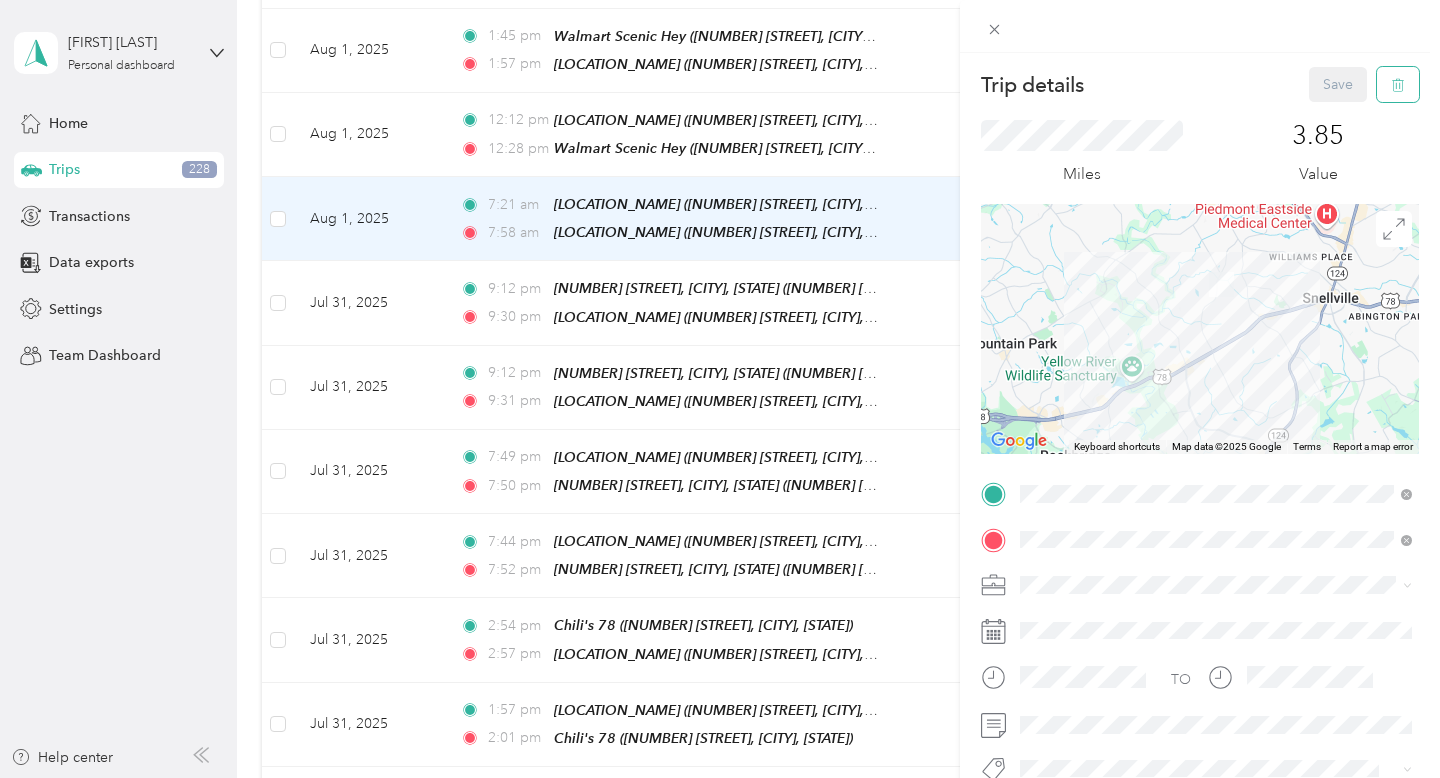 click 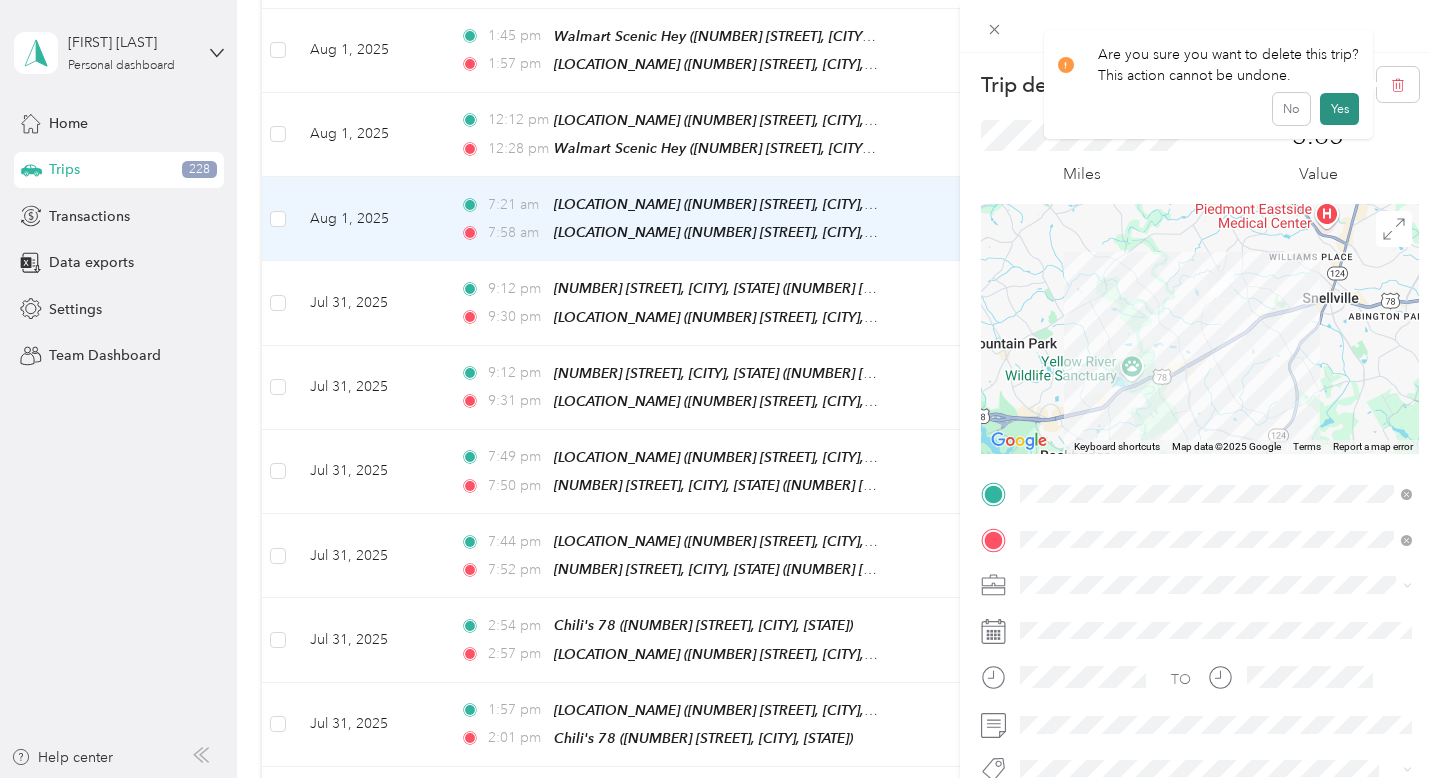 click on "Yes" at bounding box center (1339, 109) 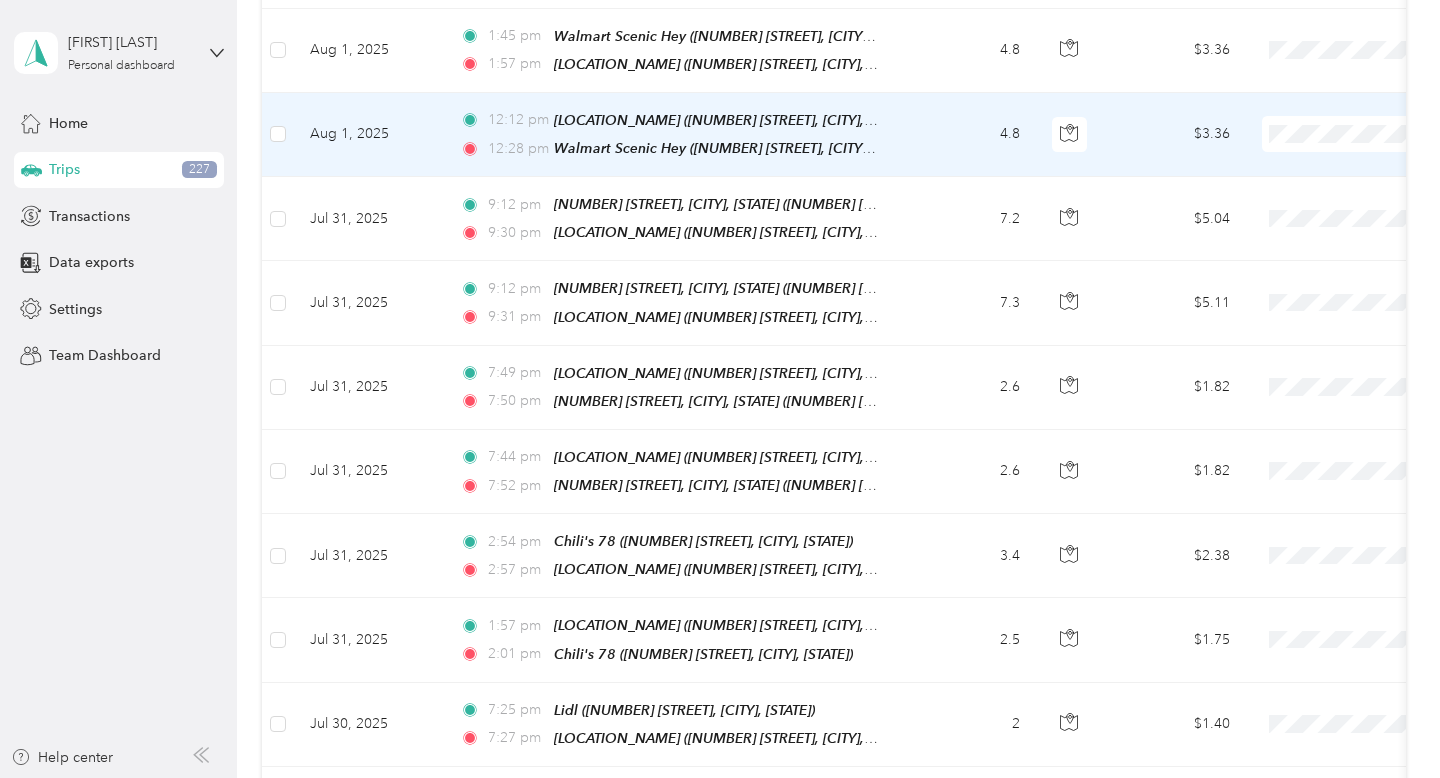 click on "4.8" at bounding box center (970, 135) 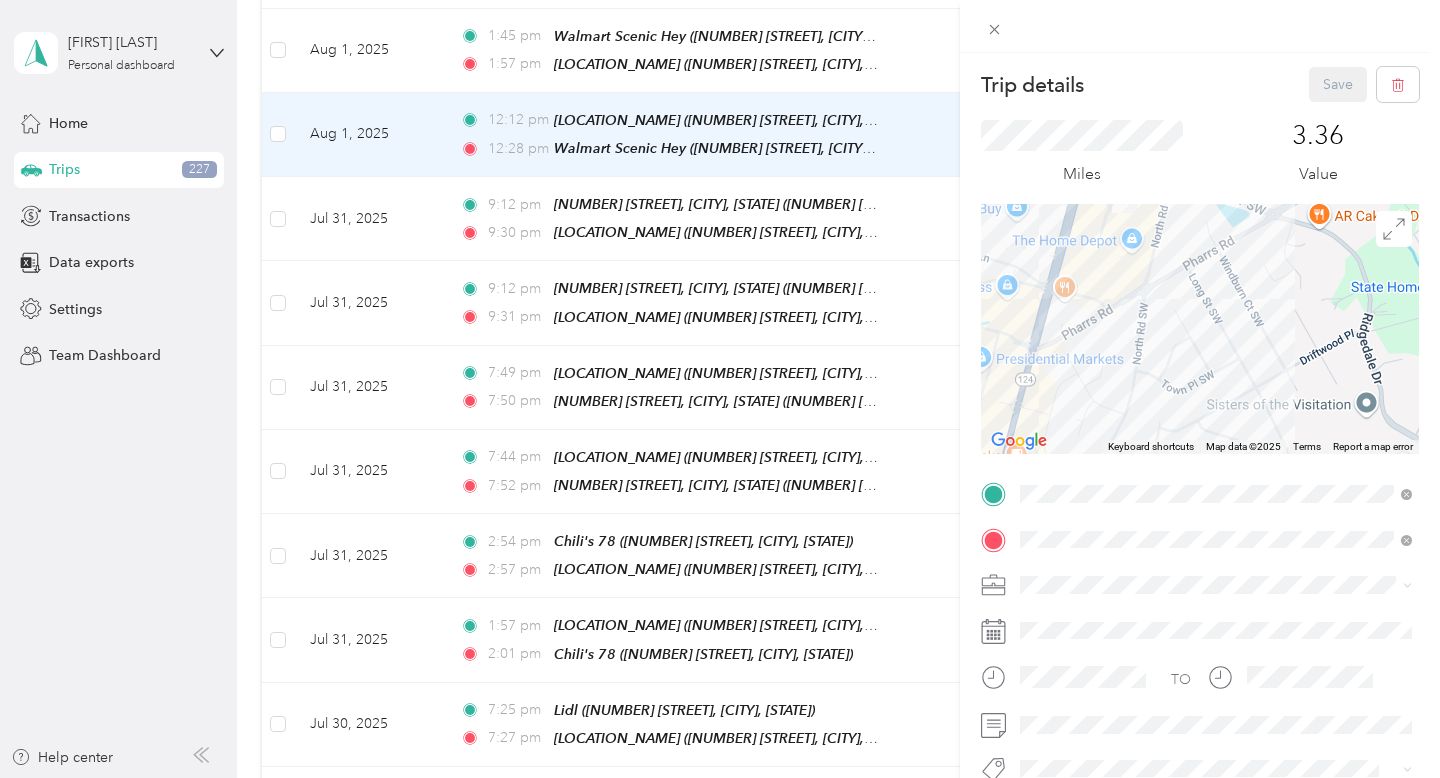 drag, startPoint x: 1194, startPoint y: 264, endPoint x: 1249, endPoint y: 347, distance: 99.56907 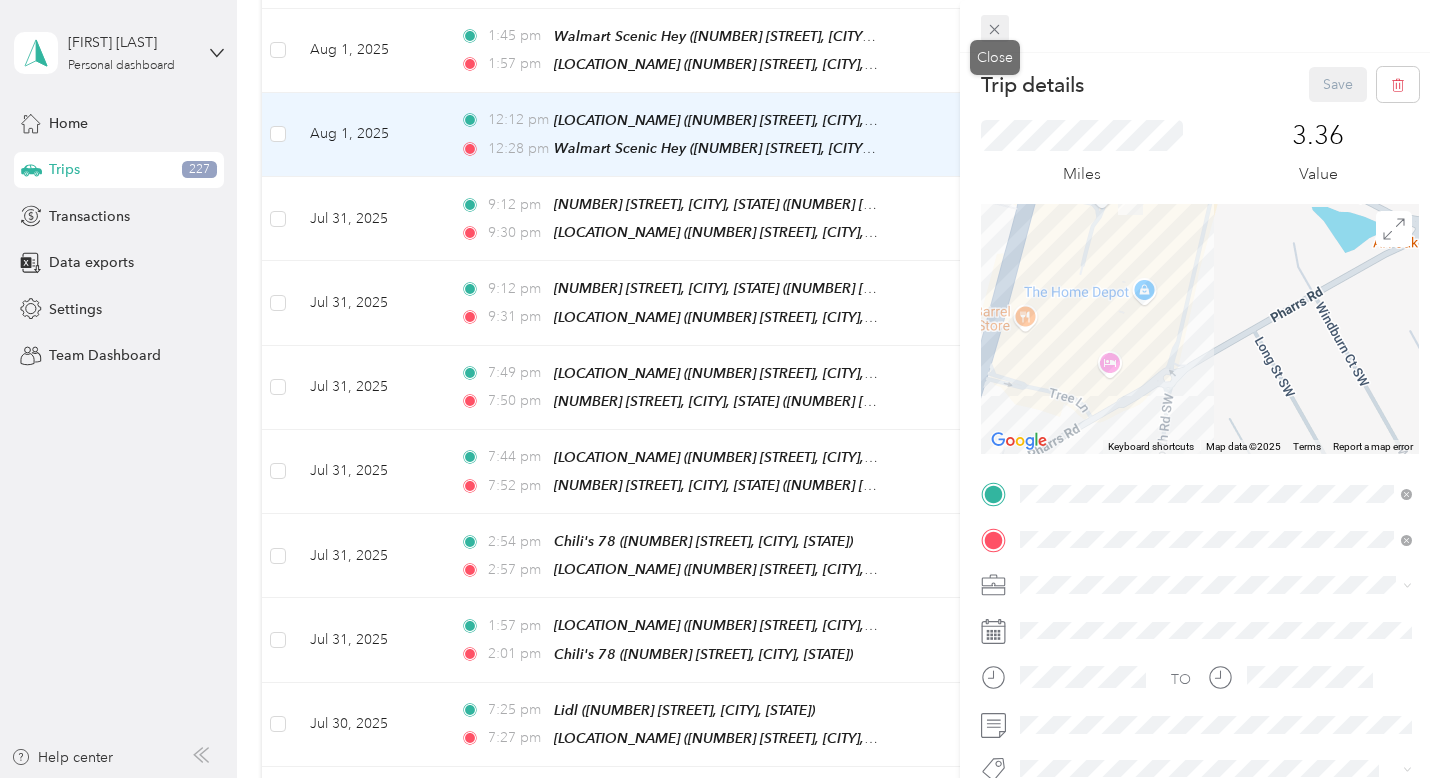 click 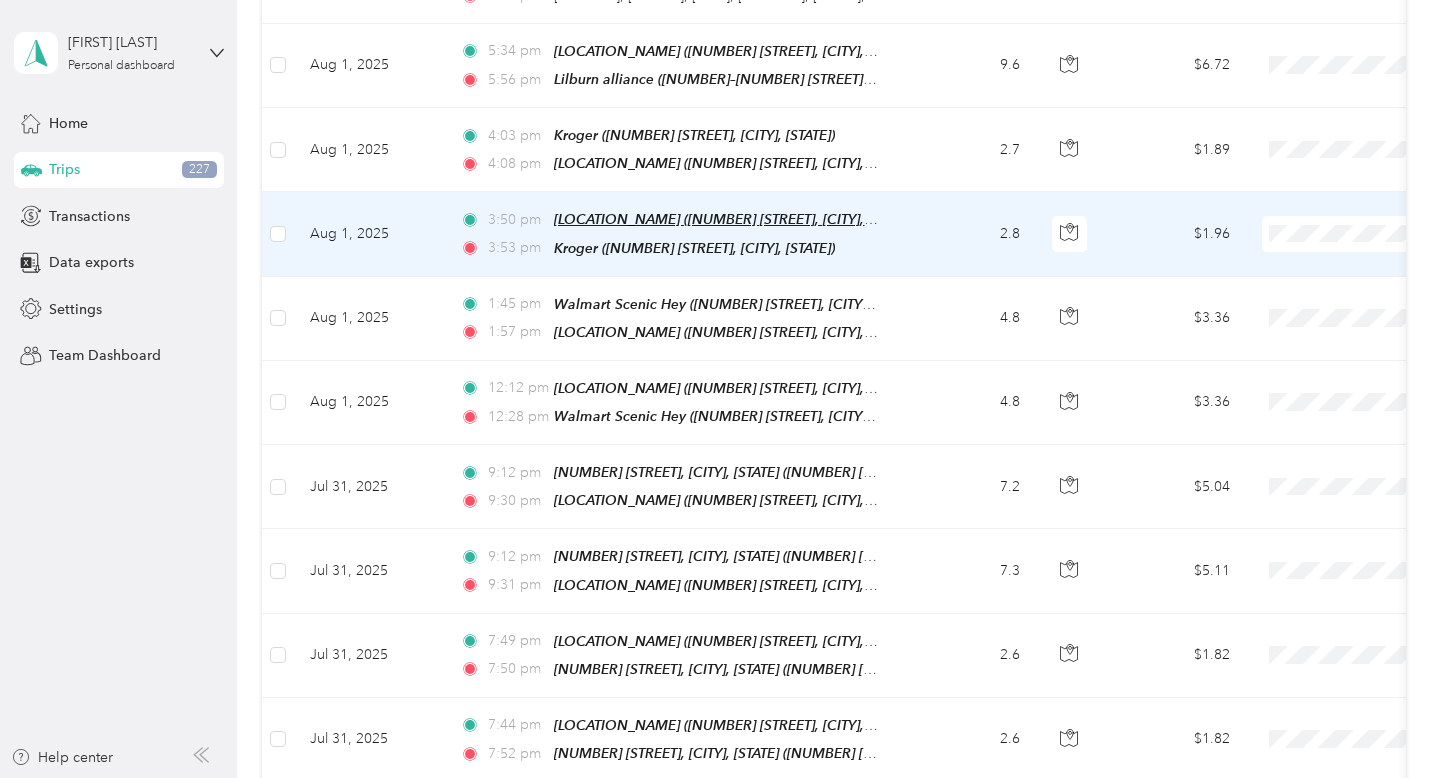 scroll, scrollTop: 562, scrollLeft: 0, axis: vertical 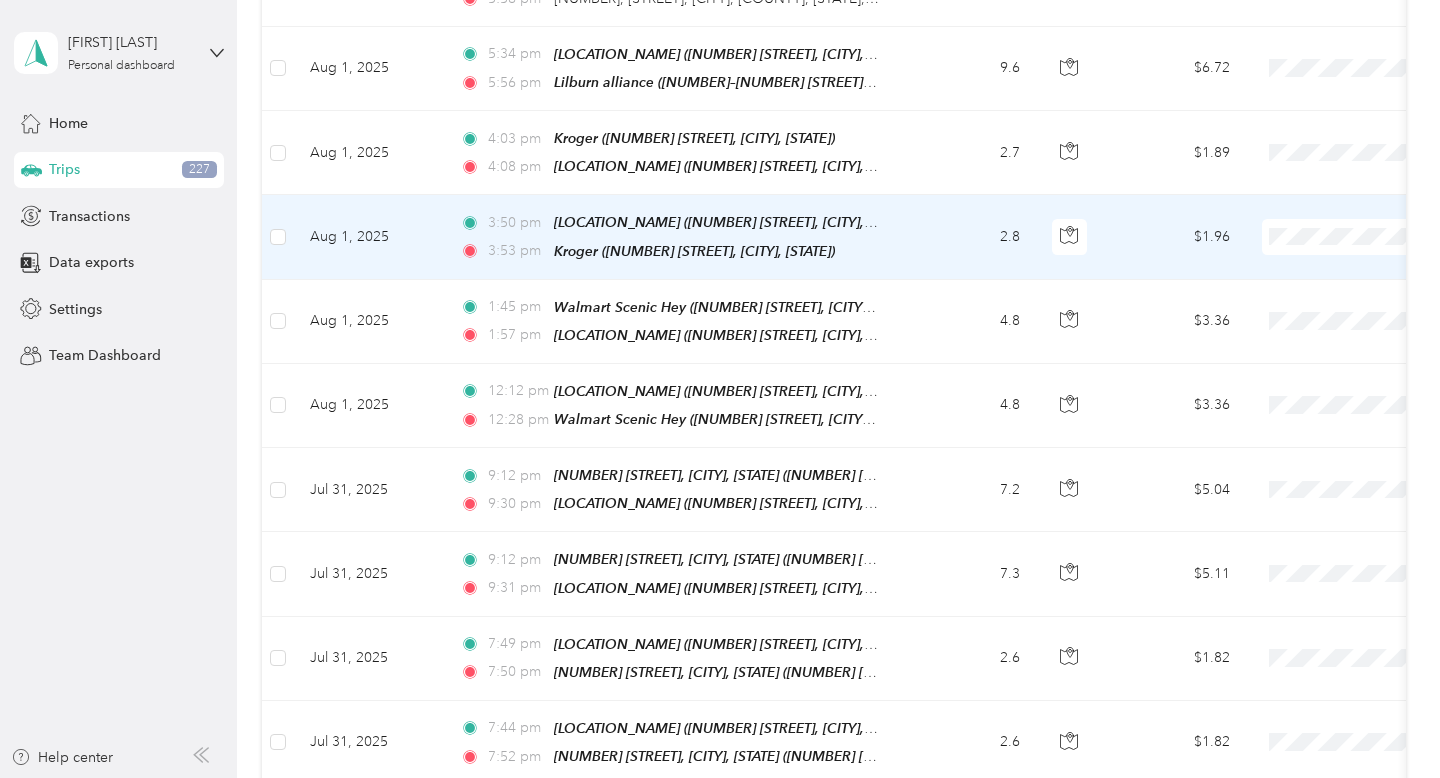 click on "2.8" at bounding box center (970, 237) 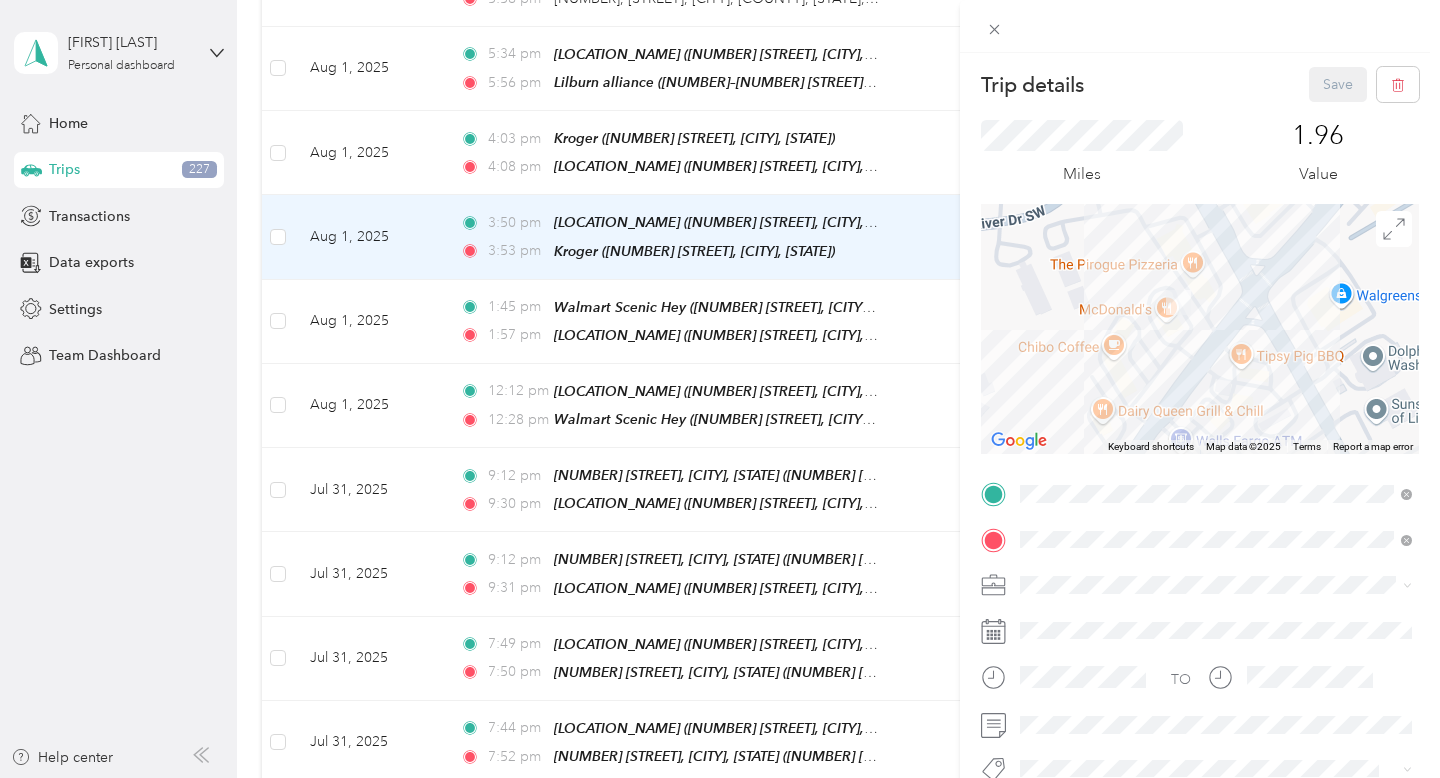 drag, startPoint x: 1168, startPoint y: 252, endPoint x: 1173, endPoint y: 367, distance: 115.10864 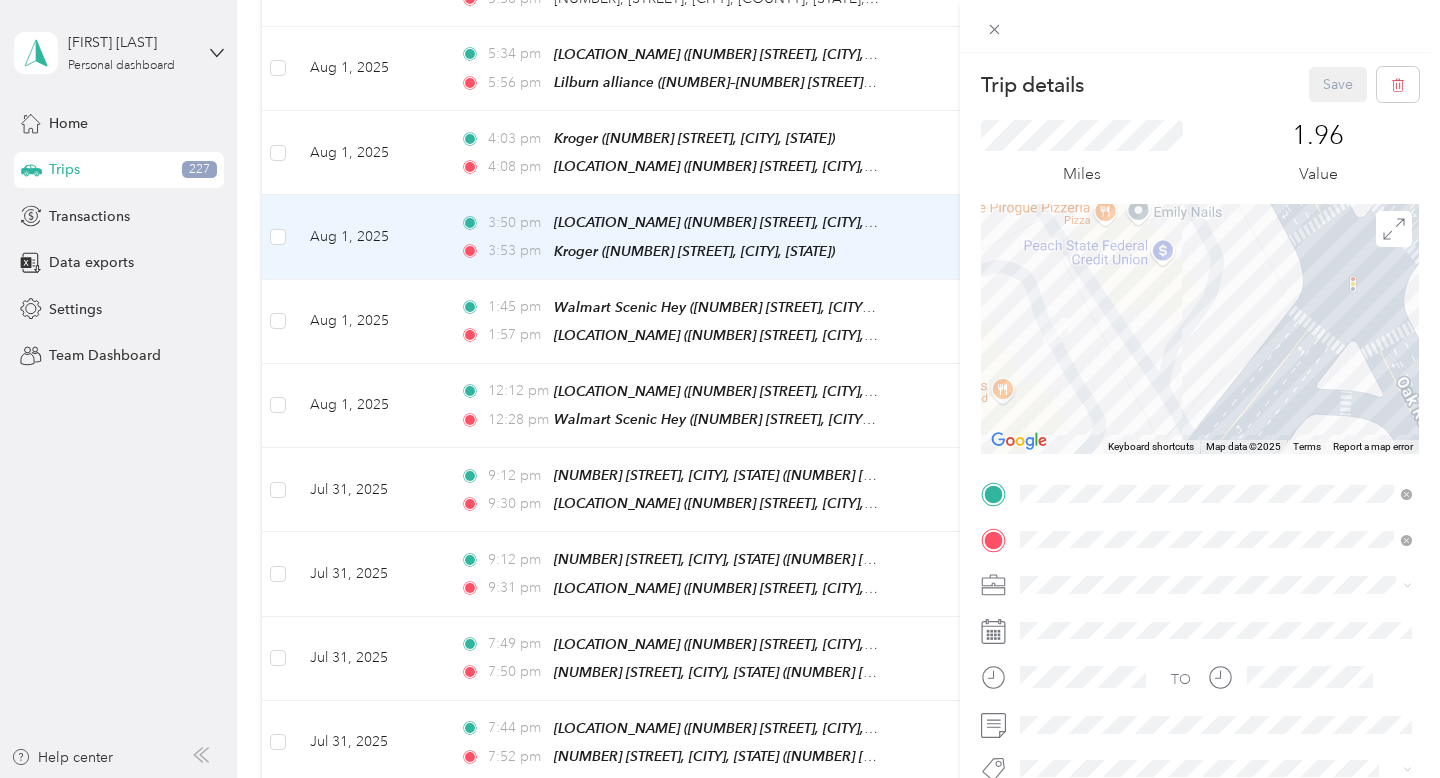 drag, startPoint x: 1253, startPoint y: 297, endPoint x: 1190, endPoint y: 383, distance: 106.60675 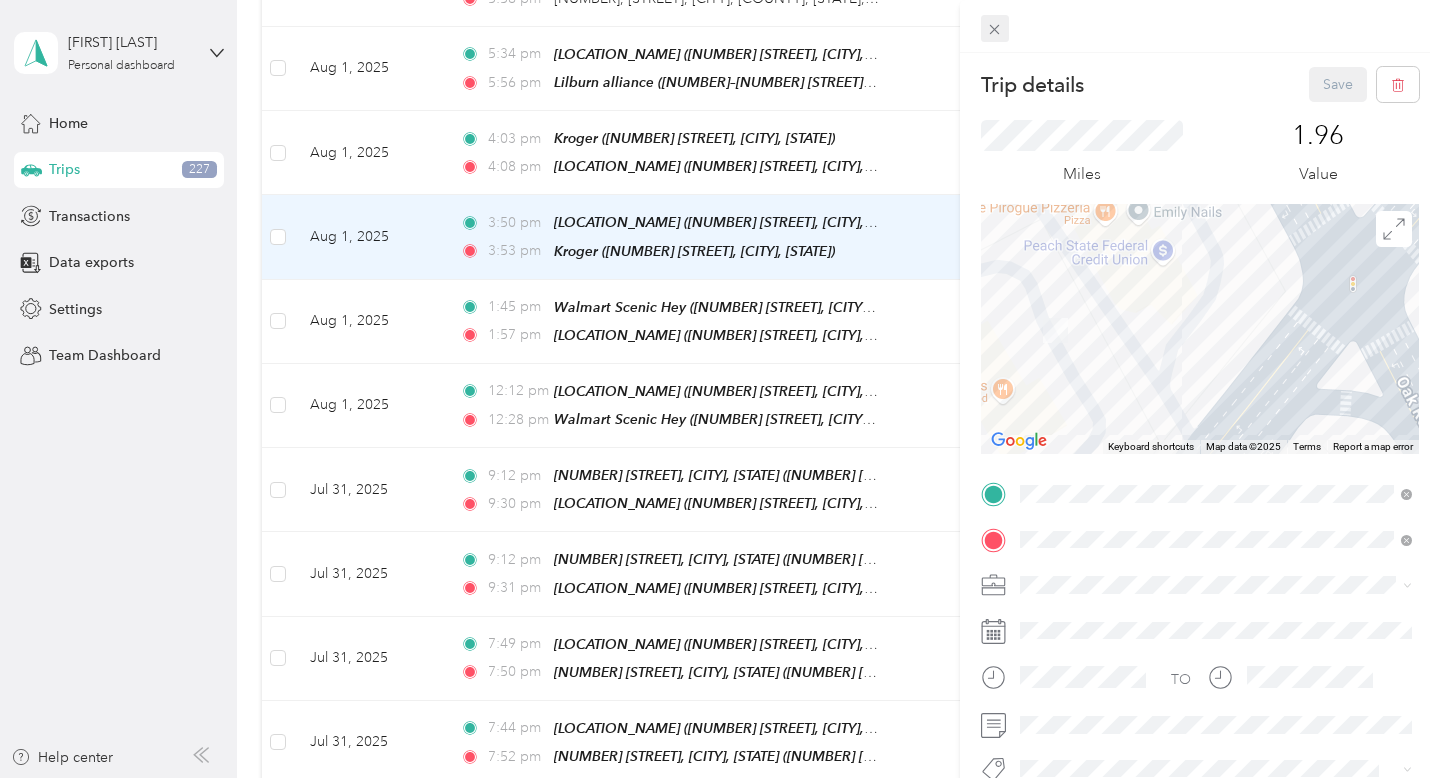 click 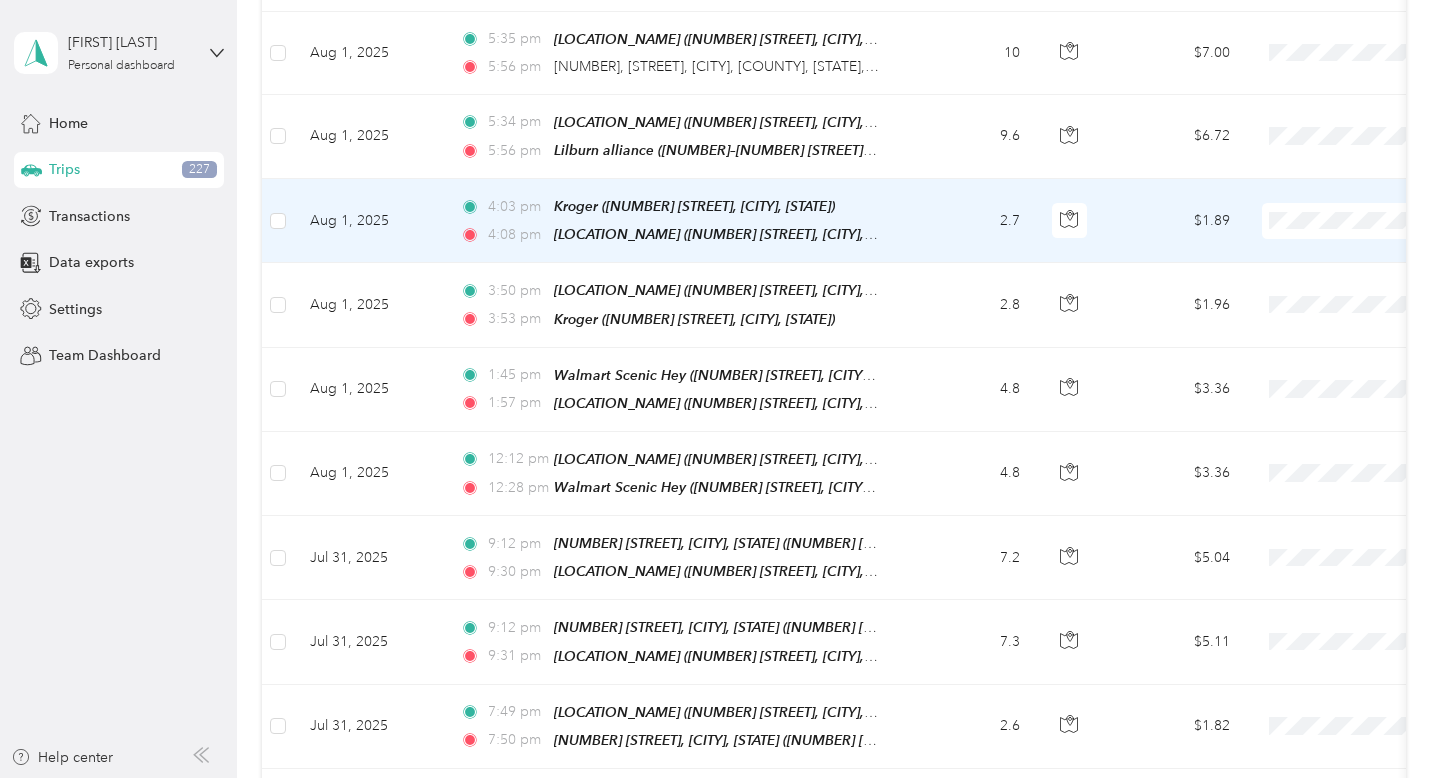 scroll, scrollTop: 472, scrollLeft: 0, axis: vertical 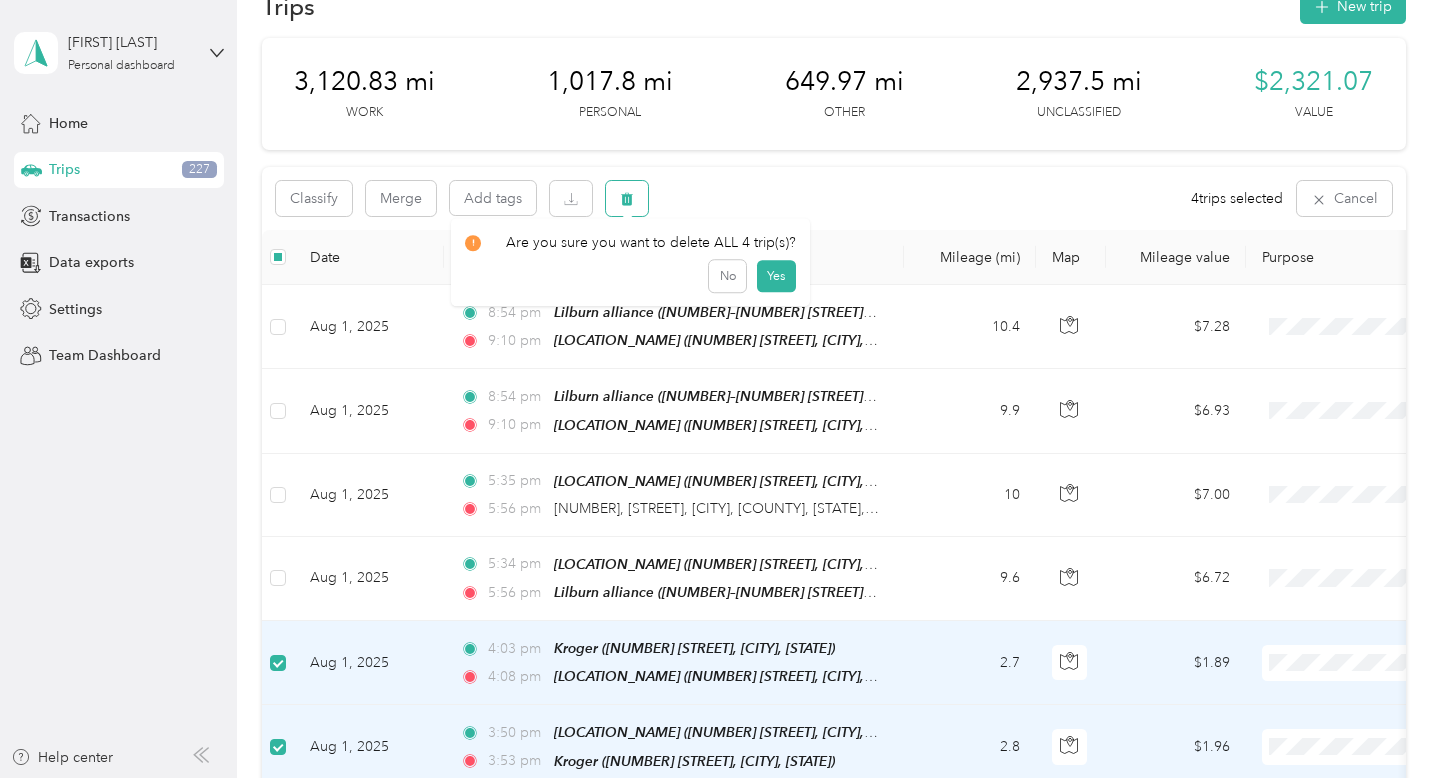 click 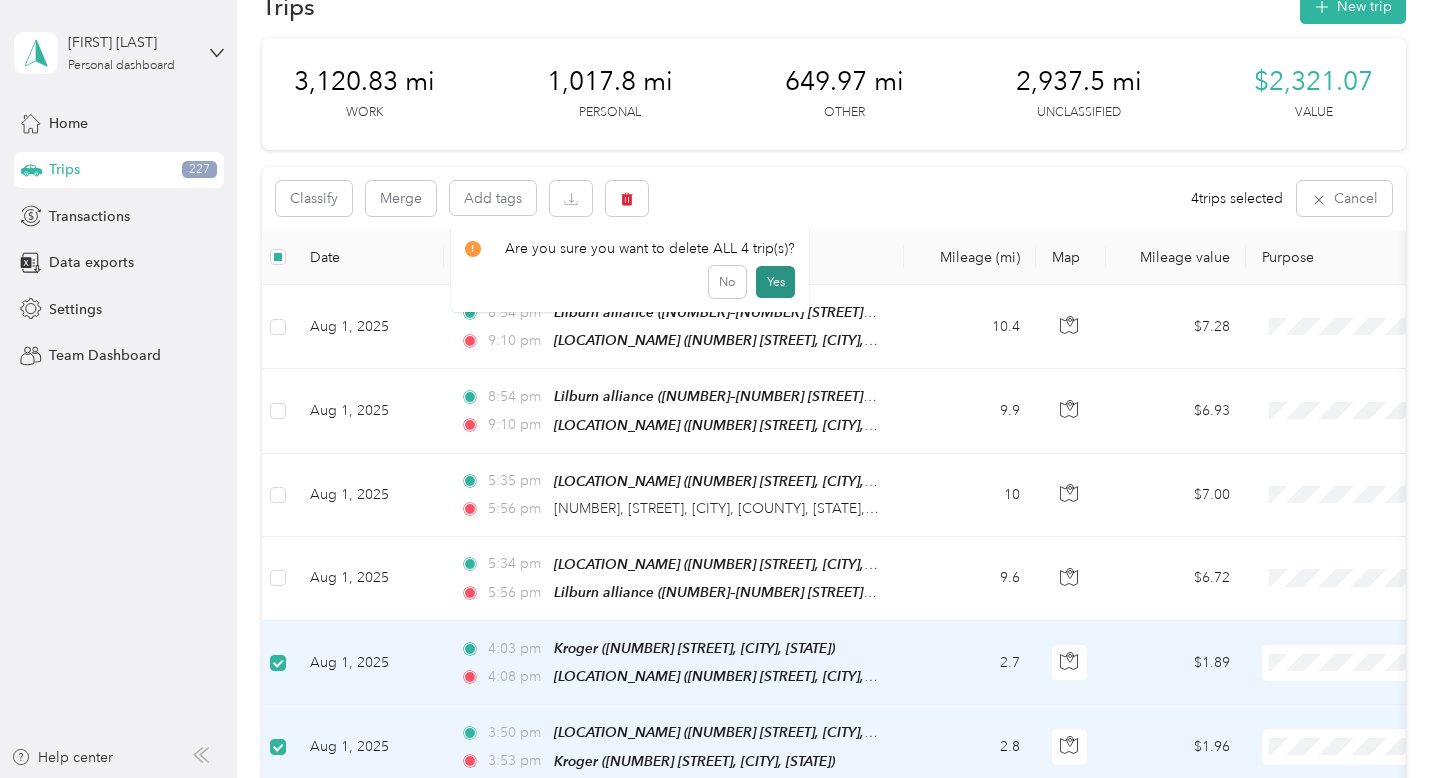 click on "Yes" at bounding box center [775, 282] 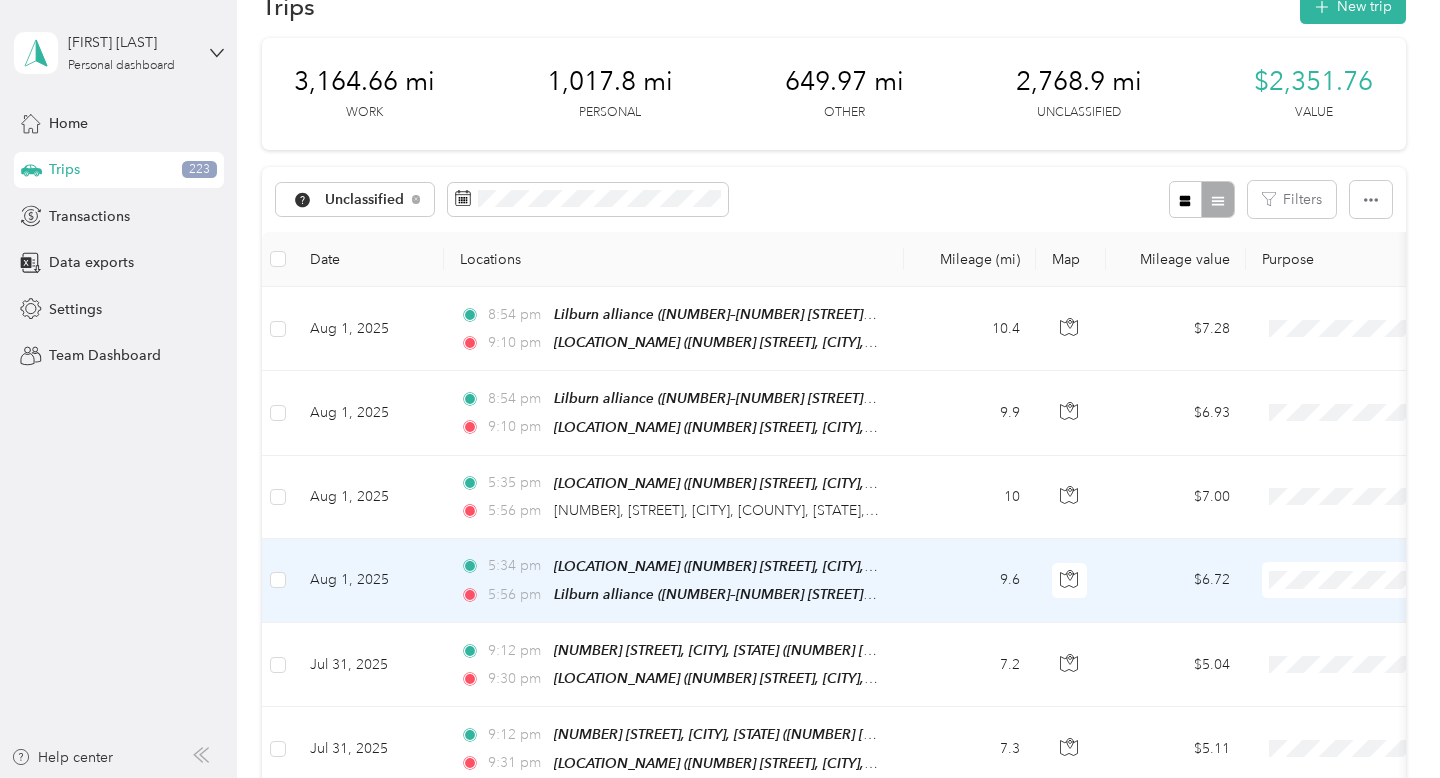 click on "[TIME] [LOCATION_NAME] ([NUMBER] [STREET], [CITY], [STATE]) [TIME] [LOCATION_NAME] ([NUMBER]–[NUMBER] [STREET], [CITY], [STATE])" at bounding box center [674, 581] 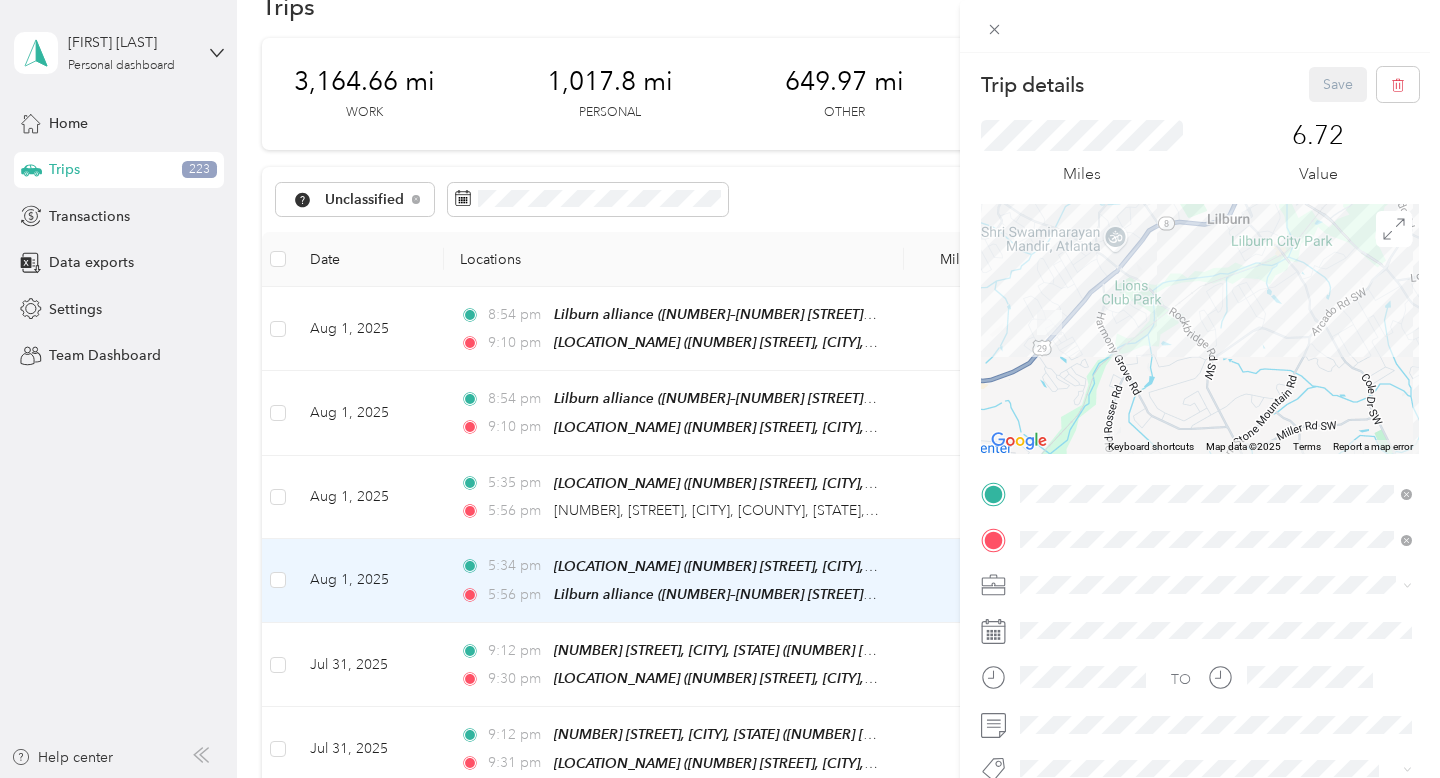 drag, startPoint x: 1038, startPoint y: 348, endPoint x: 1168, endPoint y: 347, distance: 130.00385 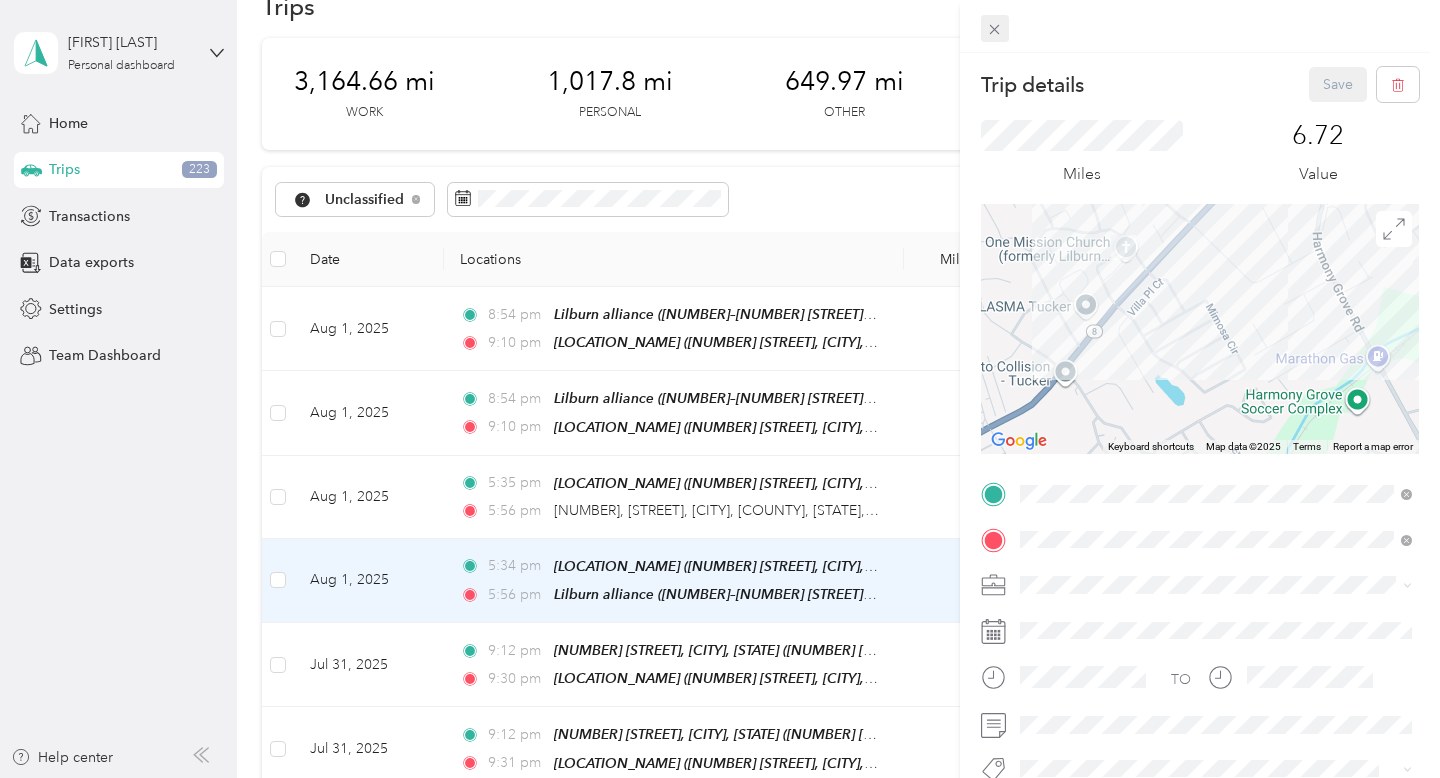 click 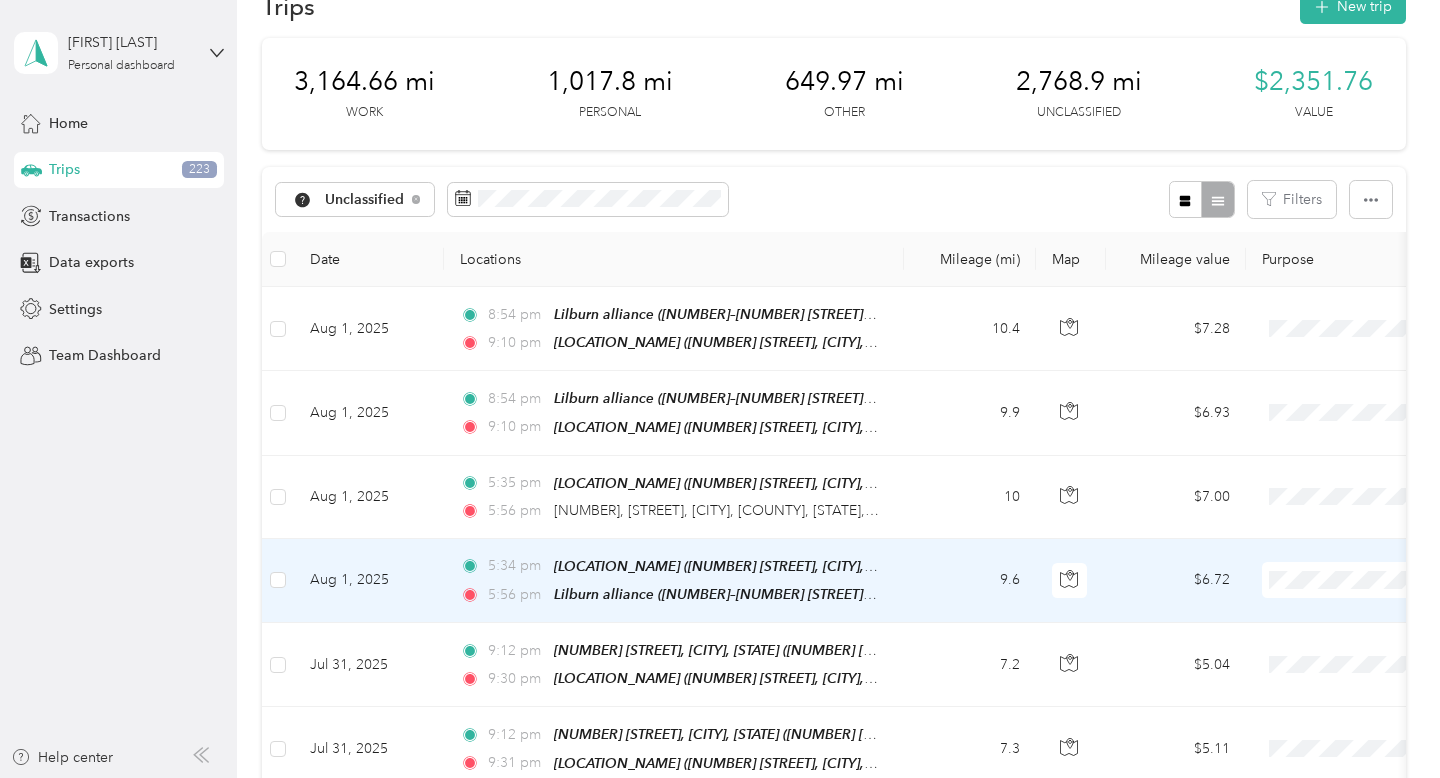 click on "9.6" at bounding box center (970, 581) 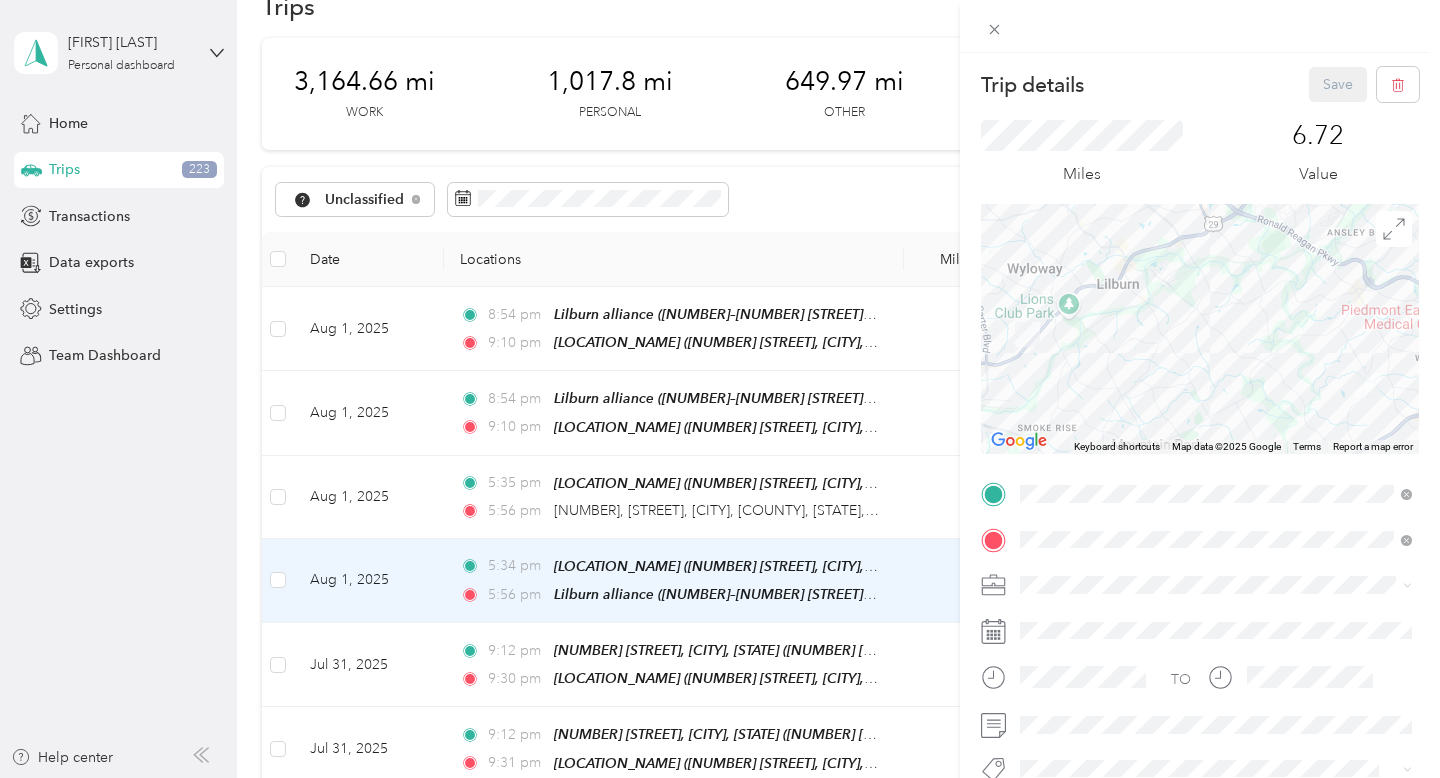 click on "Work" at bounding box center (1044, 299) 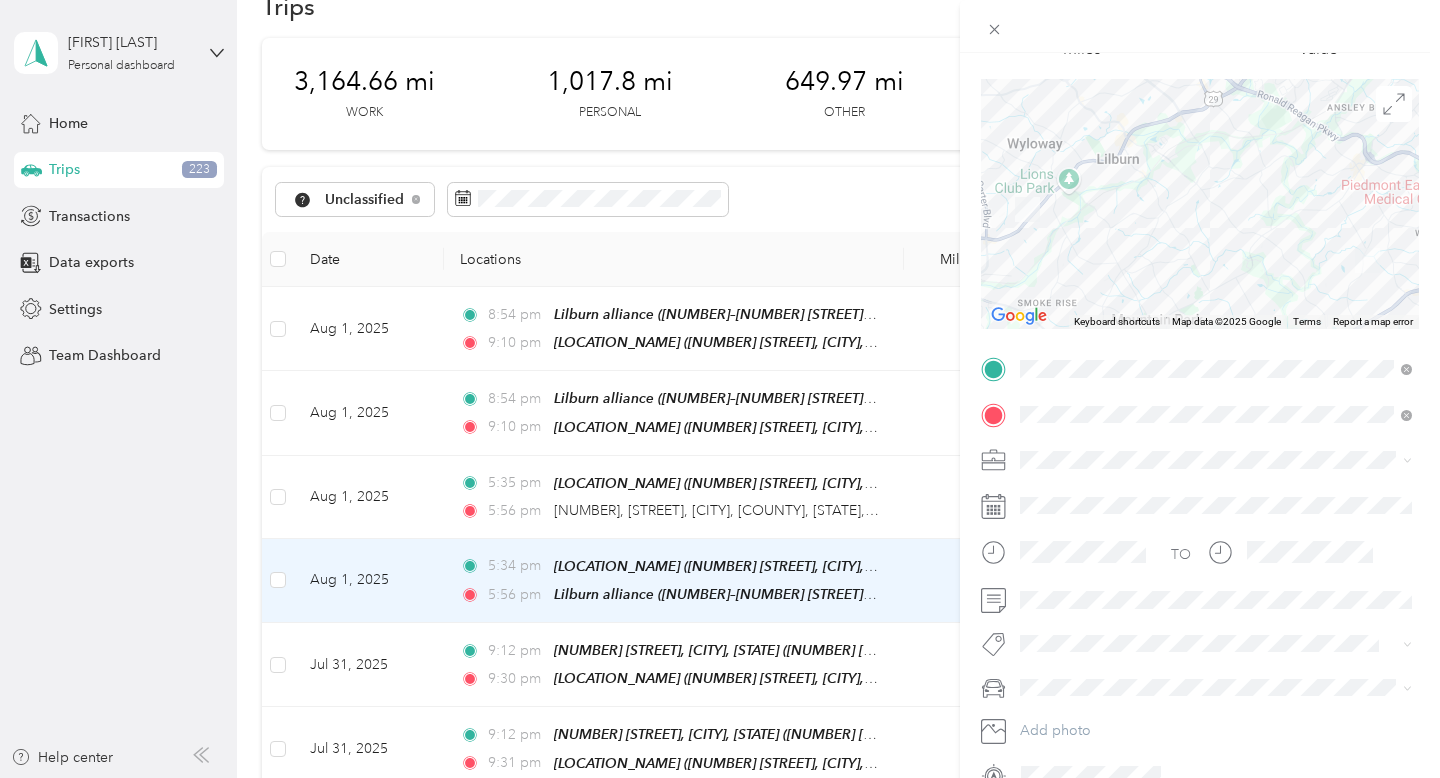 scroll, scrollTop: 132, scrollLeft: 0, axis: vertical 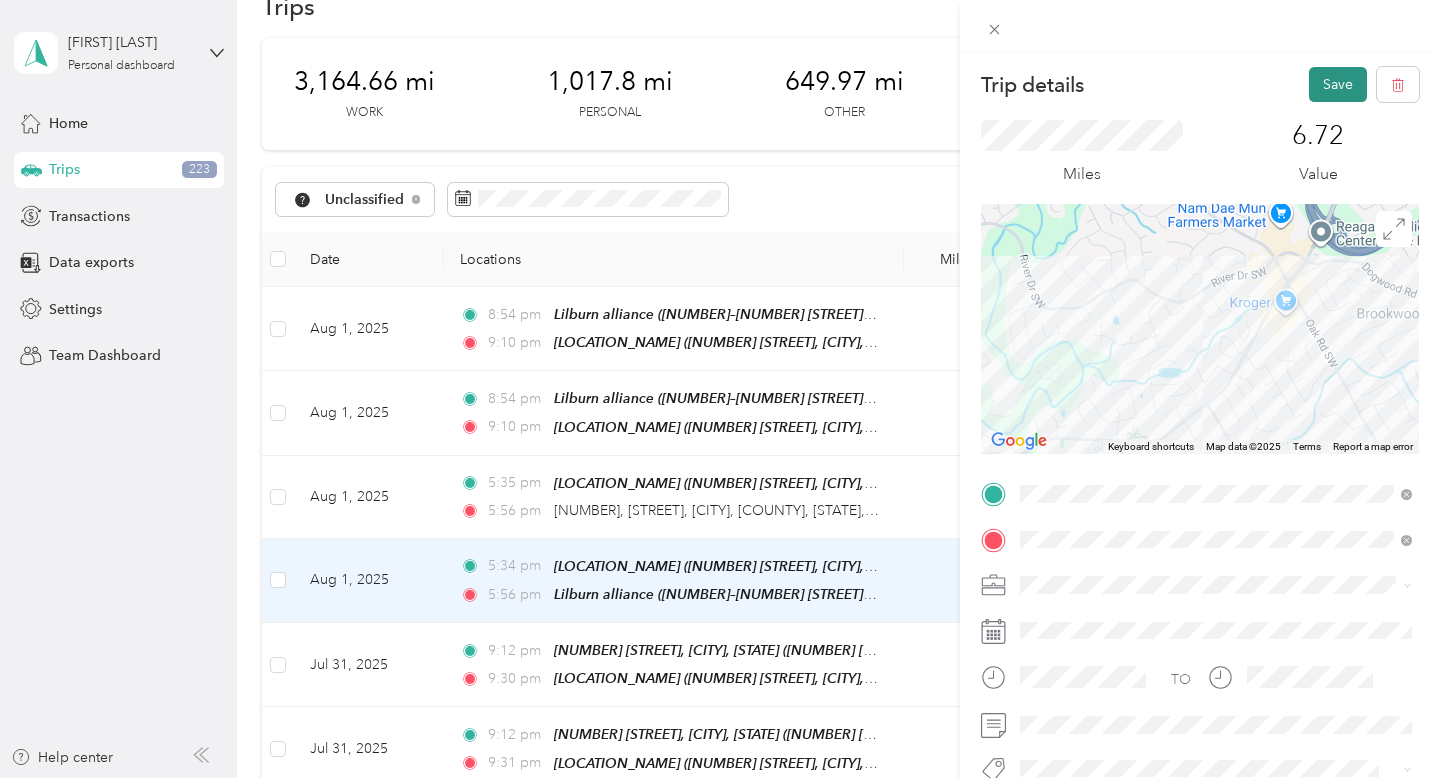 click on "Save" at bounding box center [1338, 84] 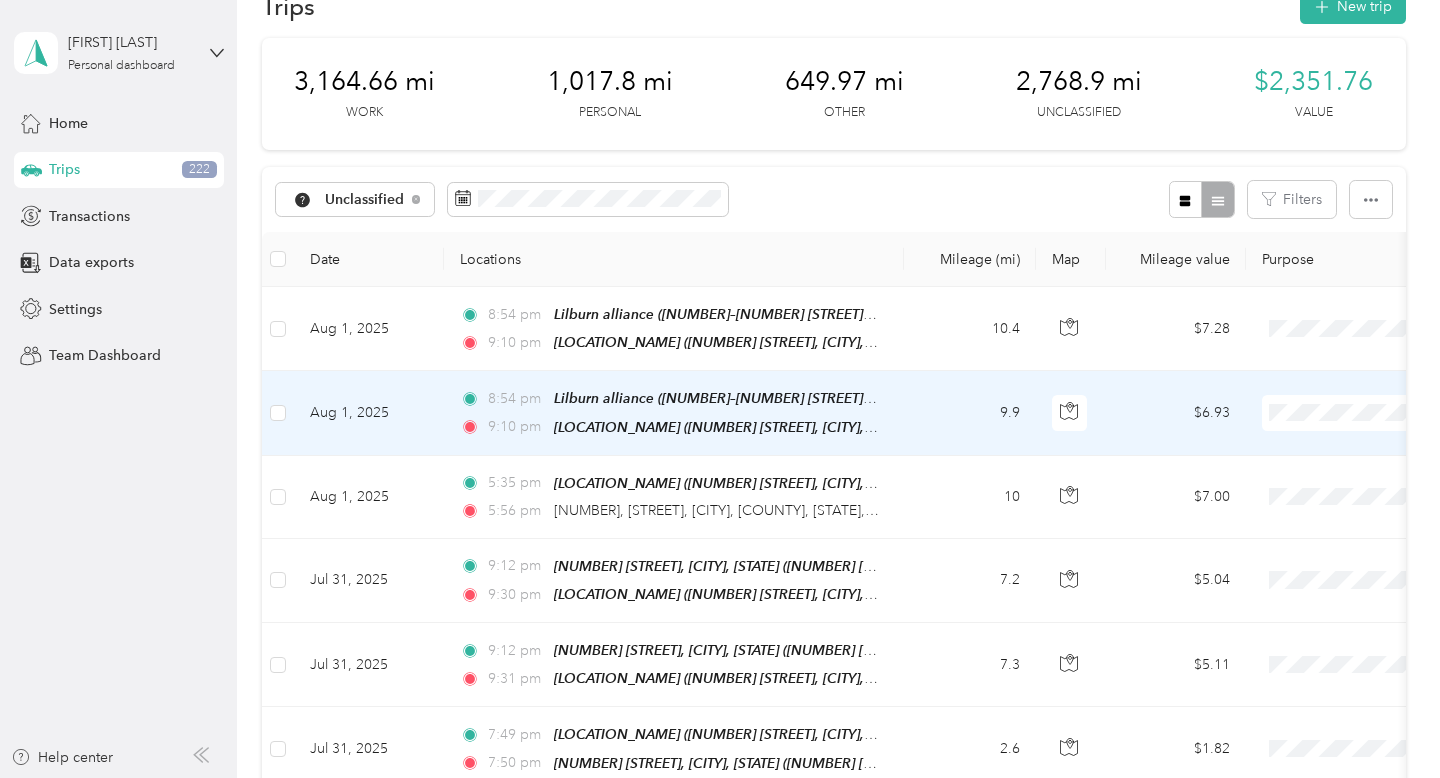 click on "9.9" at bounding box center (970, 413) 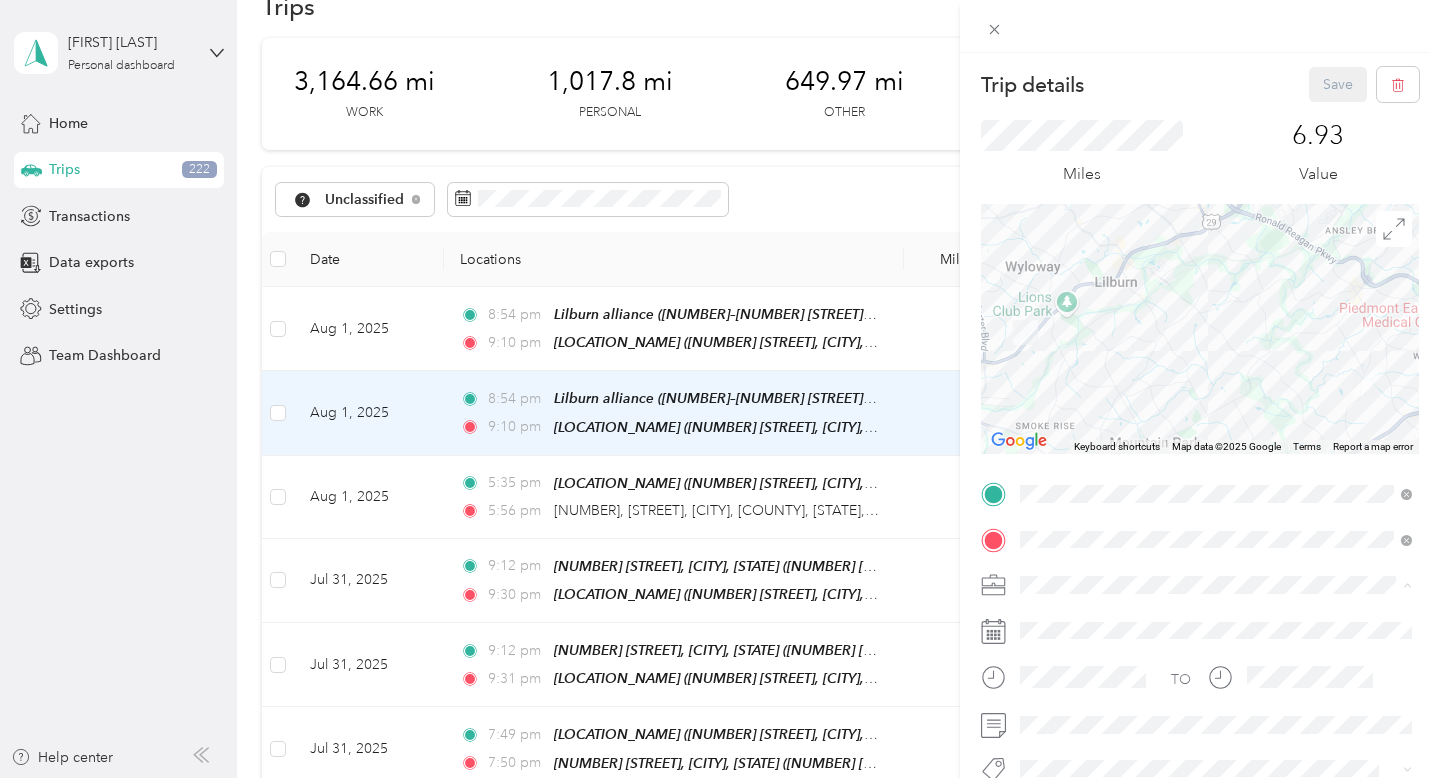 click on "Work" at bounding box center (1216, 304) 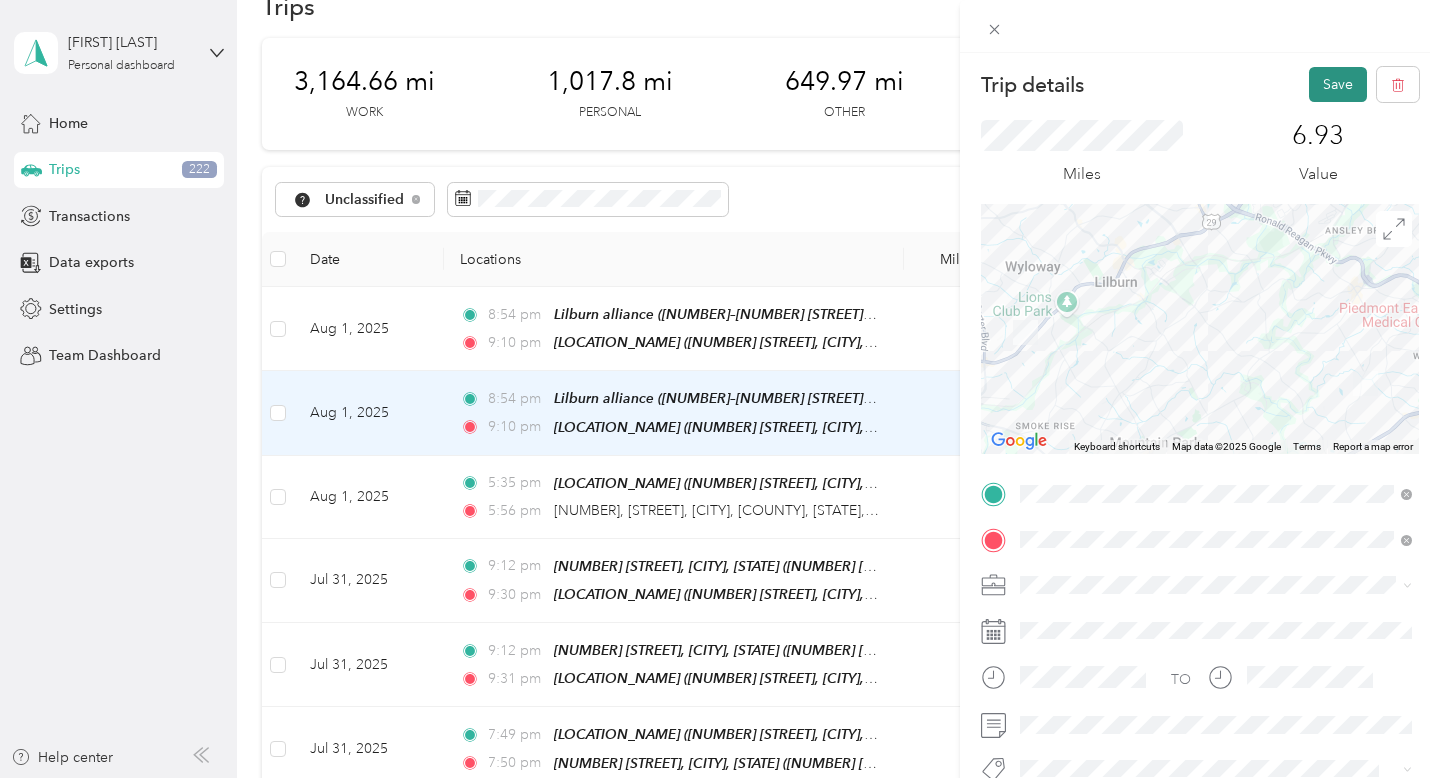click on "Save" at bounding box center (1338, 84) 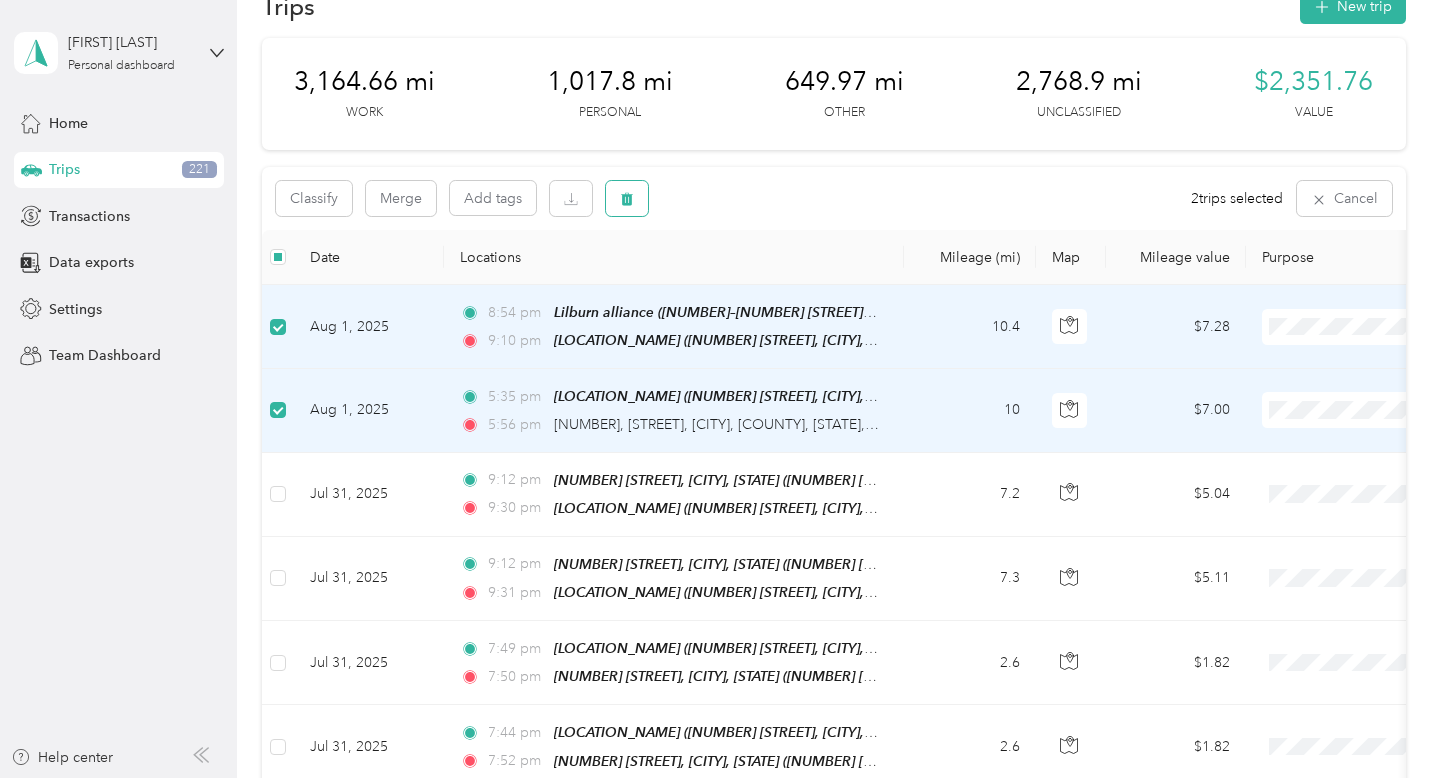 click 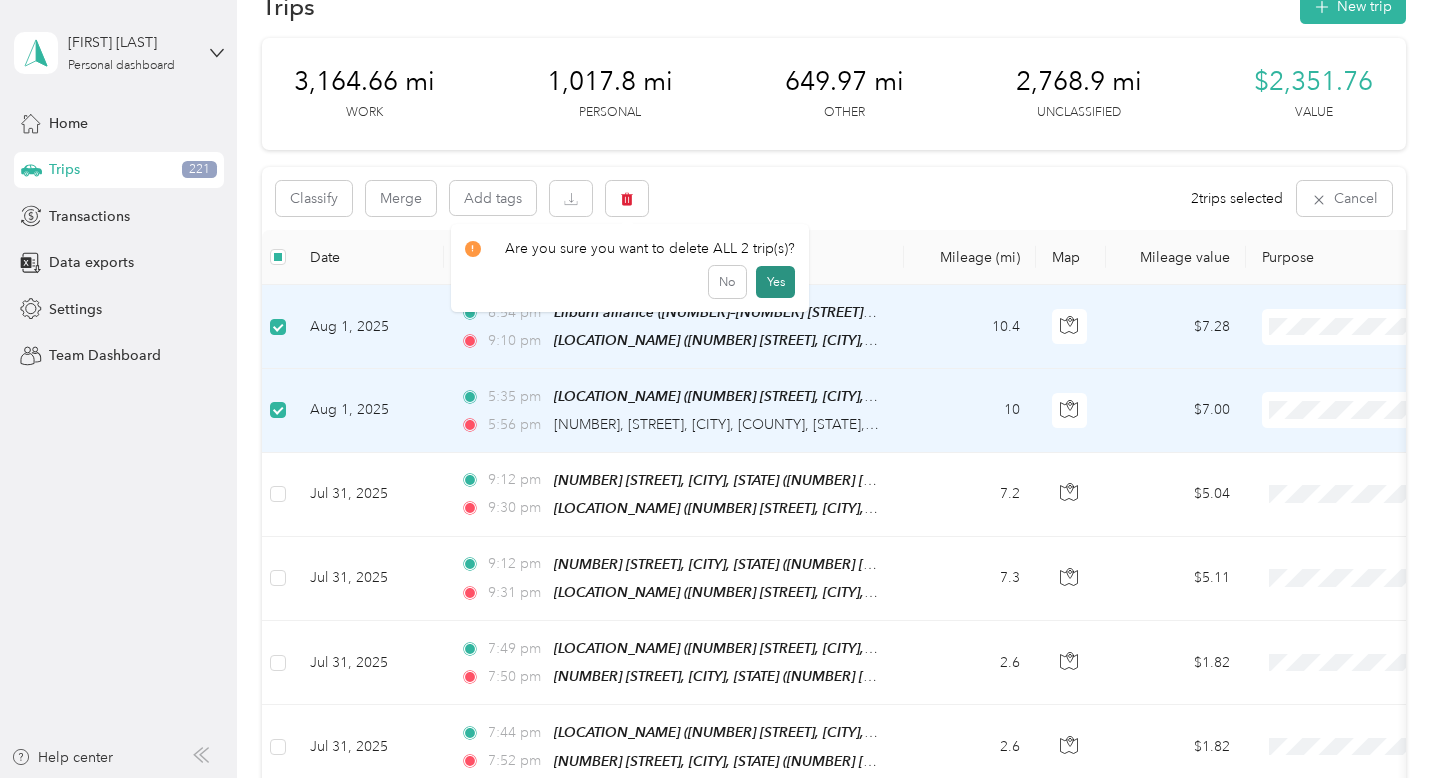 click on "Yes" at bounding box center (775, 282) 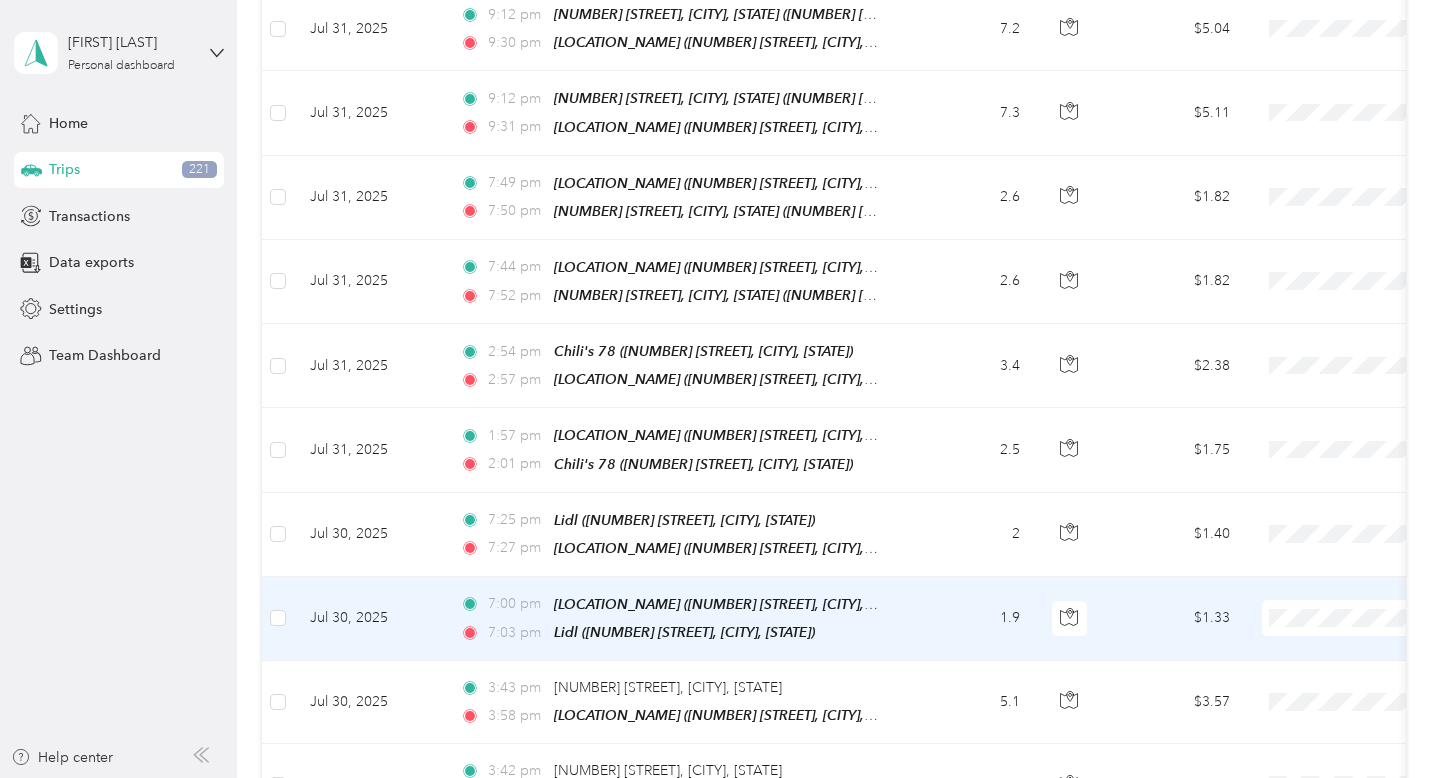 scroll, scrollTop: 327, scrollLeft: 0, axis: vertical 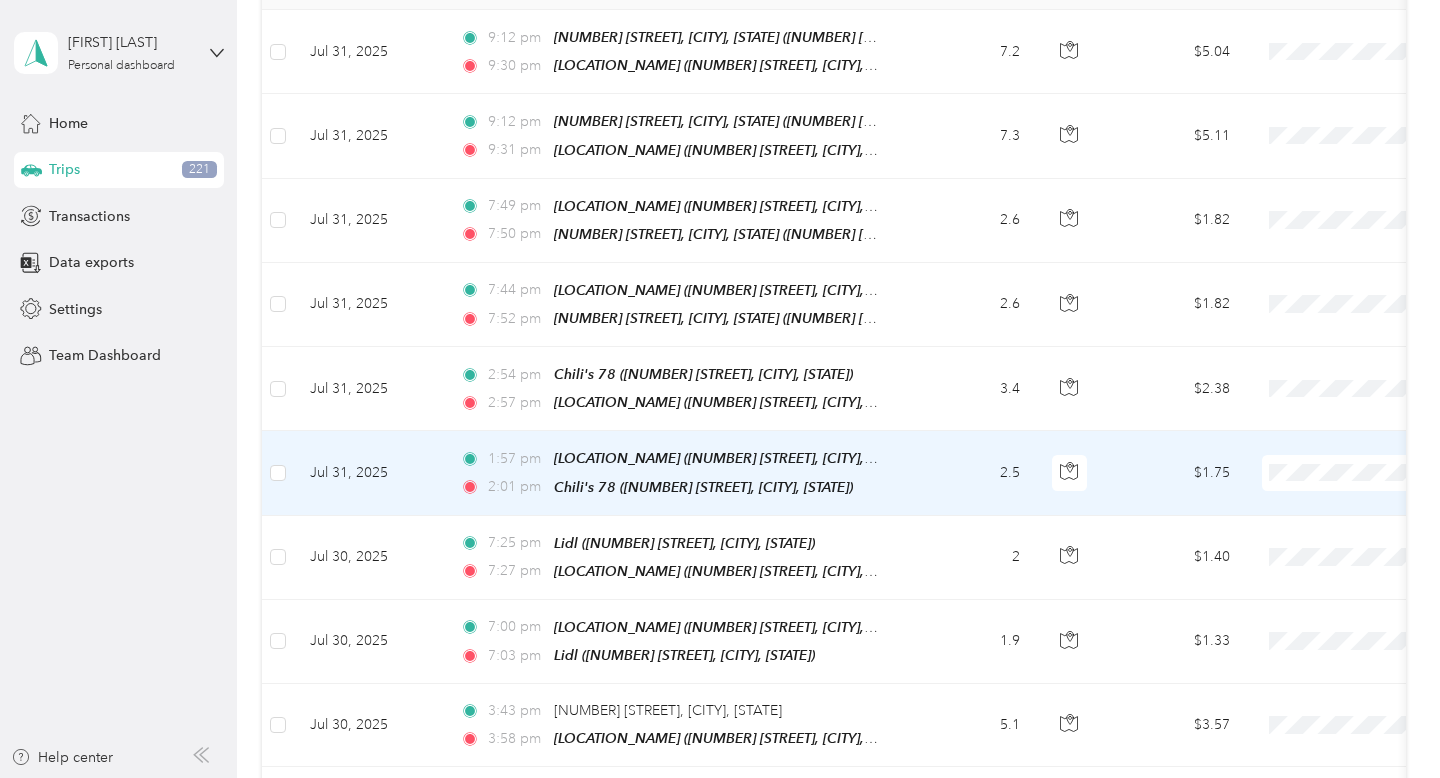 click on "2.5" at bounding box center (970, 473) 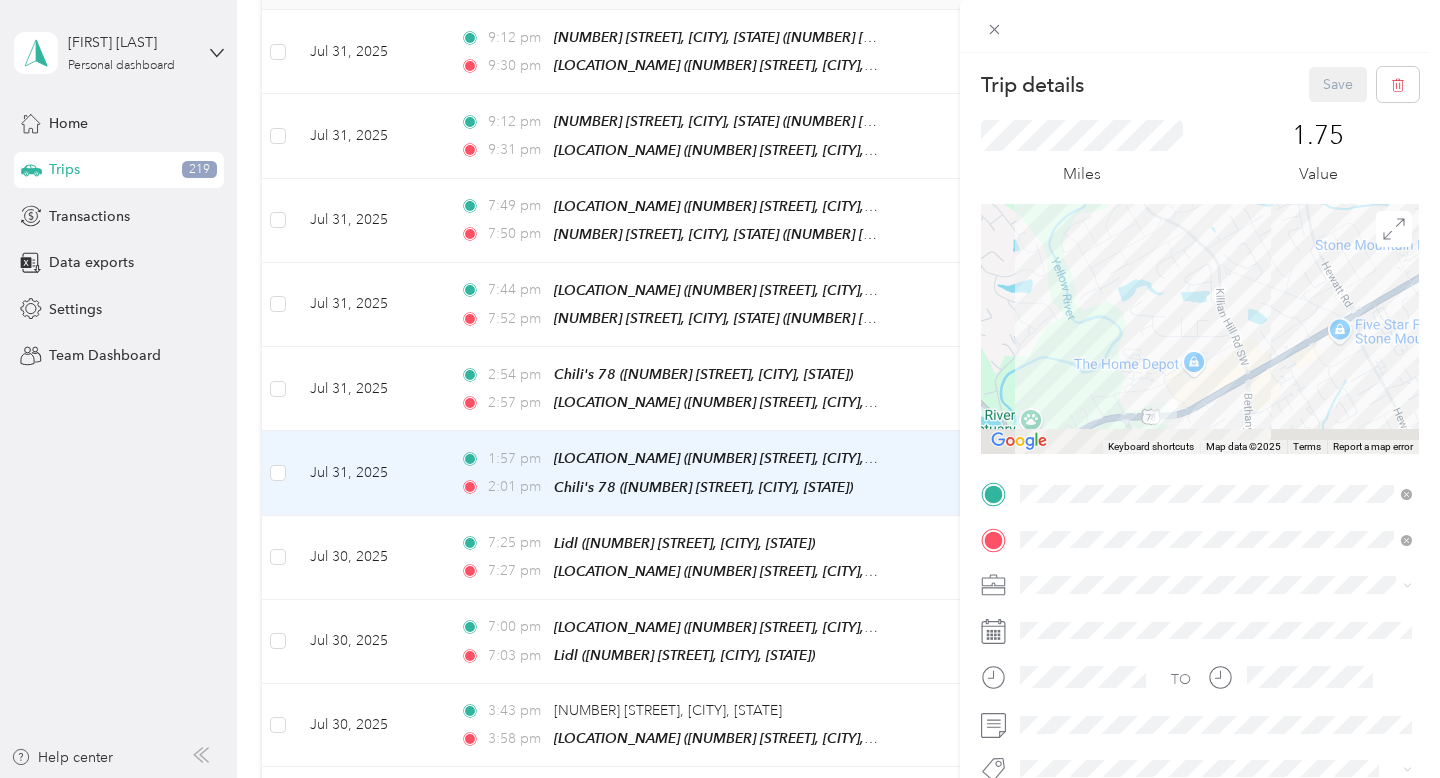 drag, startPoint x: 1178, startPoint y: 315, endPoint x: 1220, endPoint y: 212, distance: 111.233986 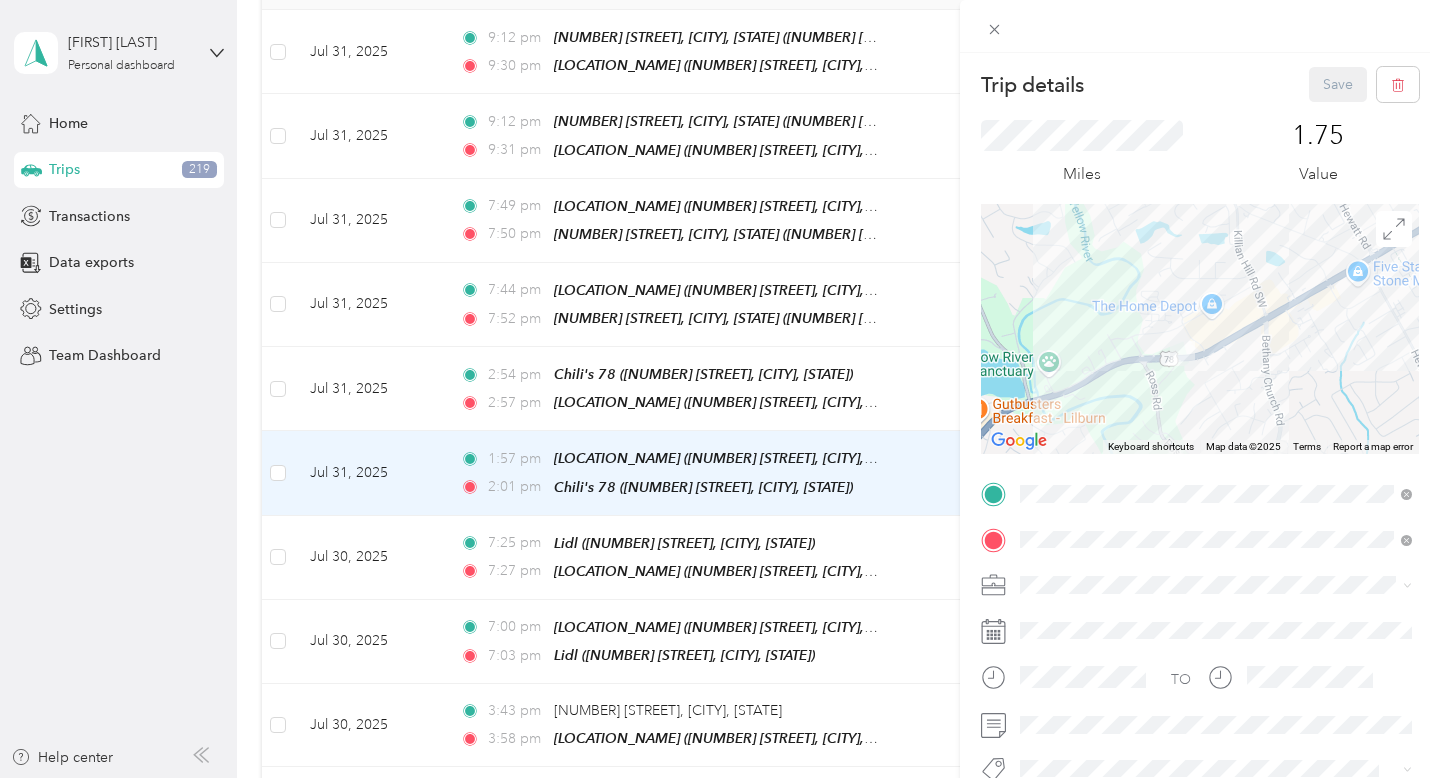 drag, startPoint x: 1166, startPoint y: 320, endPoint x: 1171, endPoint y: 292, distance: 28.442924 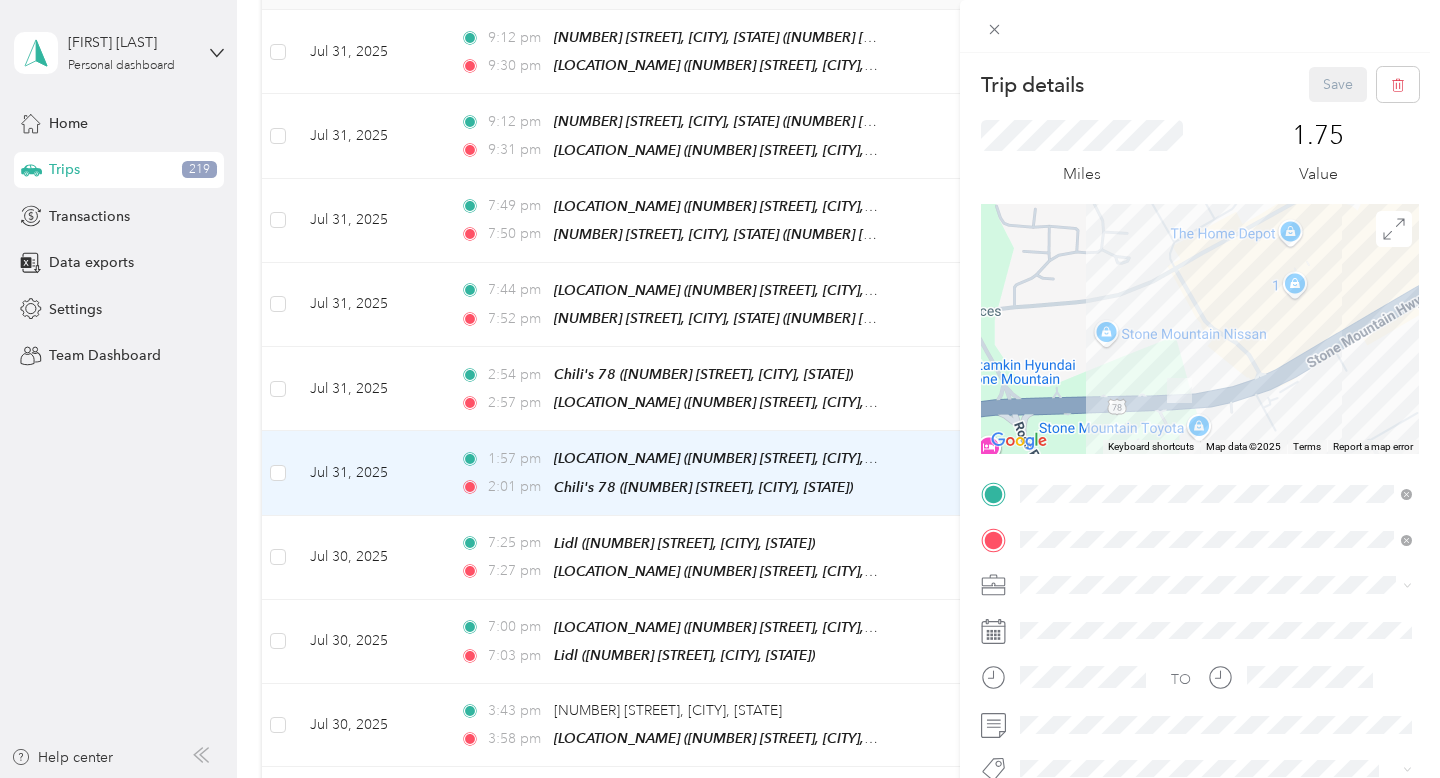 drag, startPoint x: 1191, startPoint y: 350, endPoint x: 1188, endPoint y: 252, distance: 98.045906 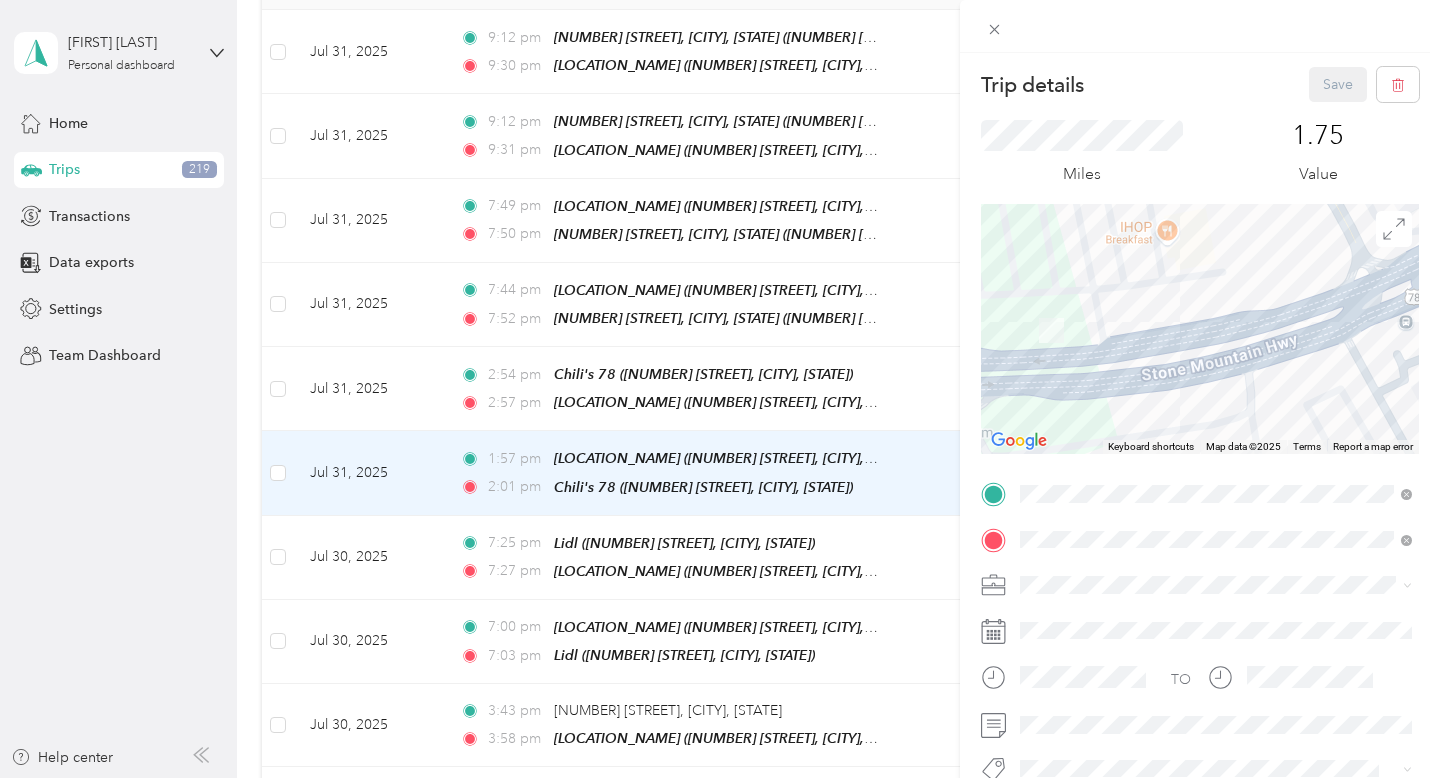 drag, startPoint x: 1195, startPoint y: 298, endPoint x: 1120, endPoint y: 294, distance: 75.10659 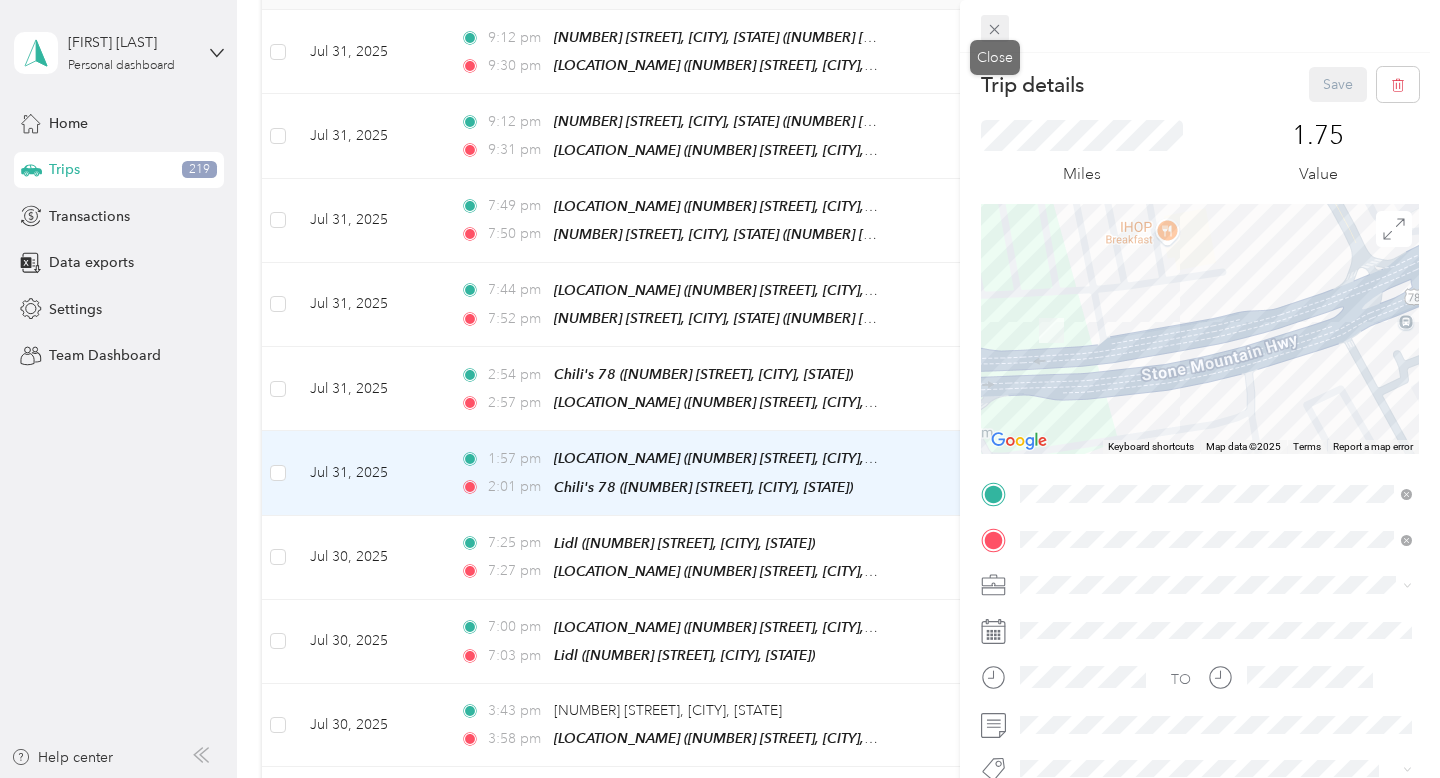 click 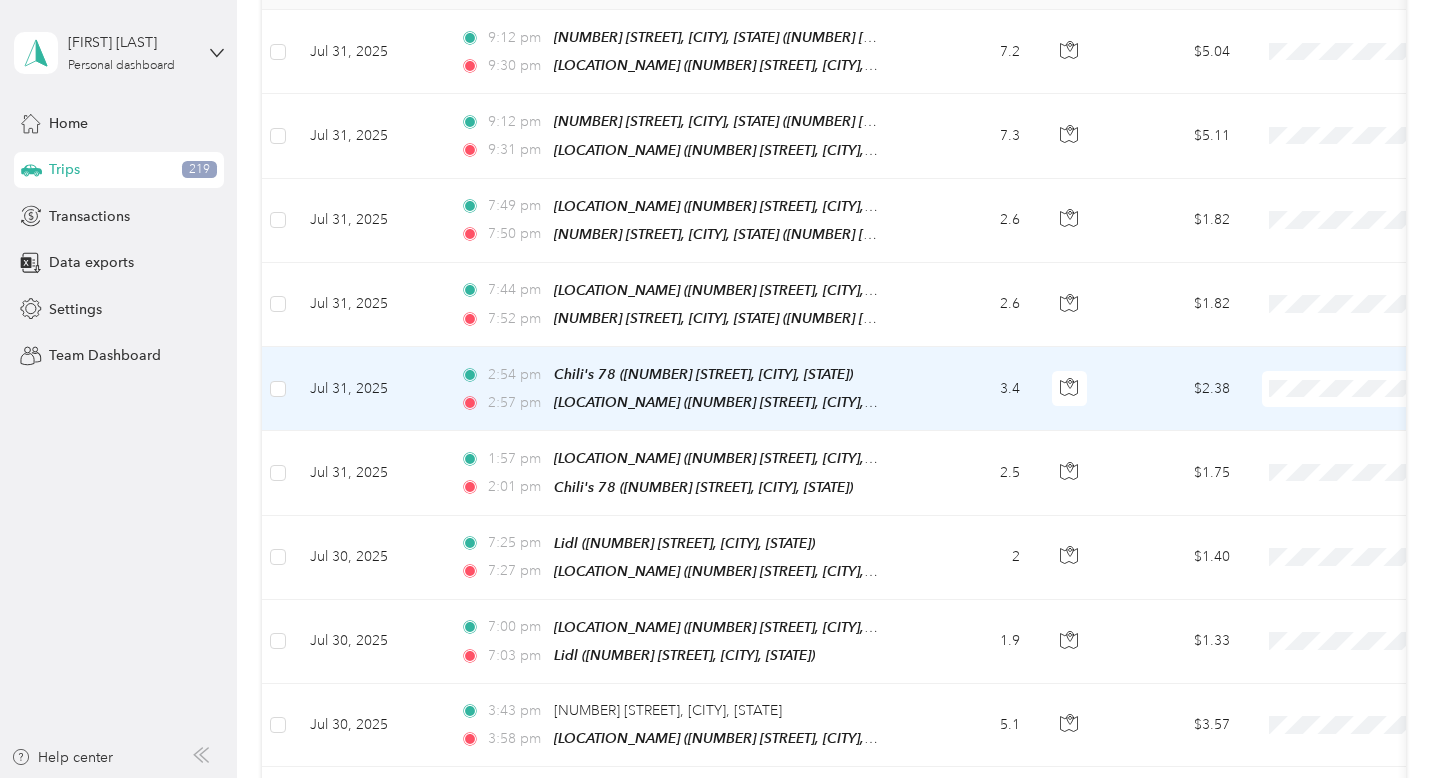 scroll, scrollTop: 323, scrollLeft: 0, axis: vertical 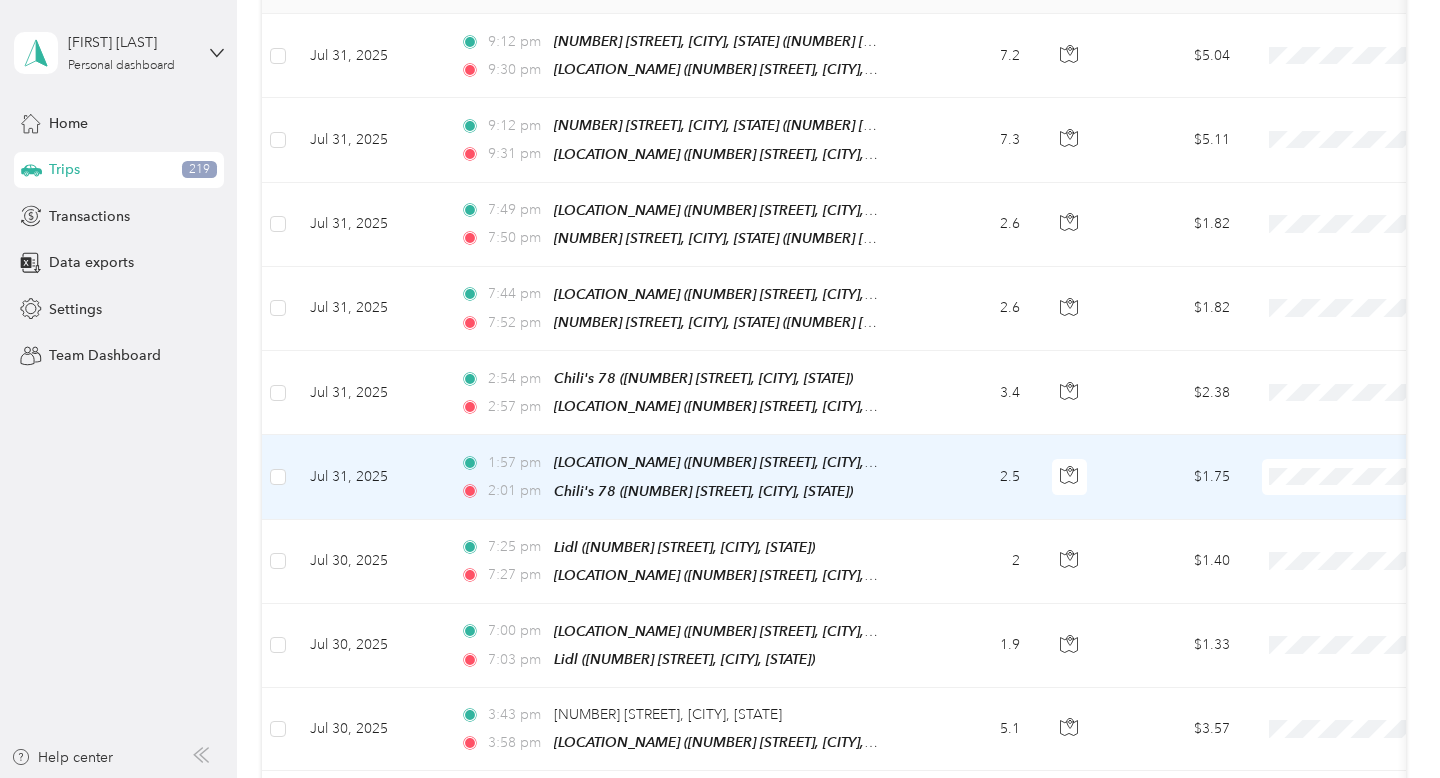 click on "2.5" at bounding box center [970, 477] 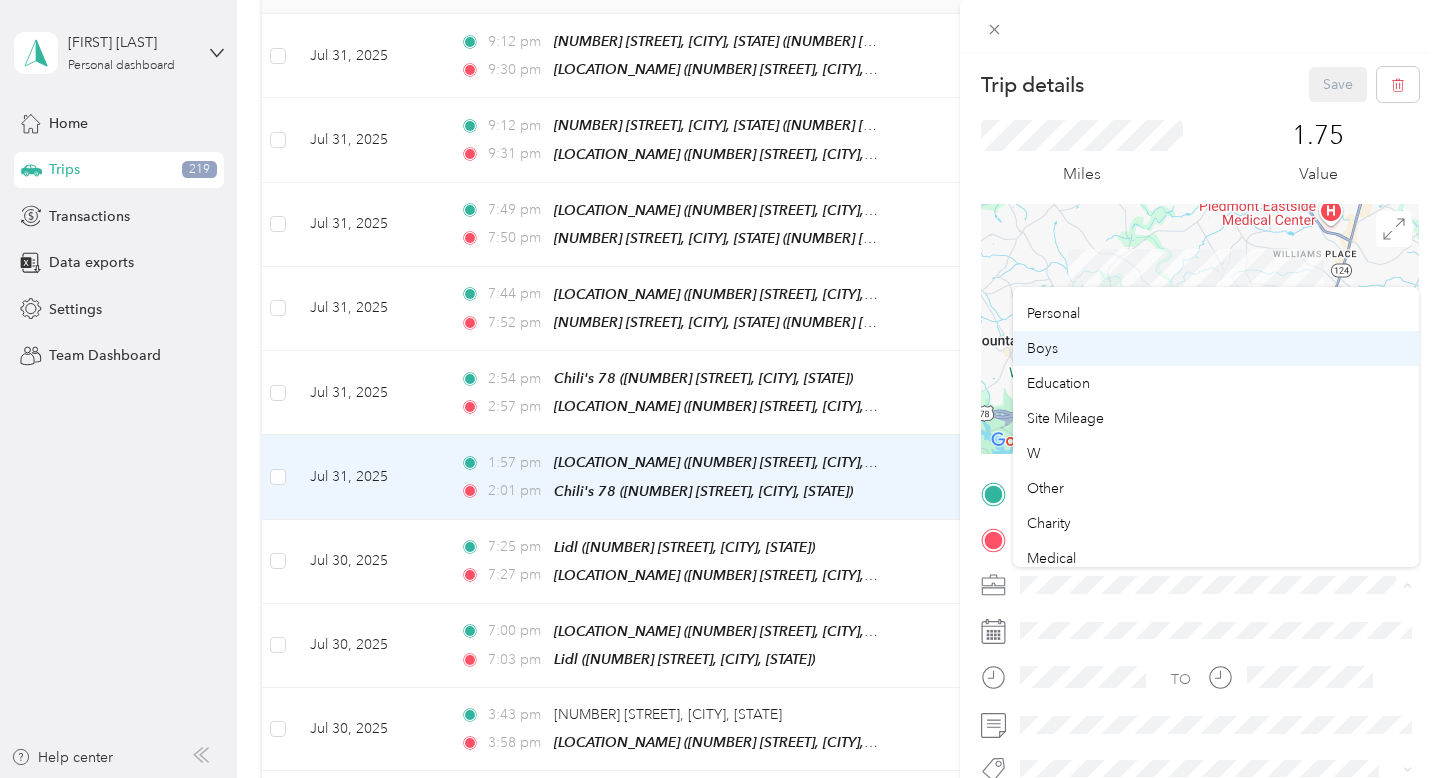 scroll, scrollTop: 0, scrollLeft: 0, axis: both 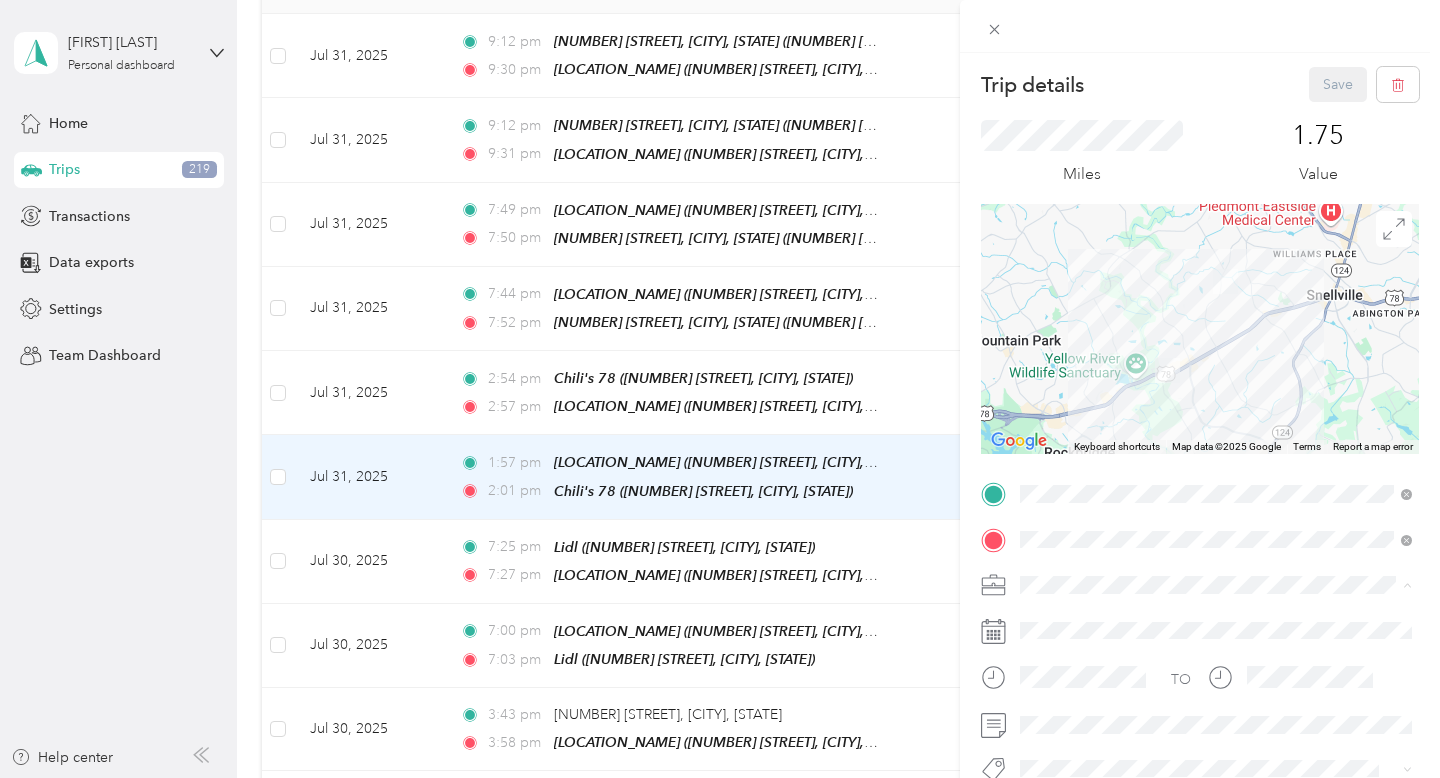 click on "Work" at bounding box center [1216, 304] 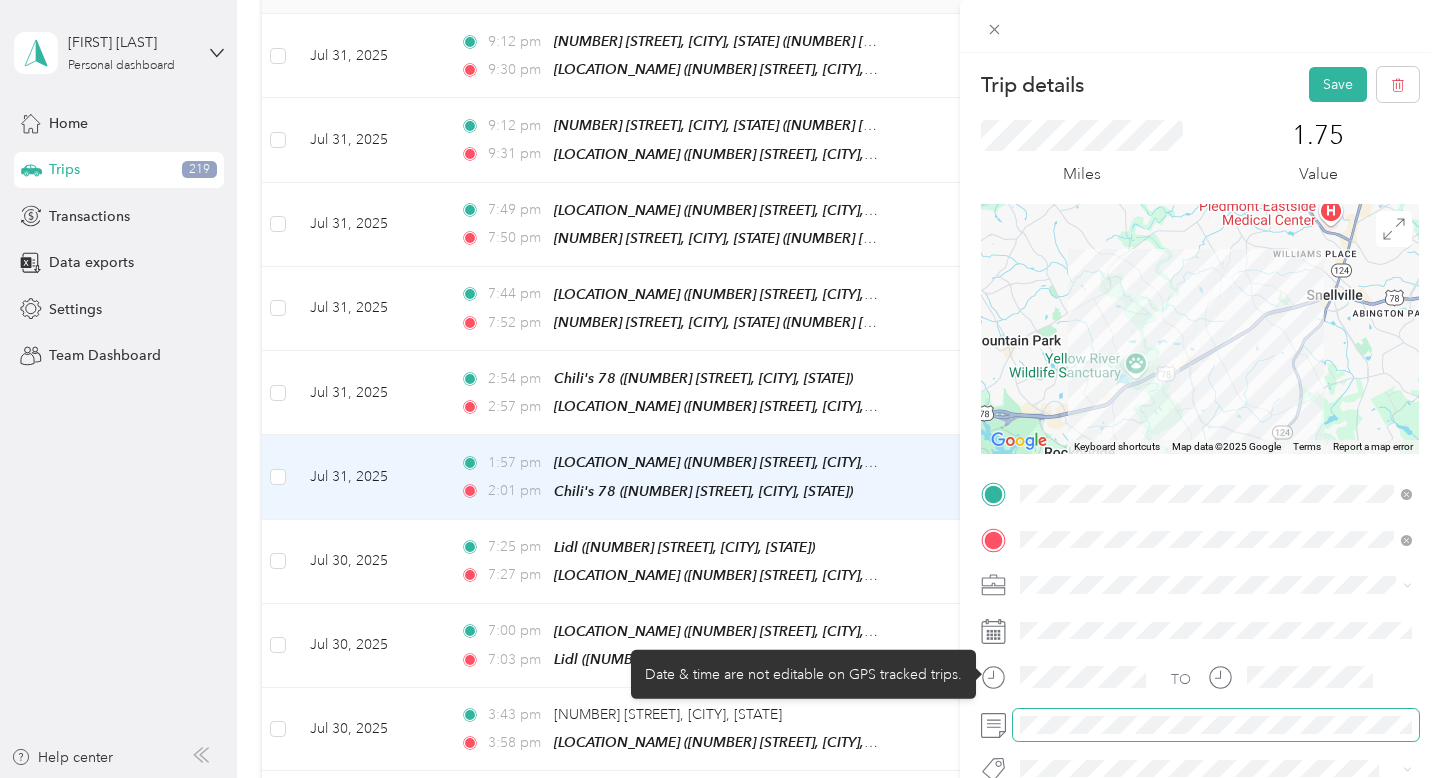 click at bounding box center (1216, 725) 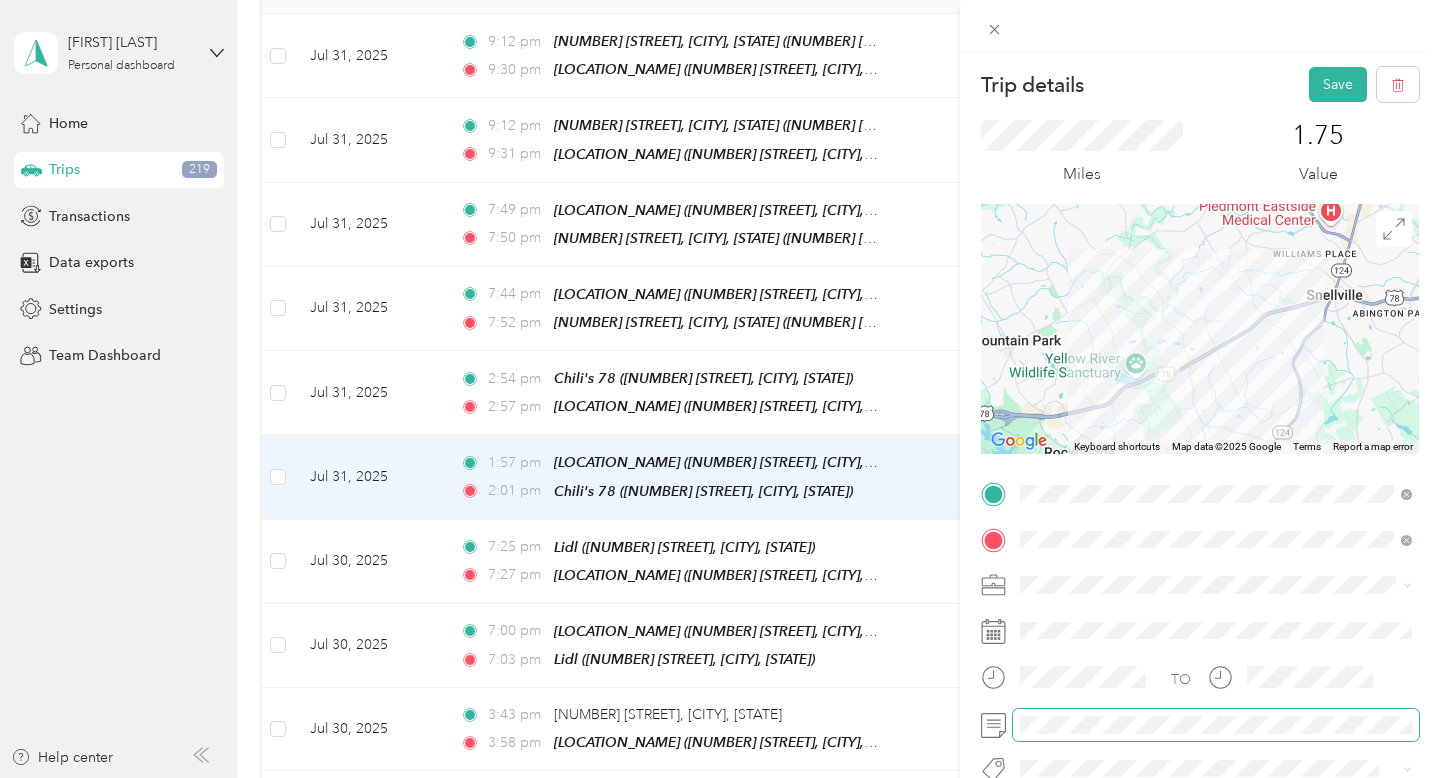 click at bounding box center (1200, 725) 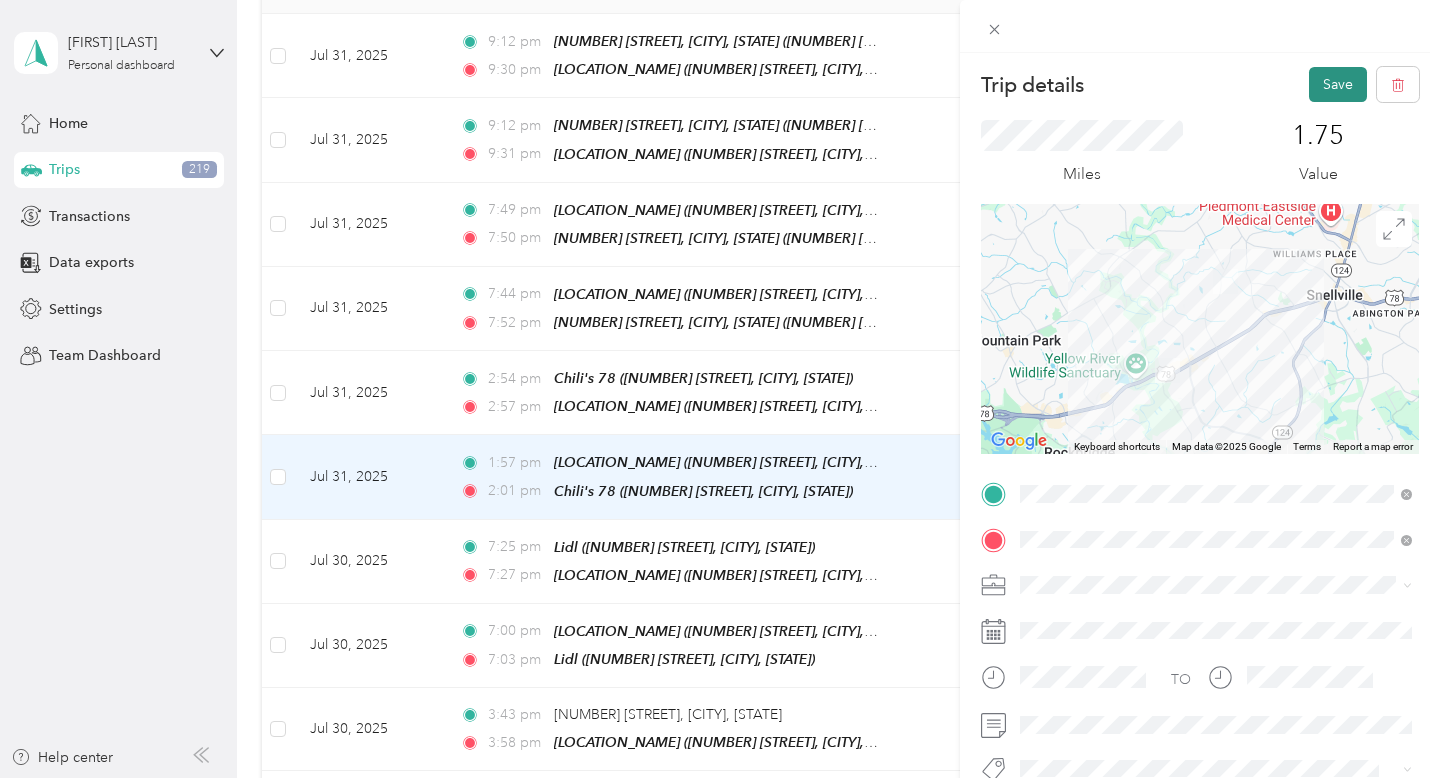 click on "Save" at bounding box center [1338, 84] 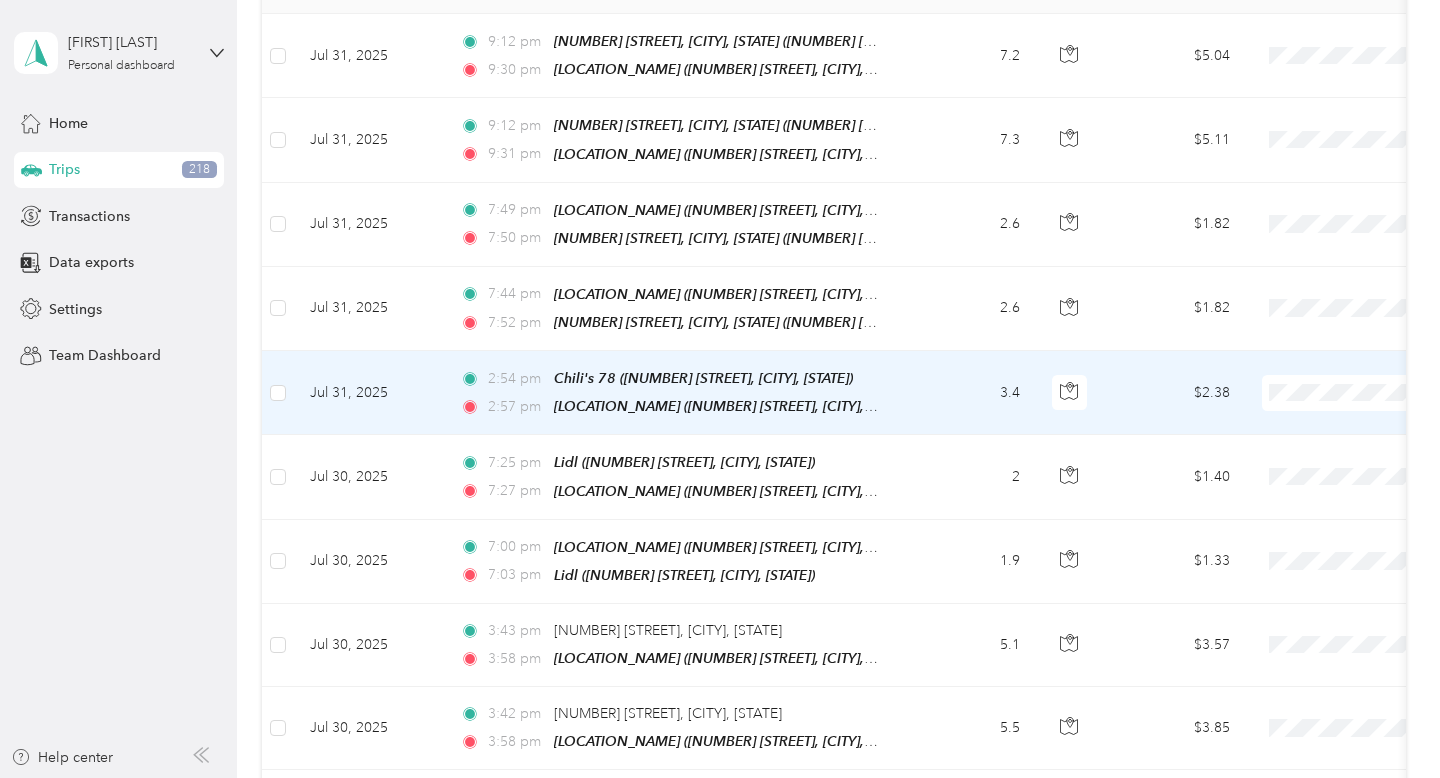 click on "3.4" at bounding box center [970, 393] 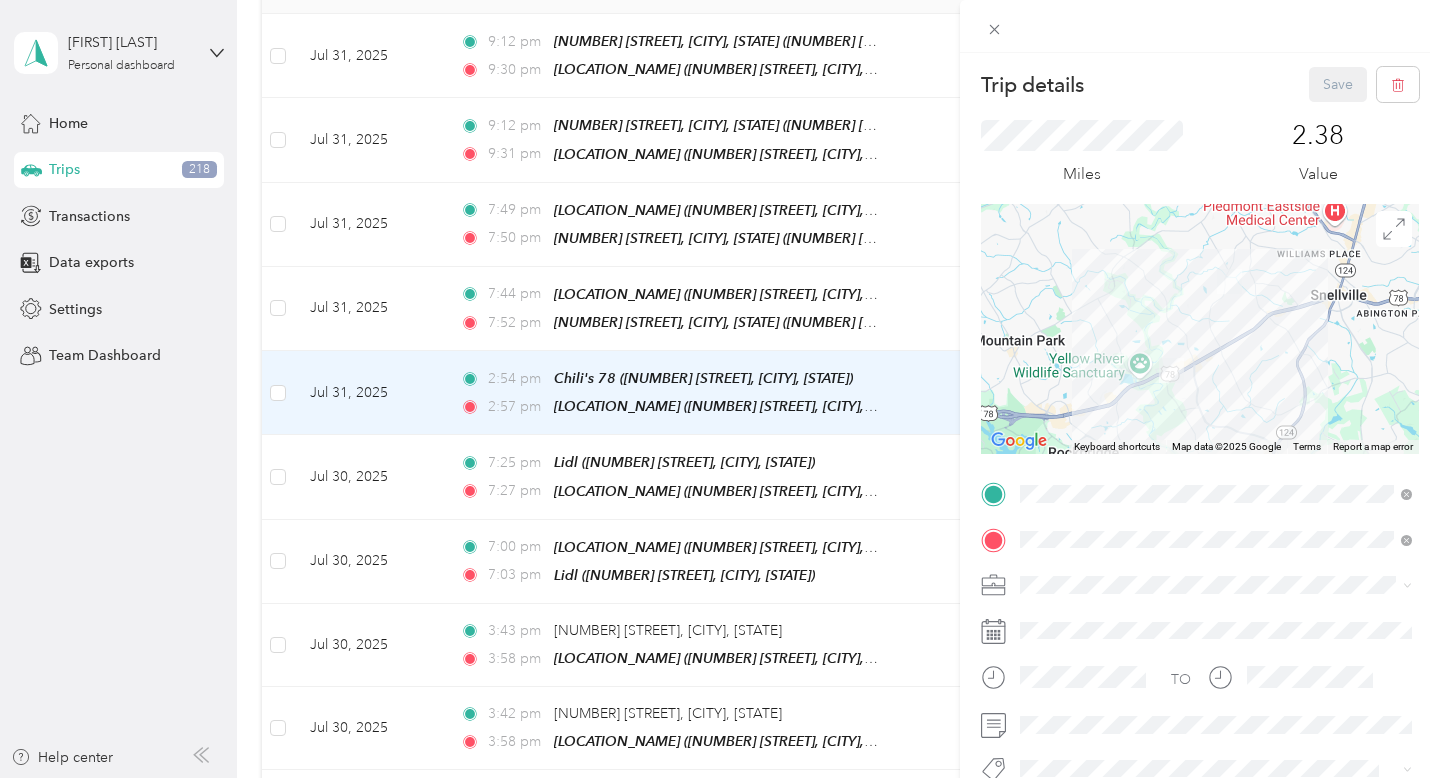 click on "Work" at bounding box center (1216, 296) 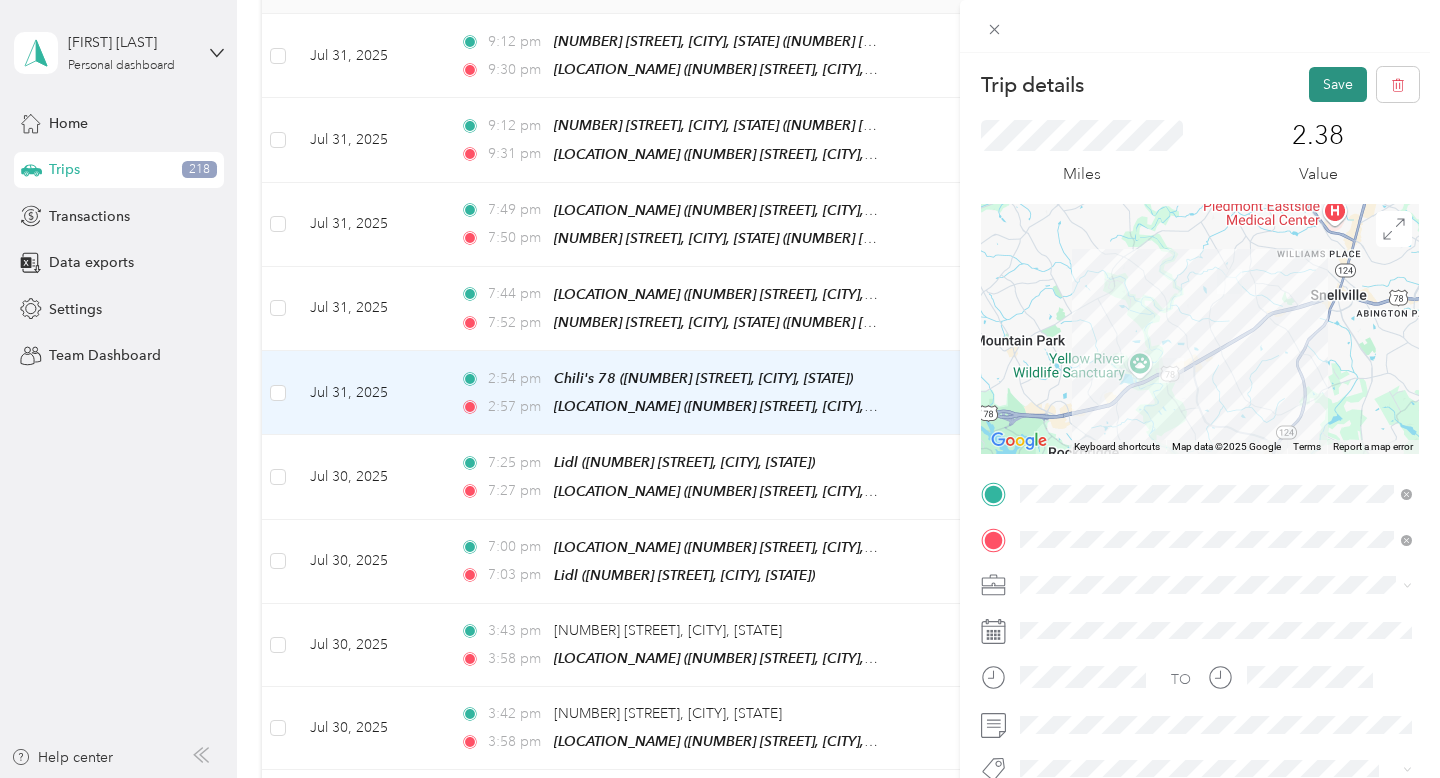 click on "Save" at bounding box center [1338, 84] 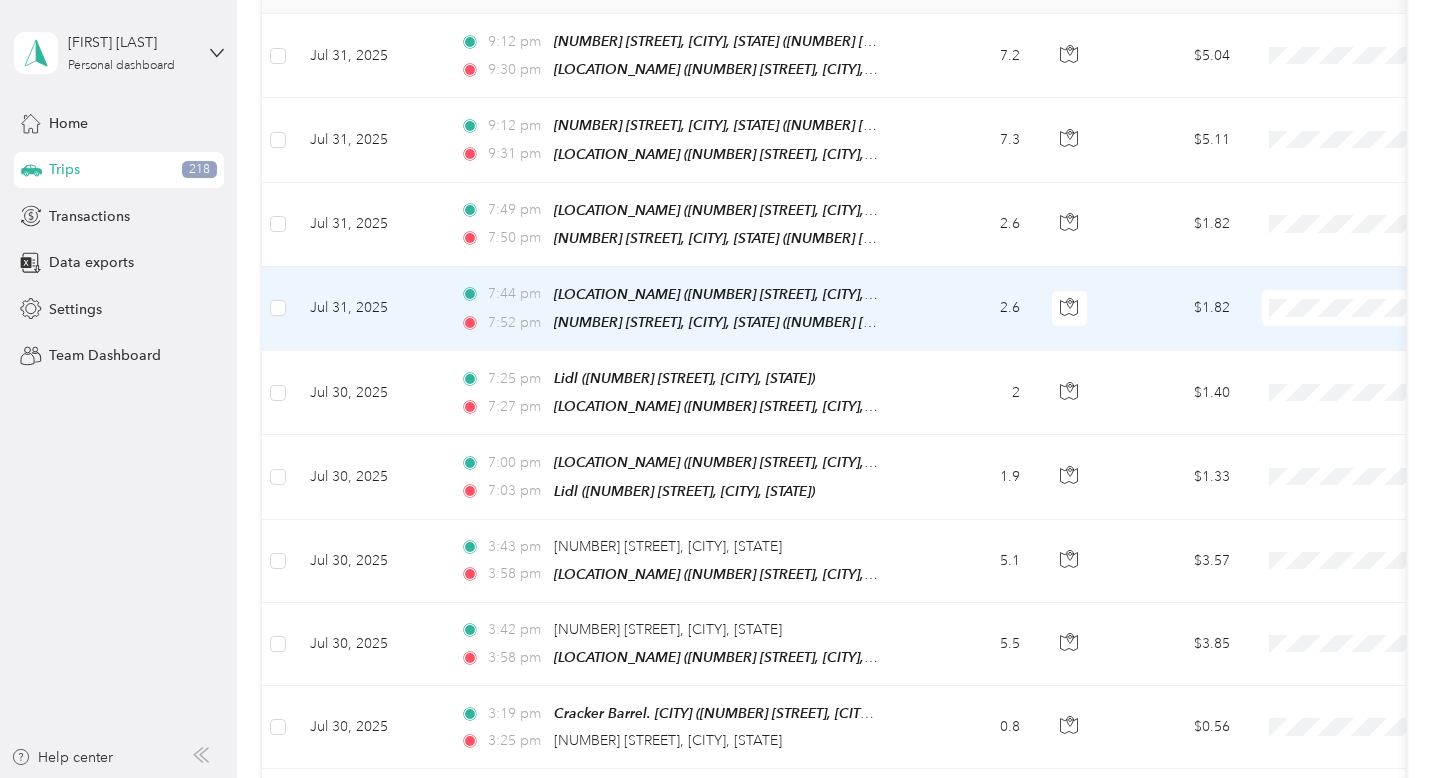 click on "2.6" at bounding box center [970, 309] 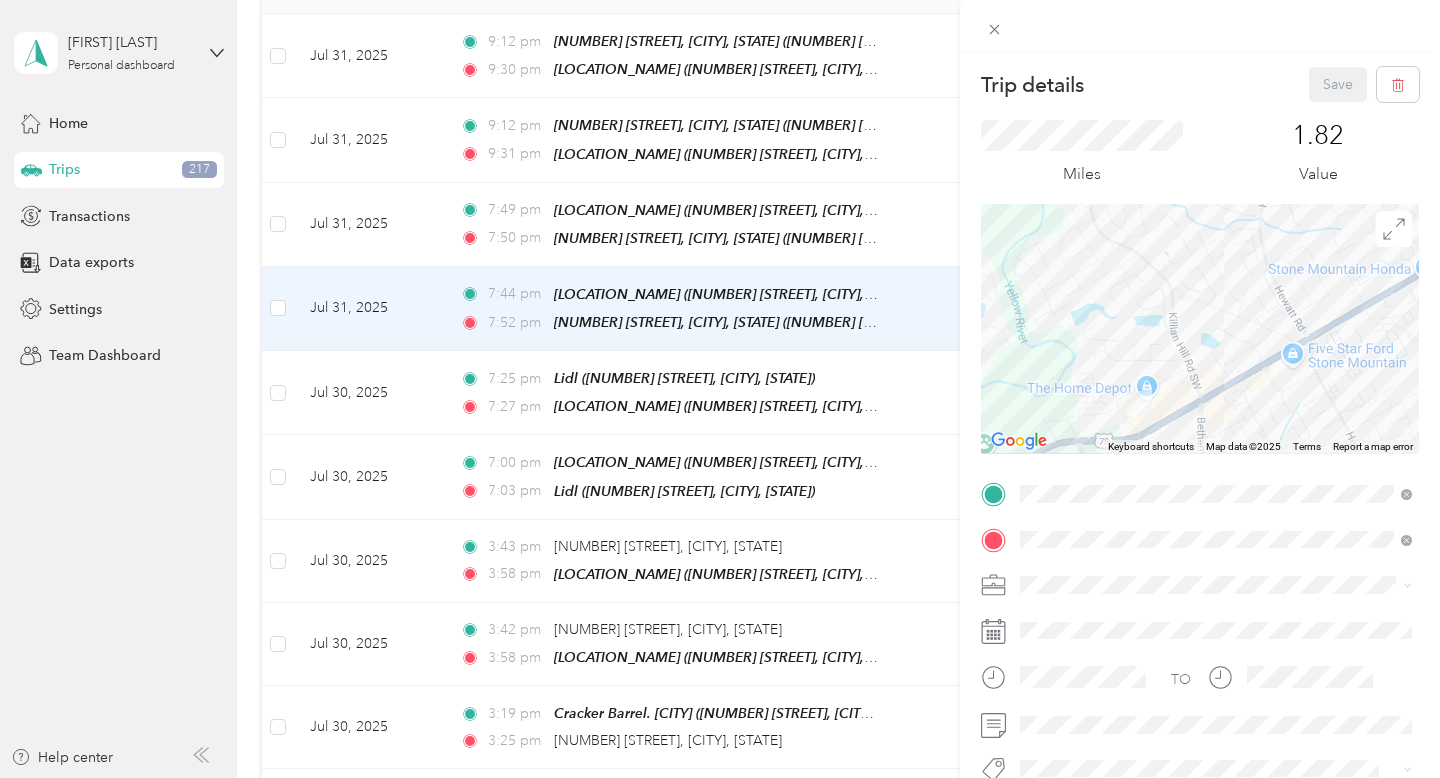 drag, startPoint x: 1180, startPoint y: 339, endPoint x: 1176, endPoint y: 282, distance: 57.14018 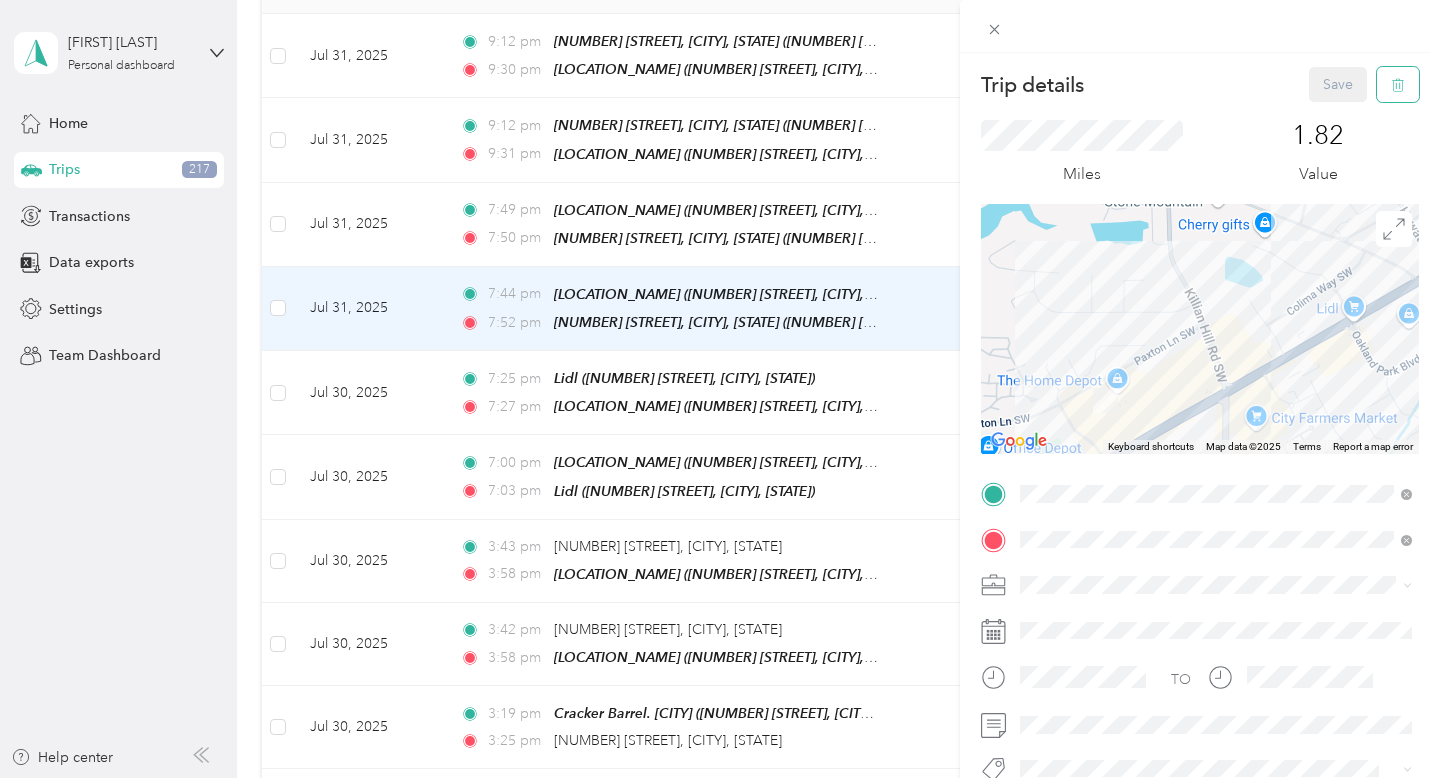 click 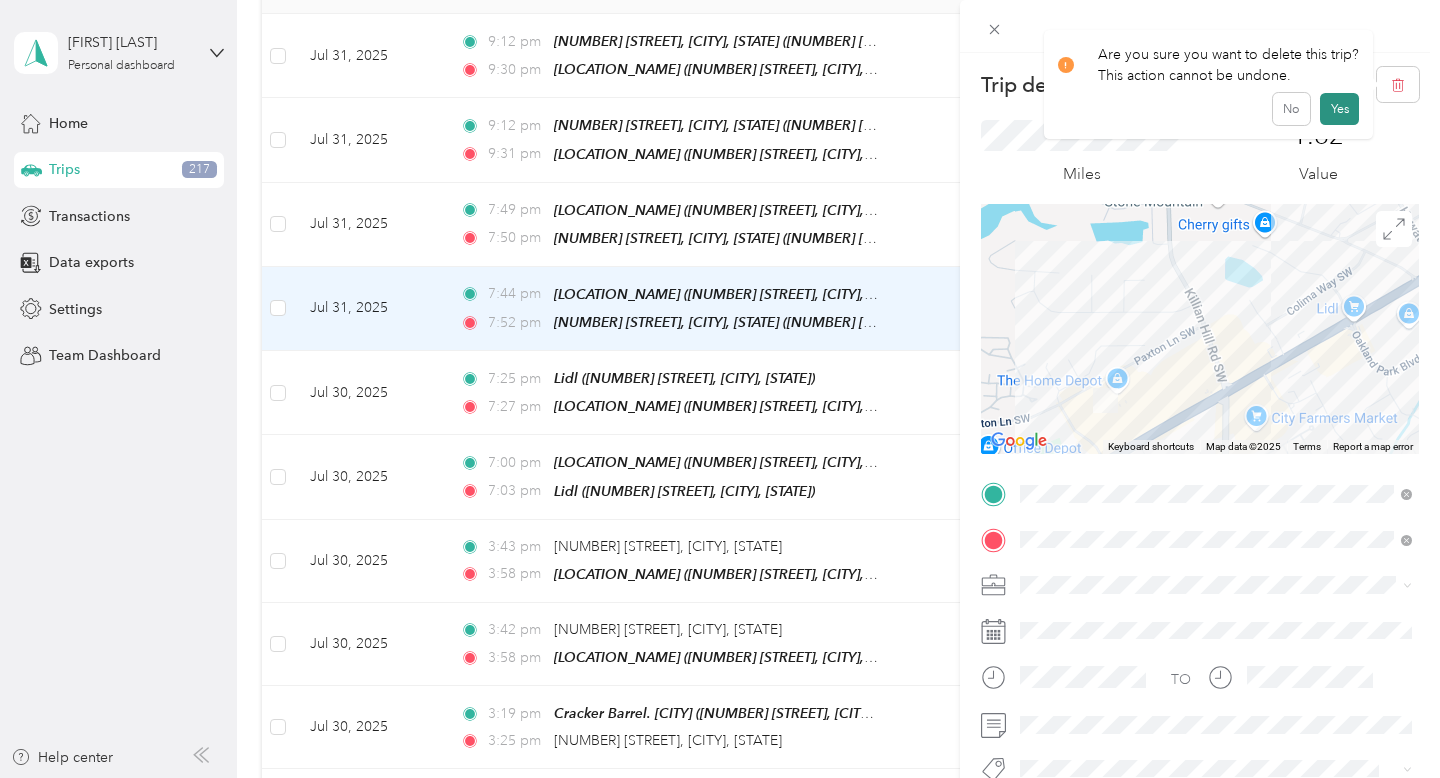 click on "Yes" at bounding box center (1339, 109) 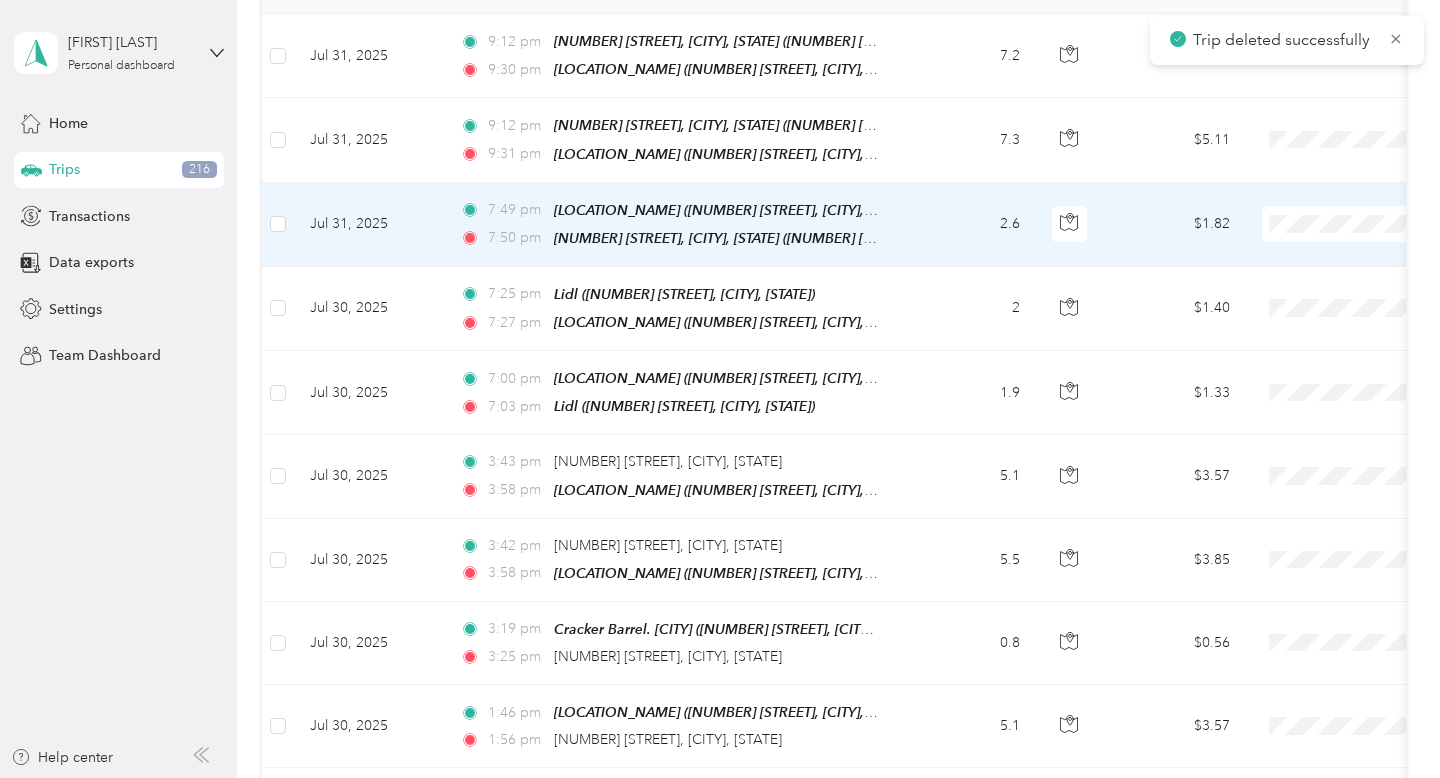 scroll, scrollTop: 321, scrollLeft: 0, axis: vertical 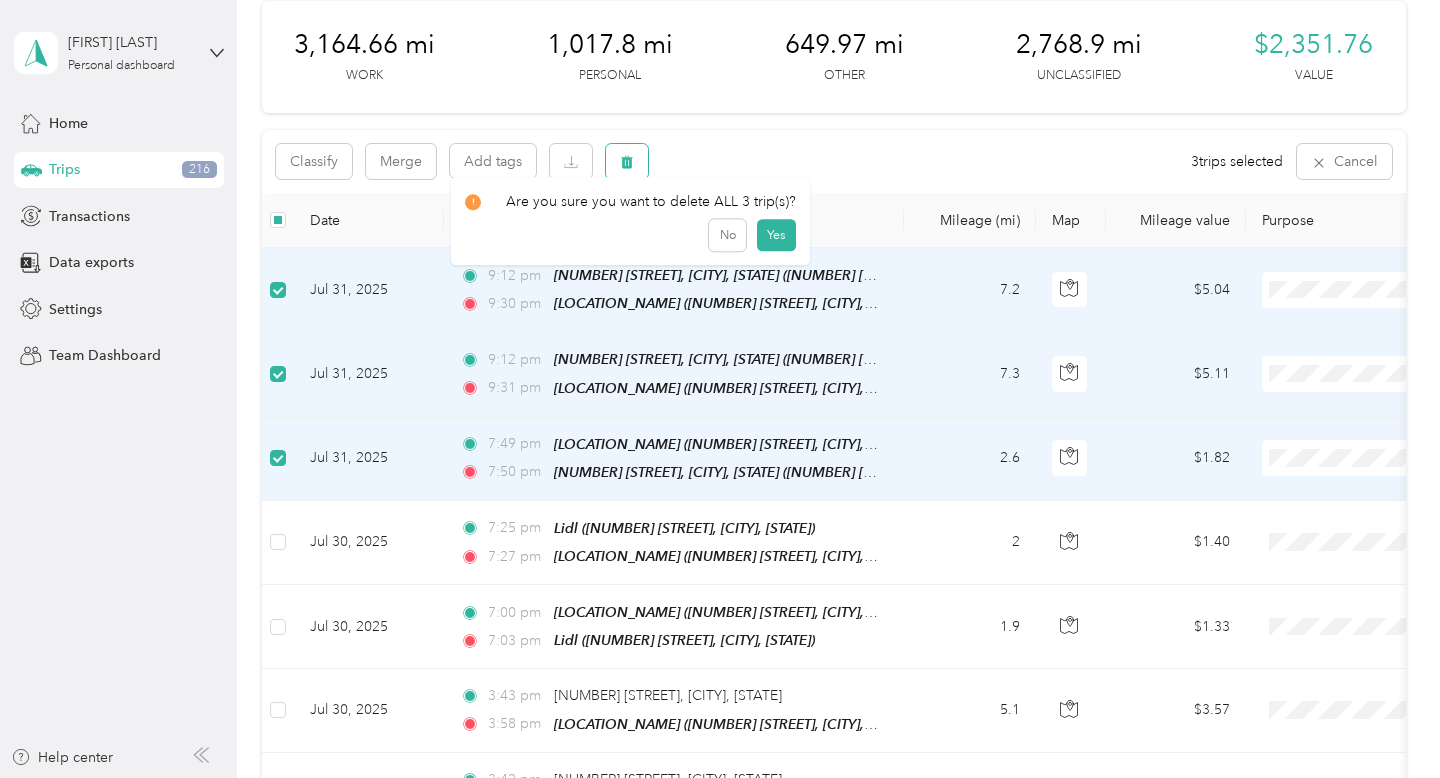 click 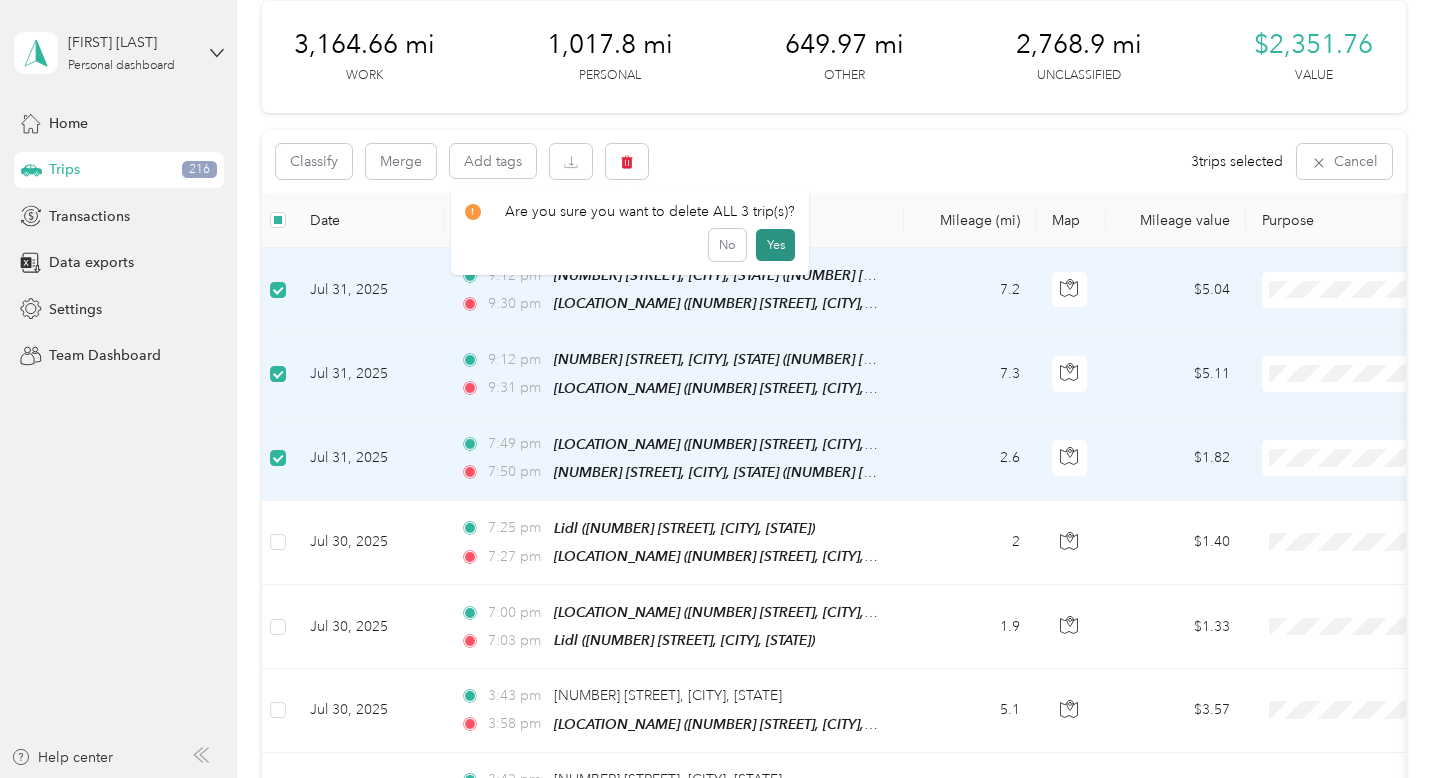 click on "Yes" at bounding box center [775, 245] 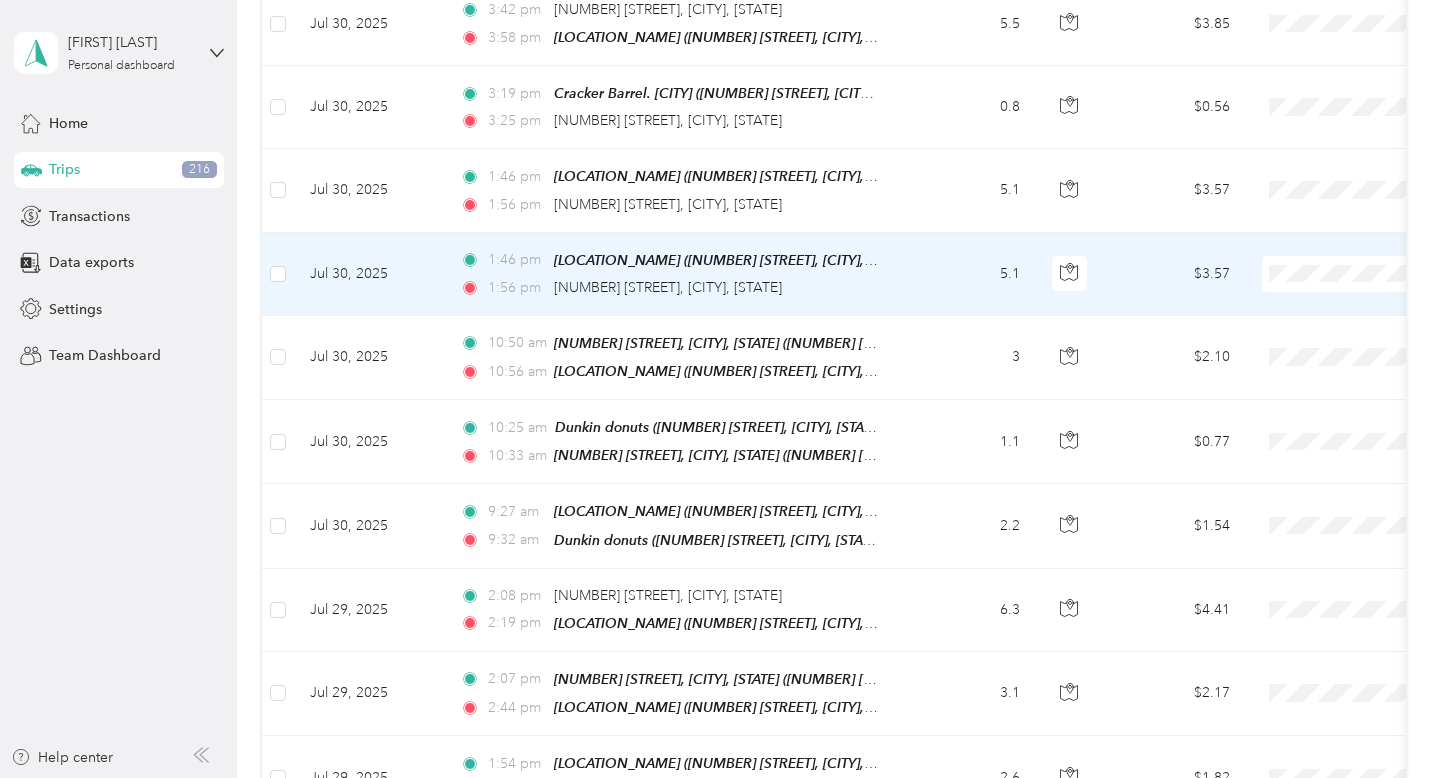 scroll, scrollTop: 611, scrollLeft: 0, axis: vertical 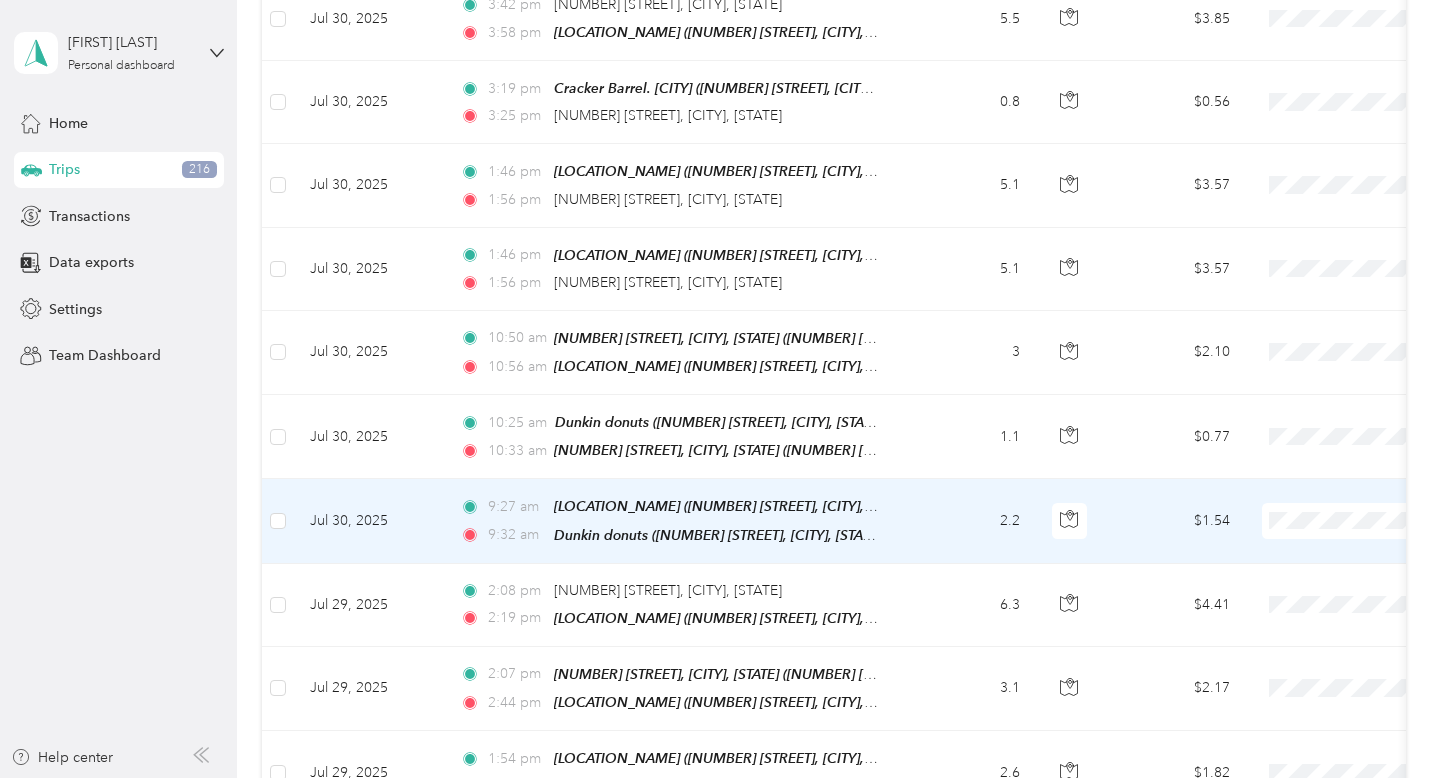 click on "2.2" at bounding box center [970, 521] 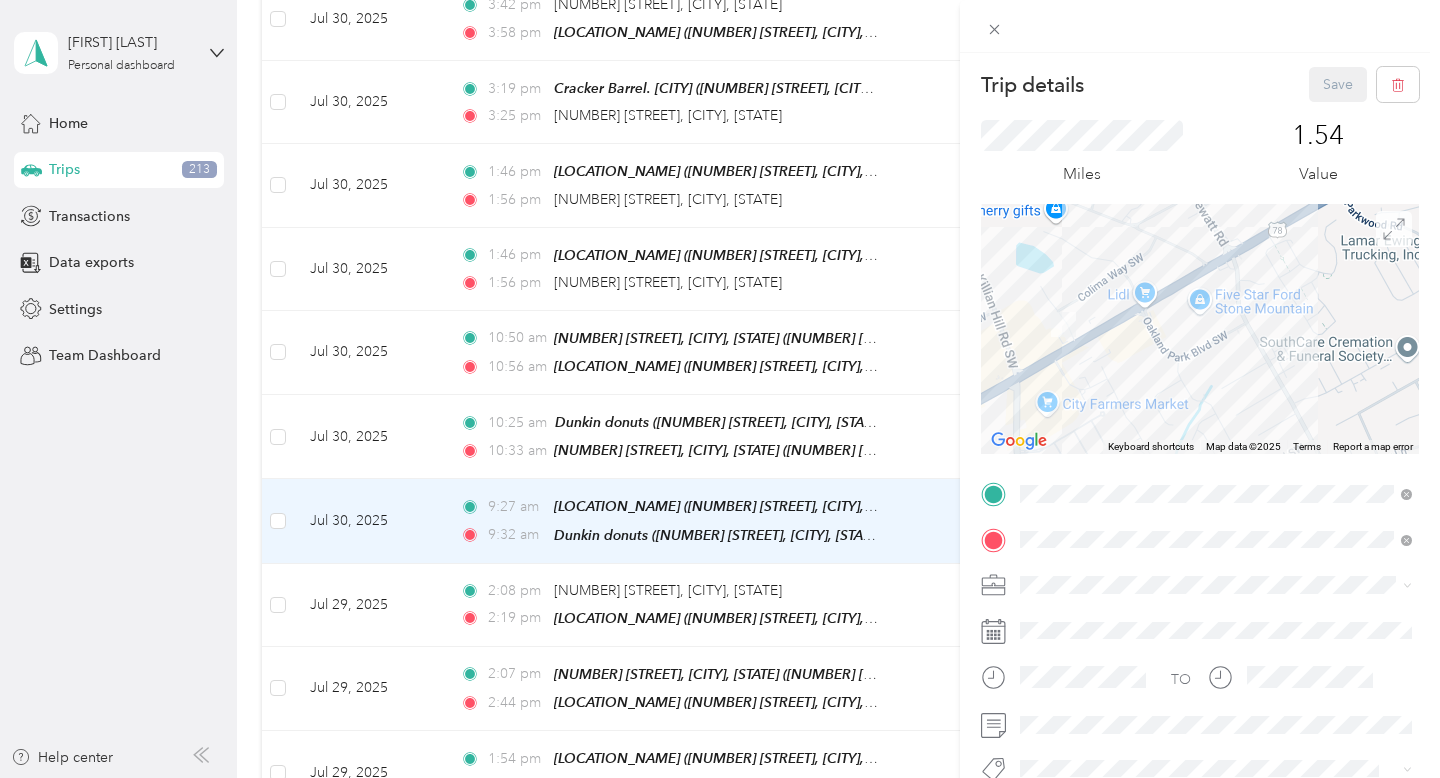 drag, startPoint x: 1216, startPoint y: 355, endPoint x: 1379, endPoint y: 241, distance: 198.90953 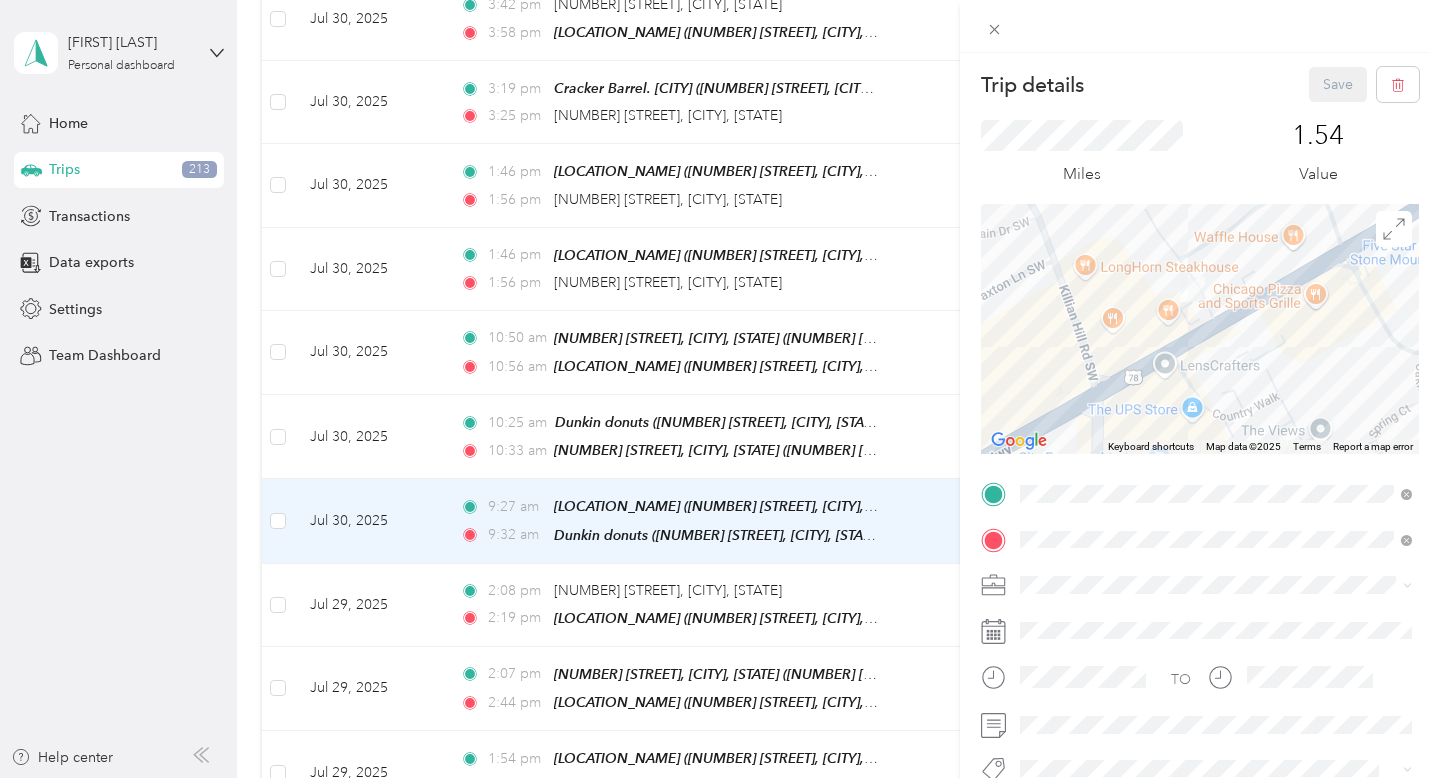 drag, startPoint x: 1122, startPoint y: 332, endPoint x: 1286, endPoint y: 327, distance: 164.0762 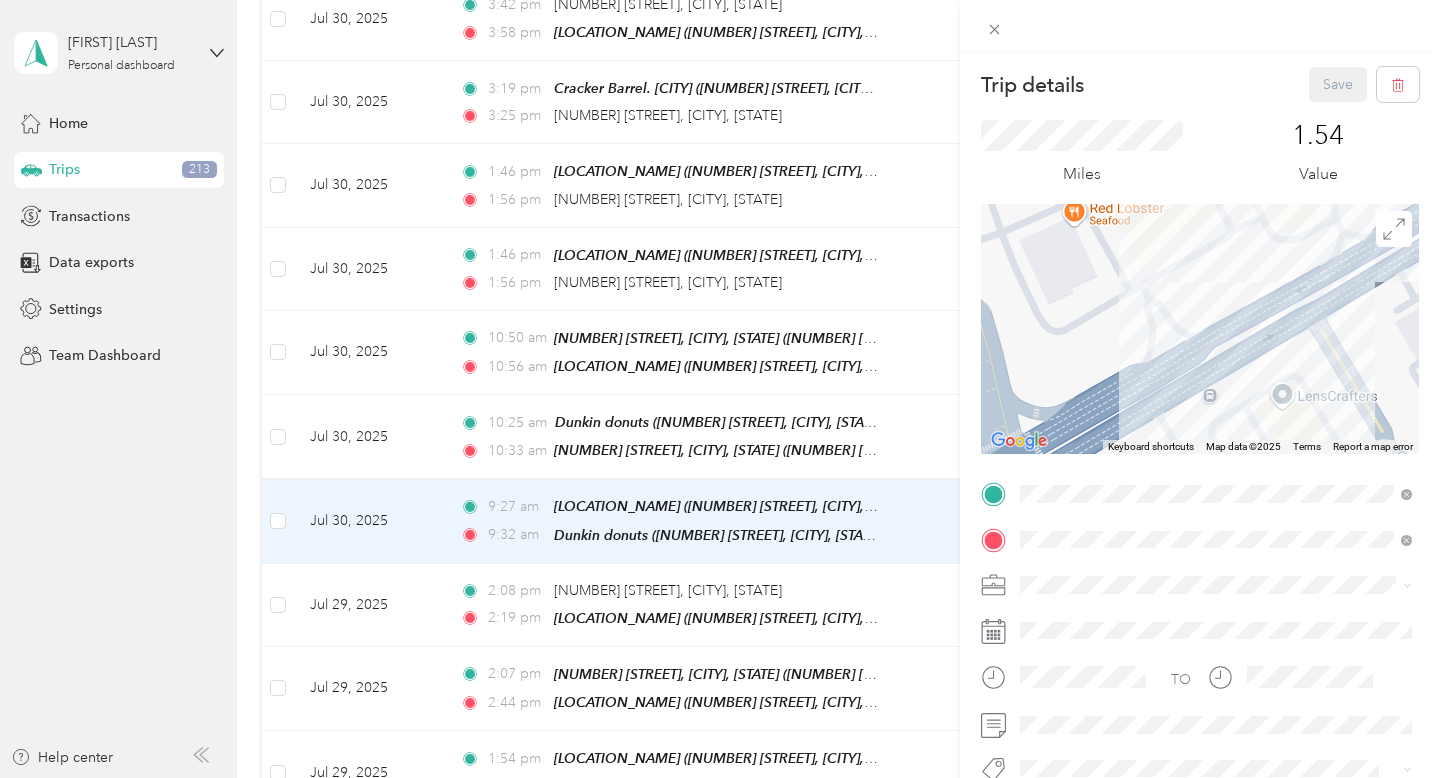 drag, startPoint x: 1156, startPoint y: 333, endPoint x: 1362, endPoint y: 262, distance: 217.89218 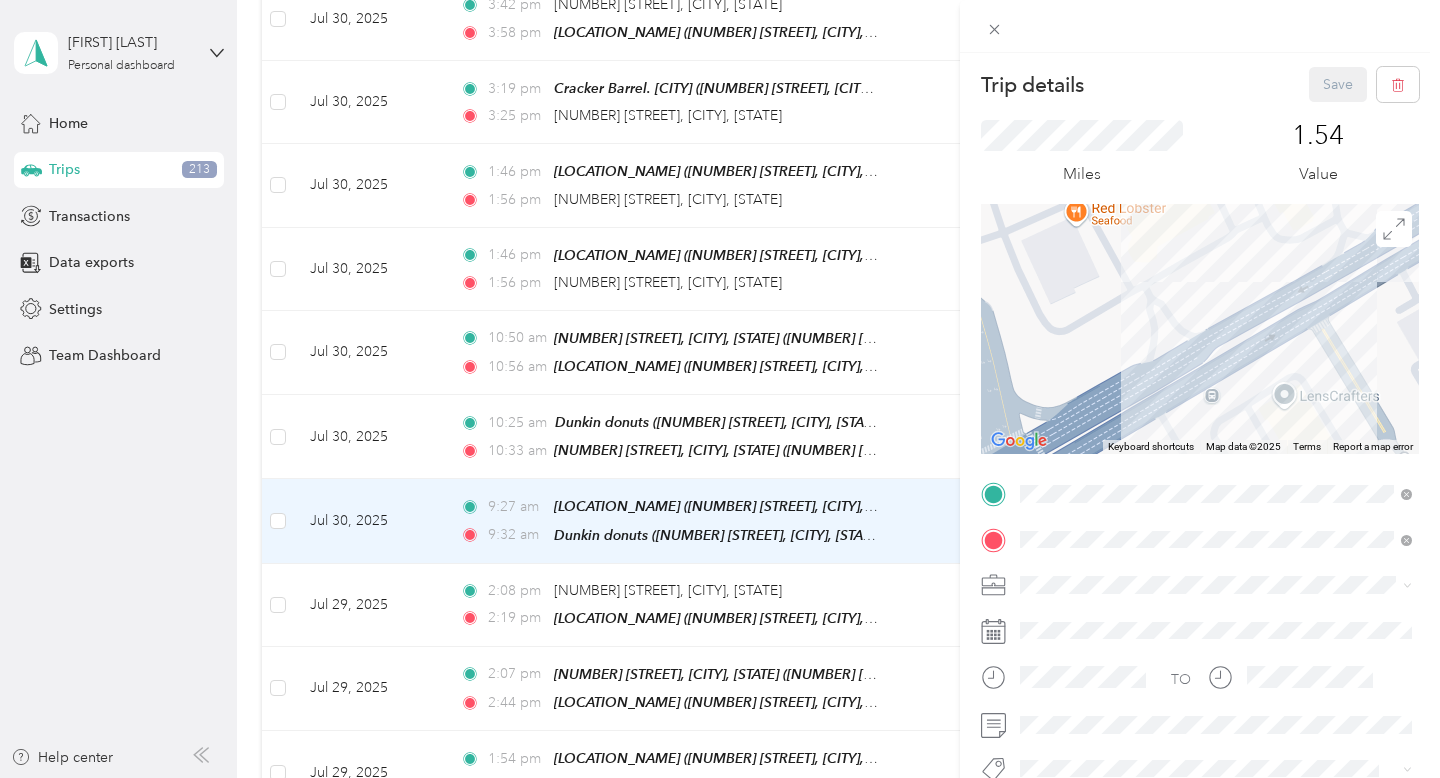 click on "Trip details Save This trip cannot be edited because it is either under review, approved, or paid. Contact your Team Manager to edit it. Miles 1.54 Value  ← Move left → Move right ↑ Move up ↓ Move down + Zoom in - Zoom out Home Jump left by 75% End Jump right by 75% Page Up Jump up by 75% Page Down Jump down by 75% Keyboard shortcuts Map Data Map data ©2025 Map data ©2025 20 m  Click to toggle between metric and imperial units Terms Report a map error TO Add photo" at bounding box center (720, 389) 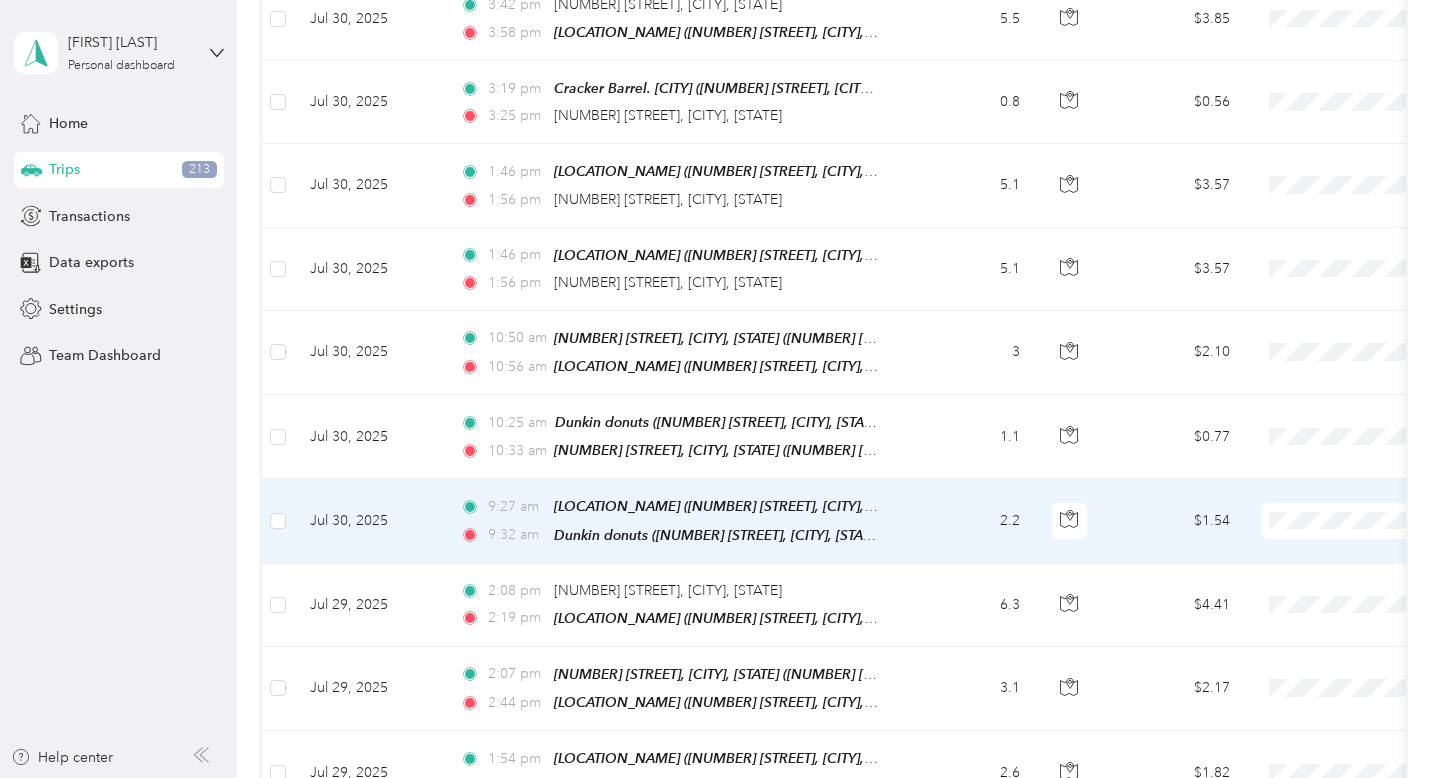 click on "2.2" at bounding box center (970, 521) 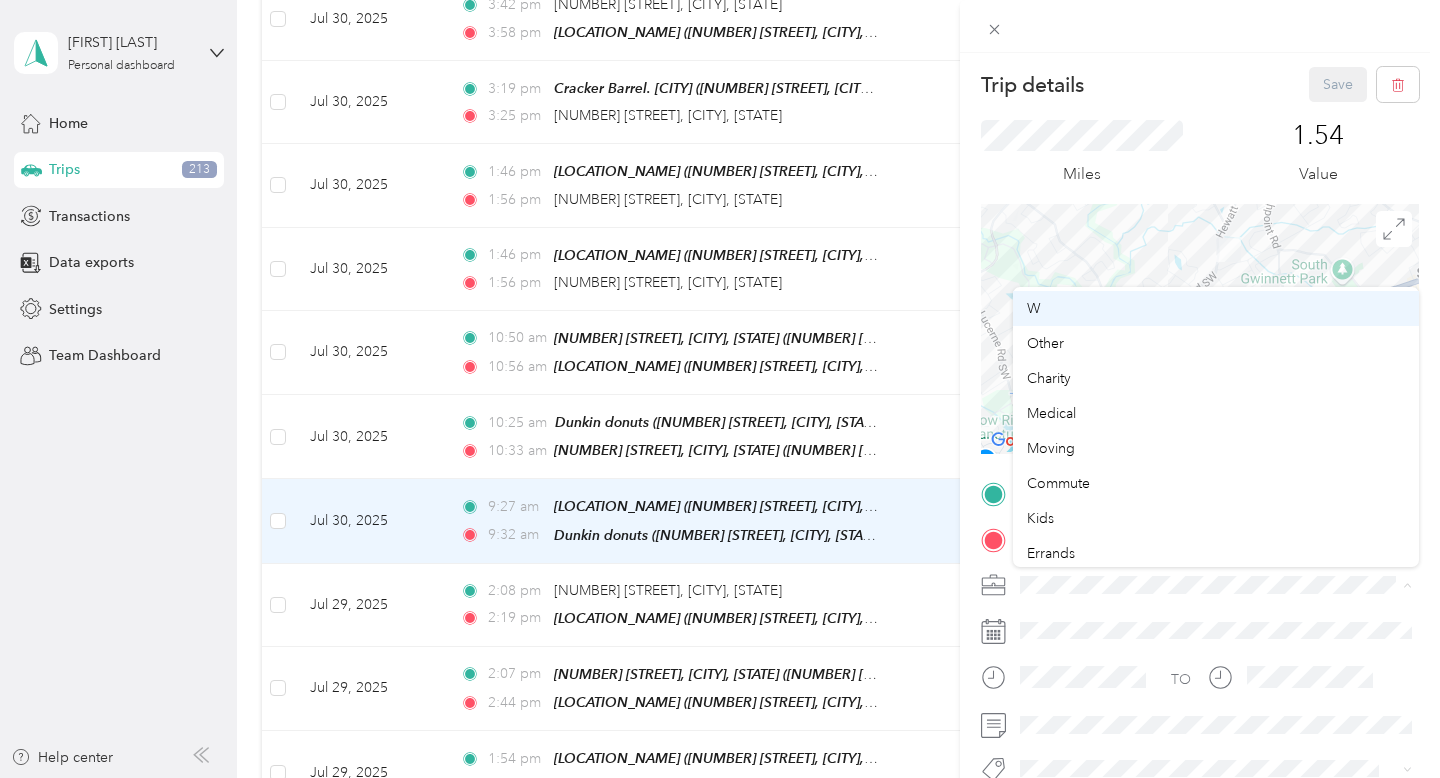 scroll, scrollTop: 175, scrollLeft: 0, axis: vertical 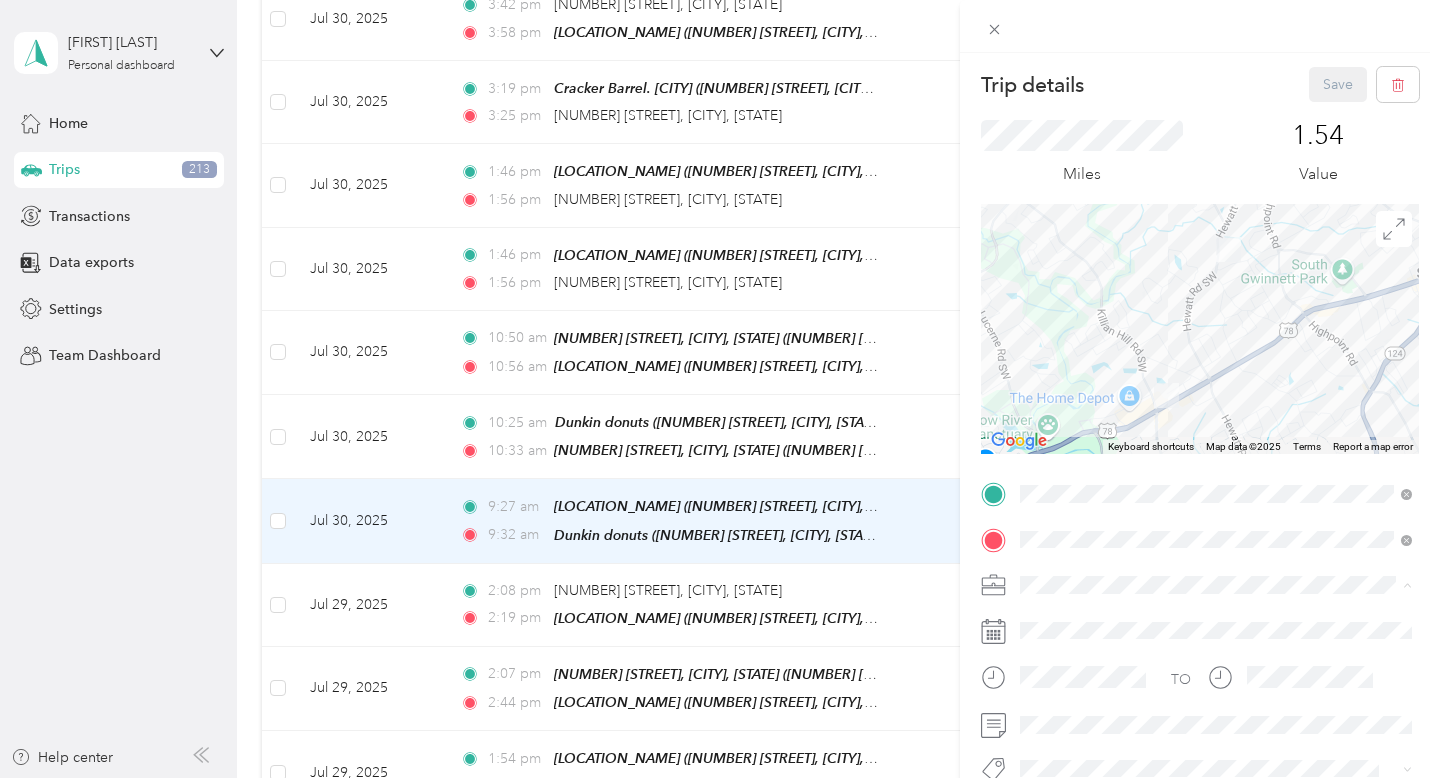 click on "Medical" at bounding box center (1051, 409) 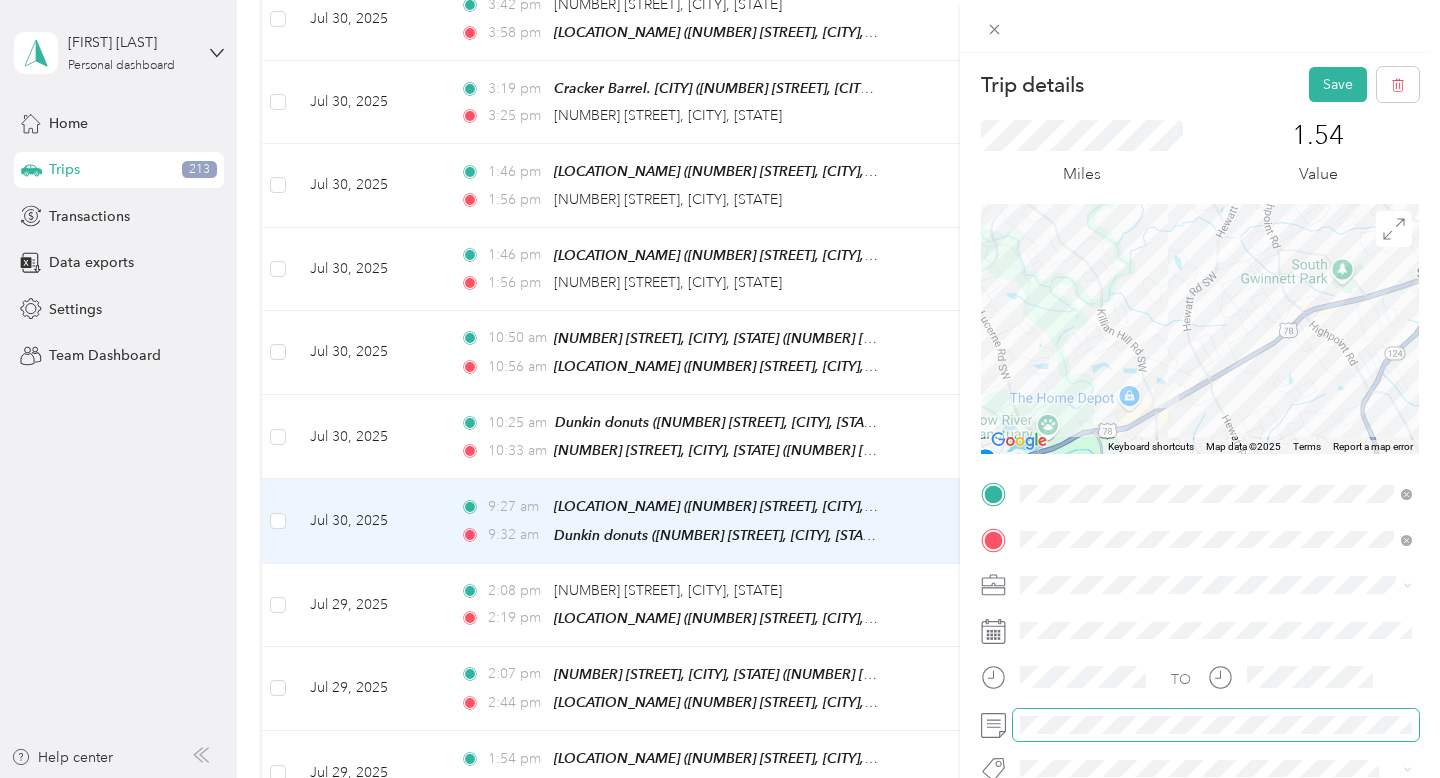 click on "Trip details Save This trip cannot be edited because it is either under review, approved, or paid. Contact your Team Manager to edit it. Miles 1.54 Value  ← Move left → Move right ↑ Move up ↓ Move down + Zoom in - Zoom out Home Jump left by 75% End Jump right by 75% Page Up Jump up by 75% Page Down Jump down by 75% Keyboard shortcuts Map Data Map data ©2025 Map data ©2025 1 km  Click to toggle between metric and imperial units Terms Report a map error TO Add photo" at bounding box center [1200, 491] 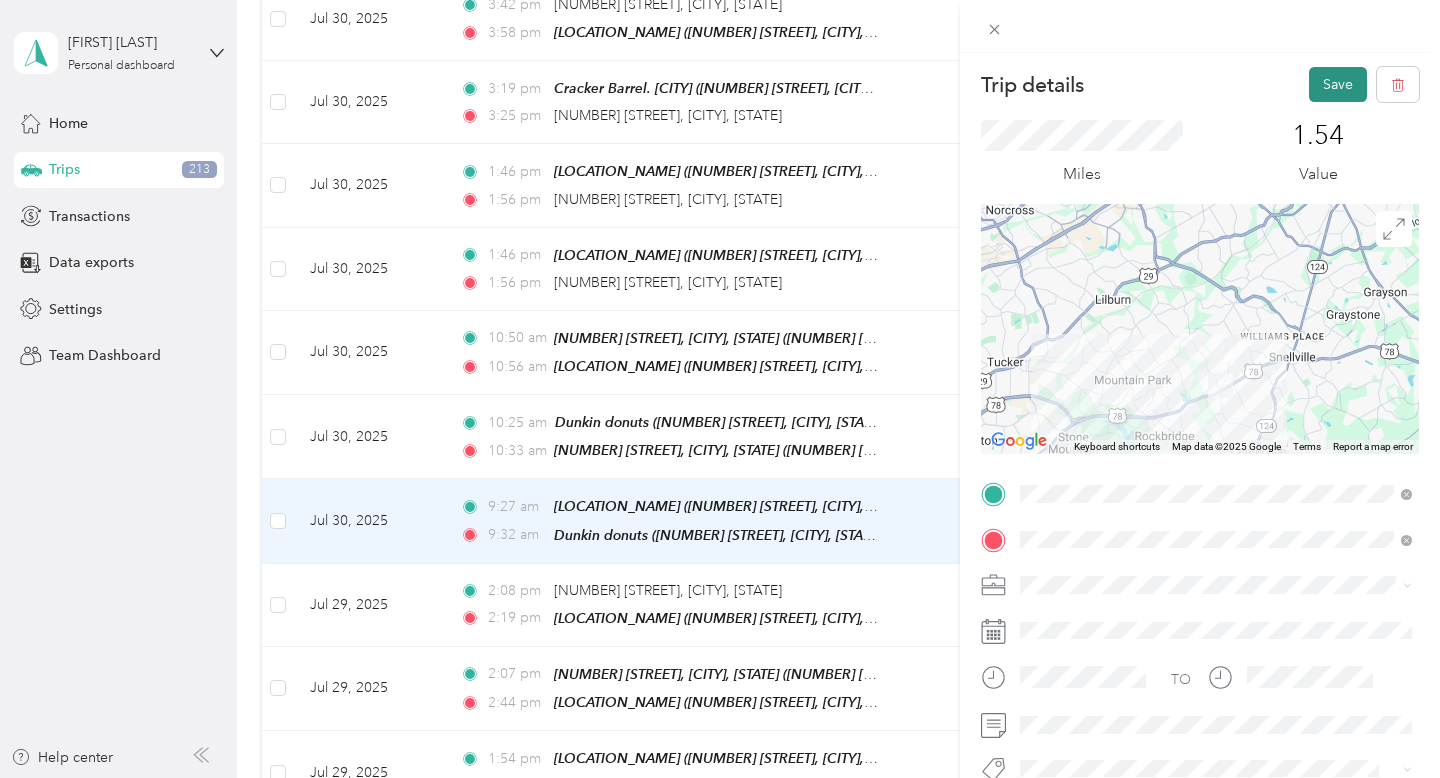 click on "Save" at bounding box center [1338, 84] 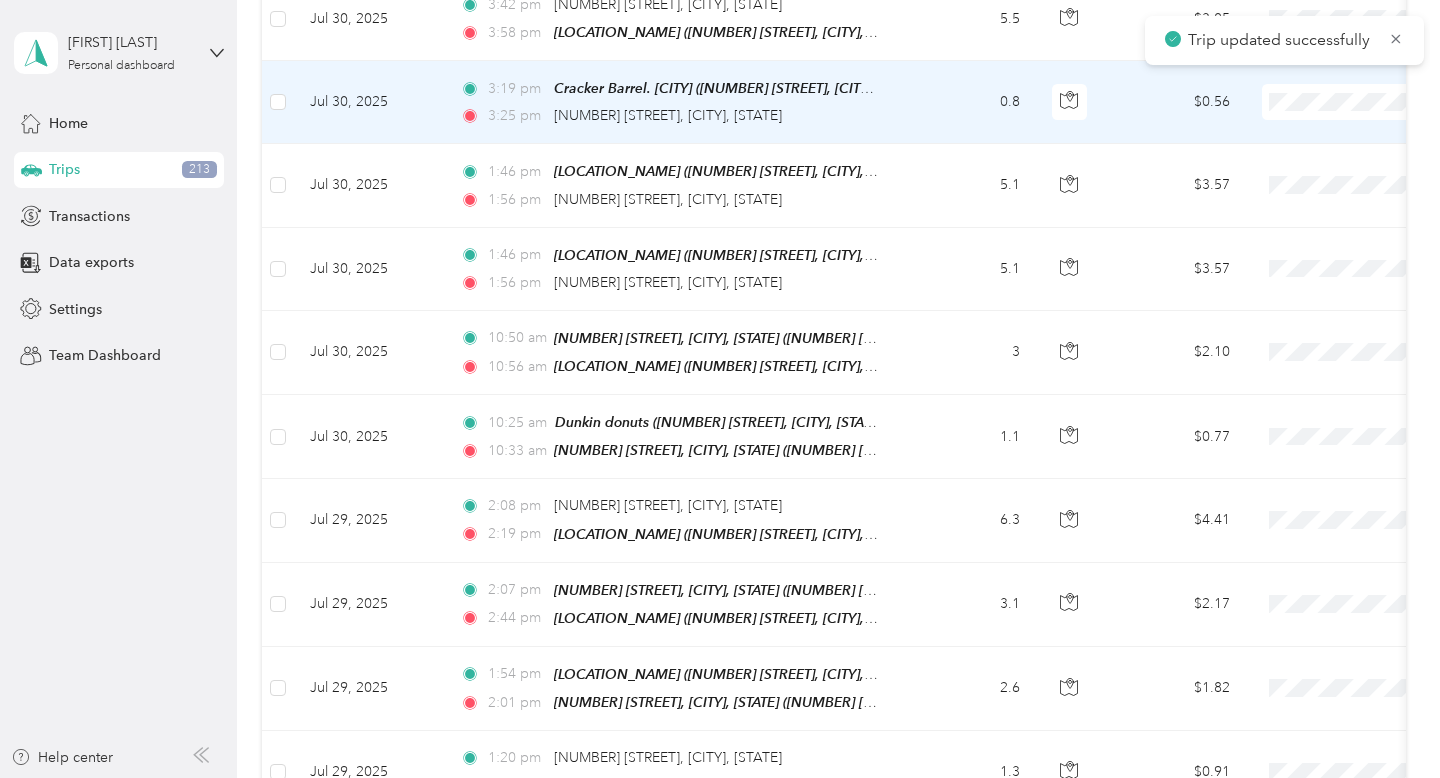 click on "1.1" at bounding box center [970, 437] 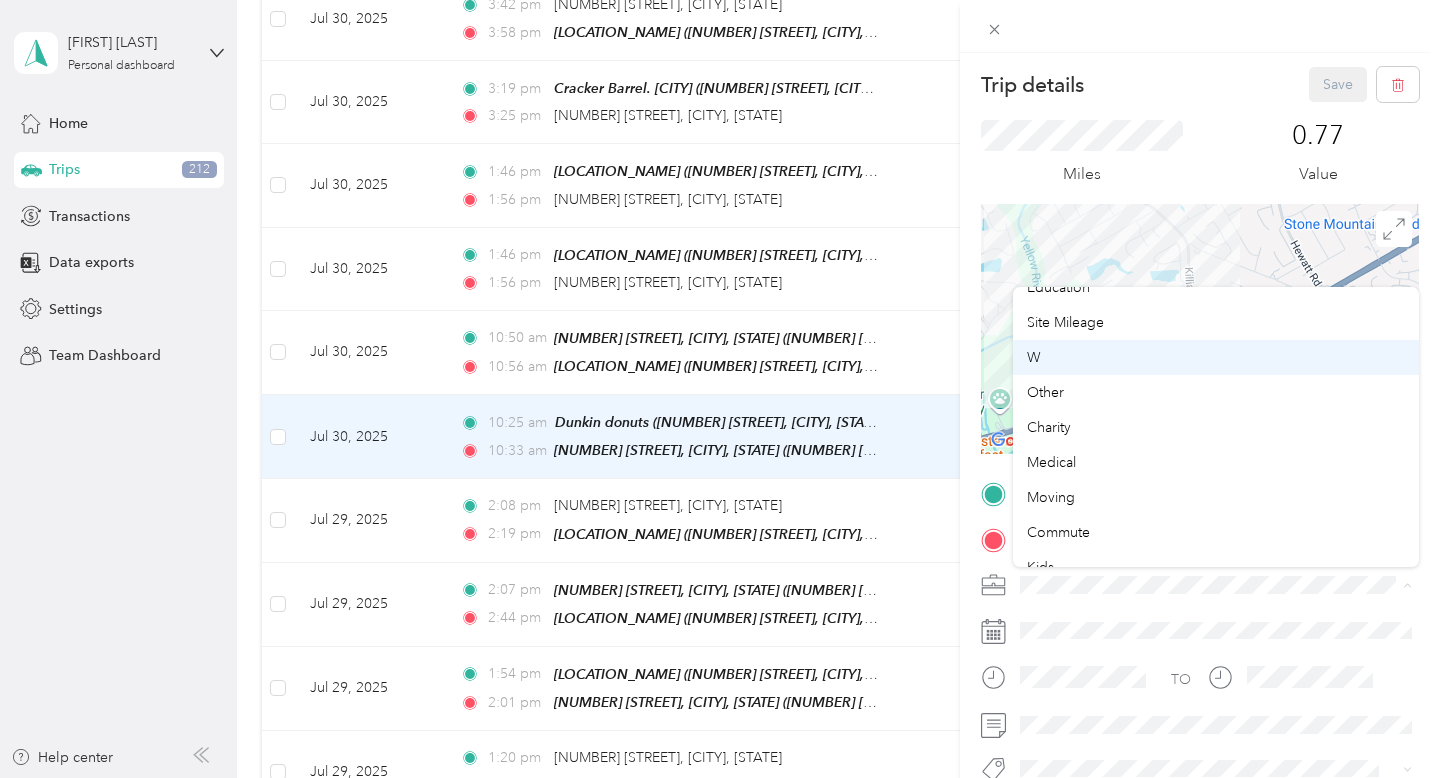 scroll, scrollTop: 125, scrollLeft: 0, axis: vertical 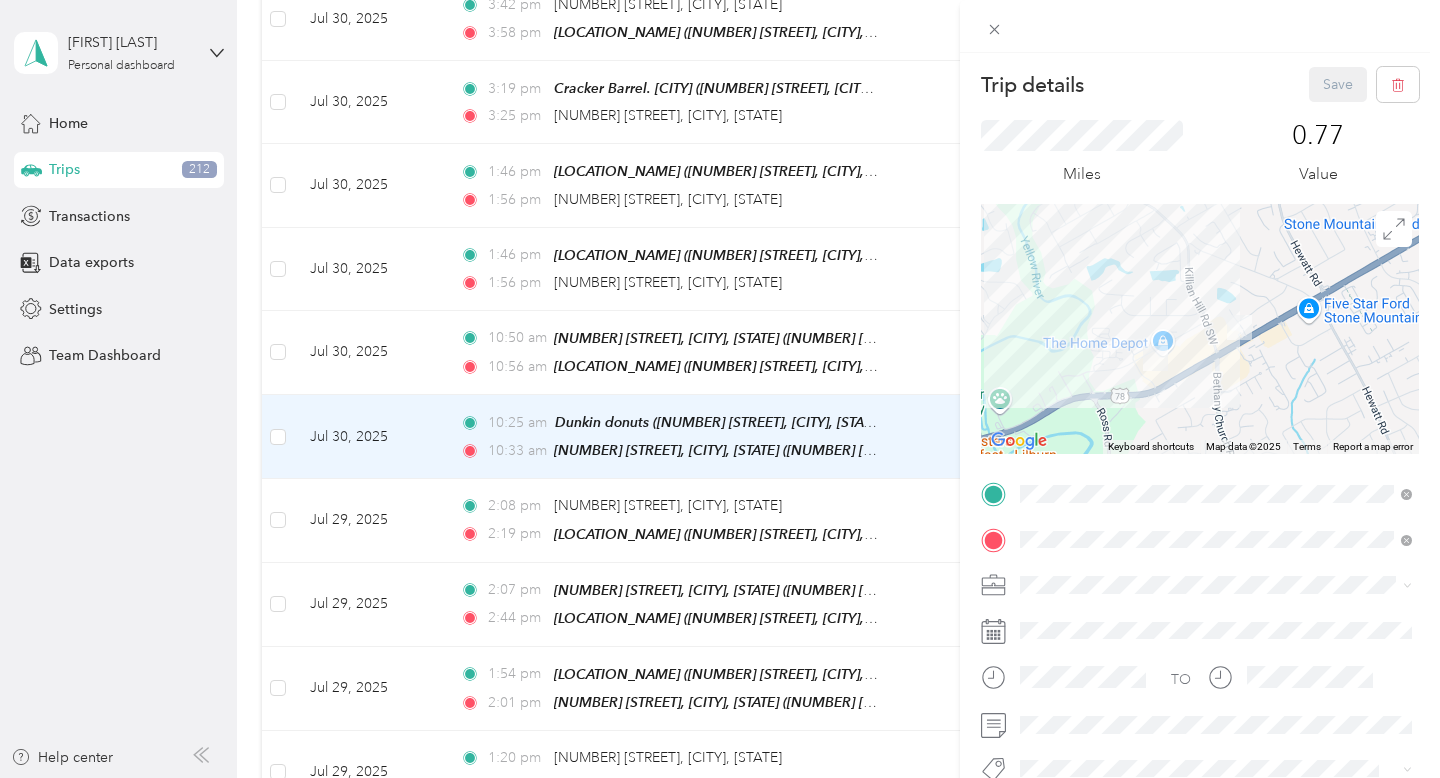 click on "Medical" at bounding box center (1216, 456) 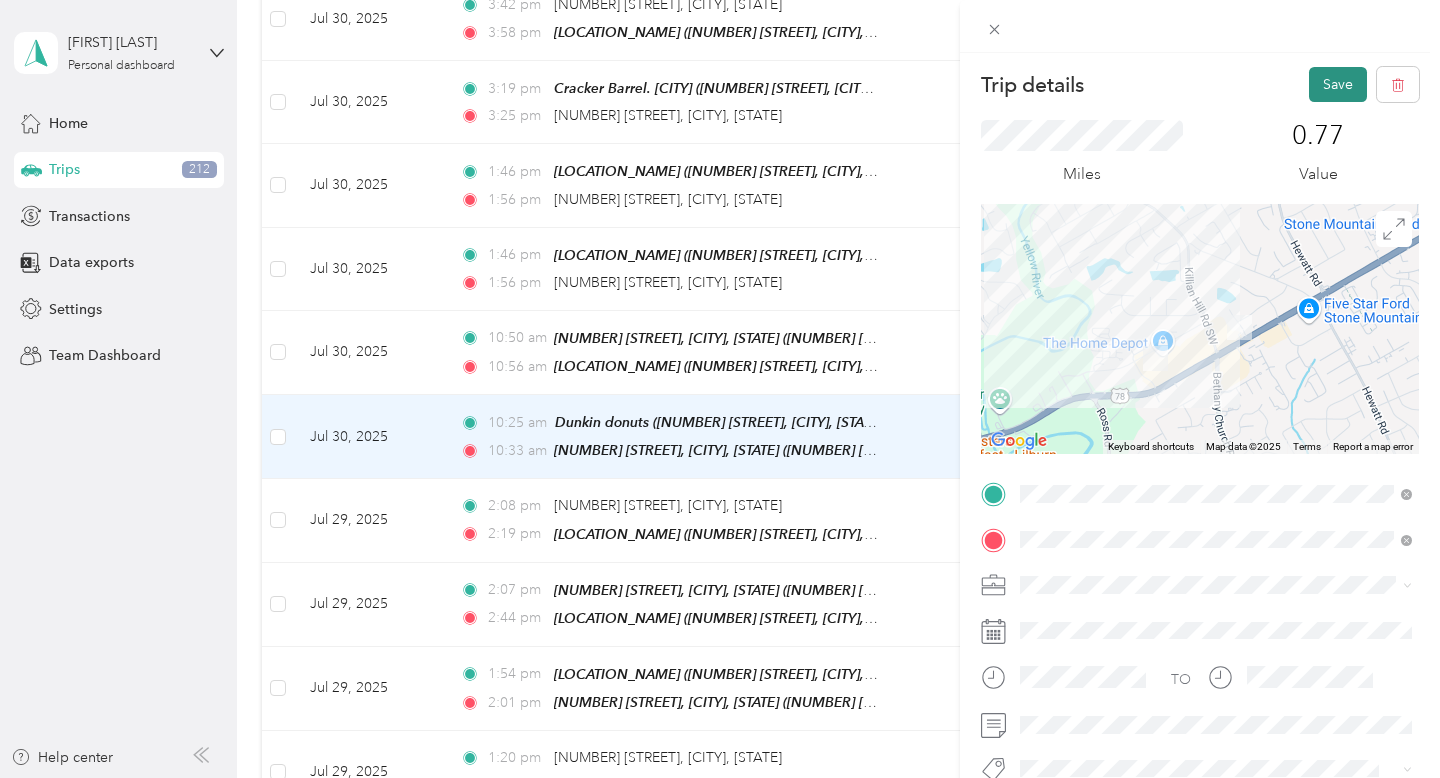 click on "Save" at bounding box center (1338, 84) 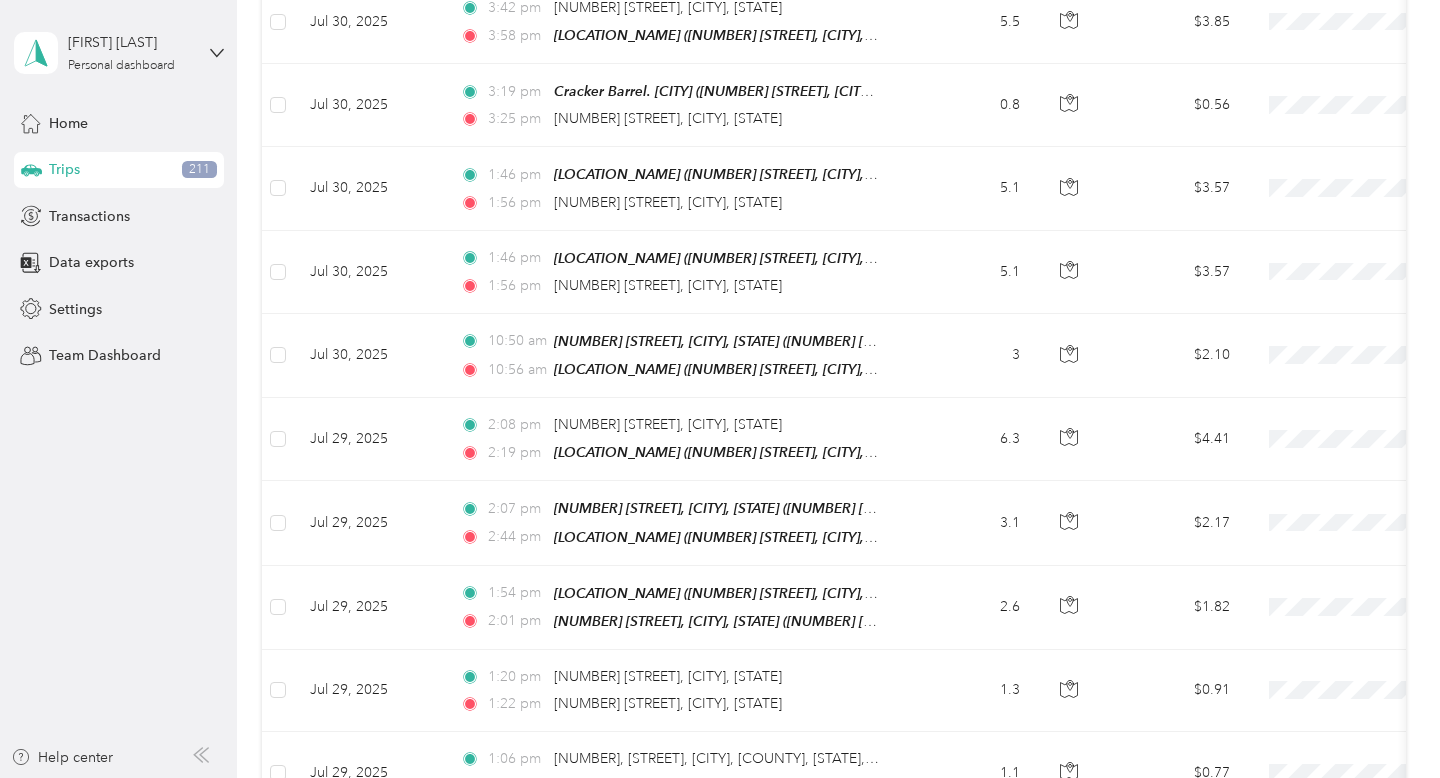 scroll, scrollTop: 609, scrollLeft: 0, axis: vertical 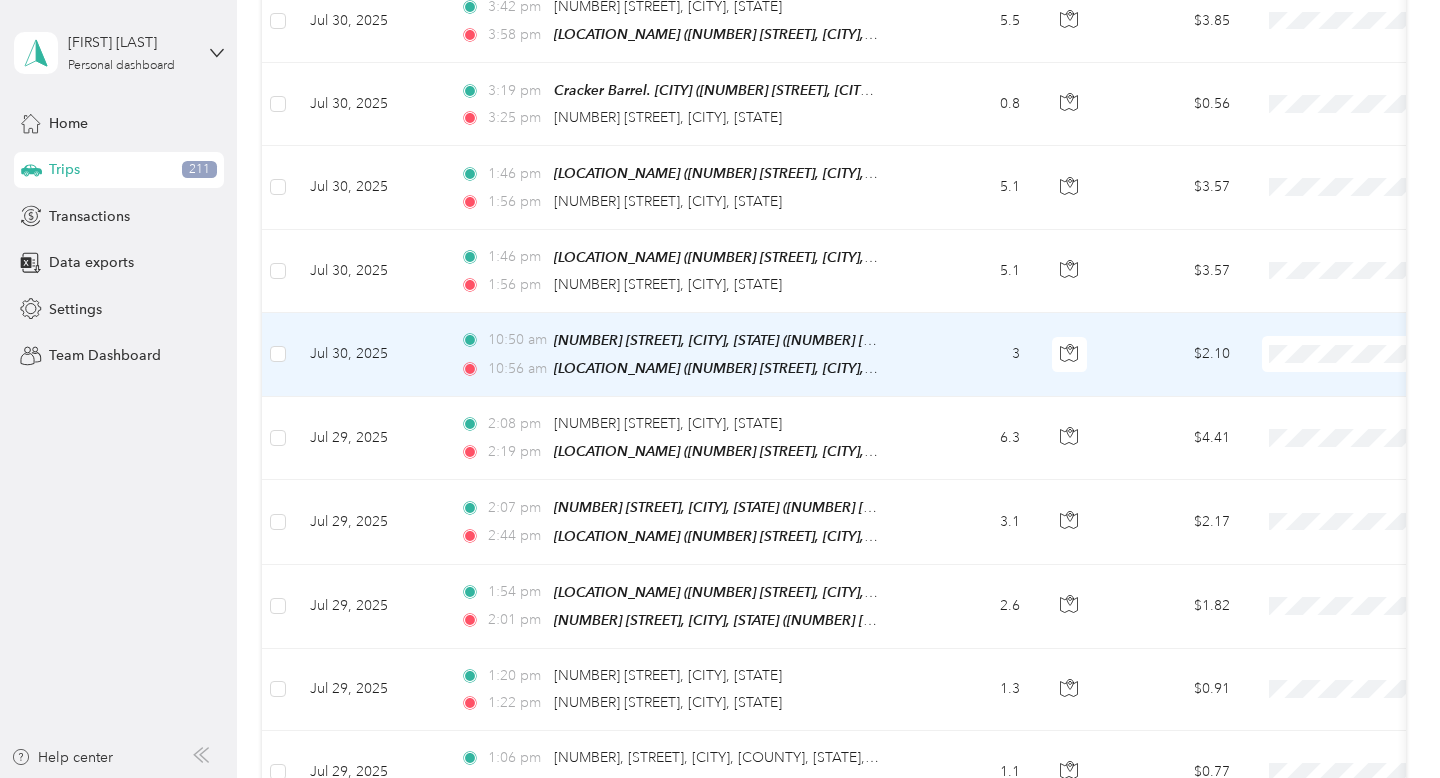 click on "3" at bounding box center [970, 355] 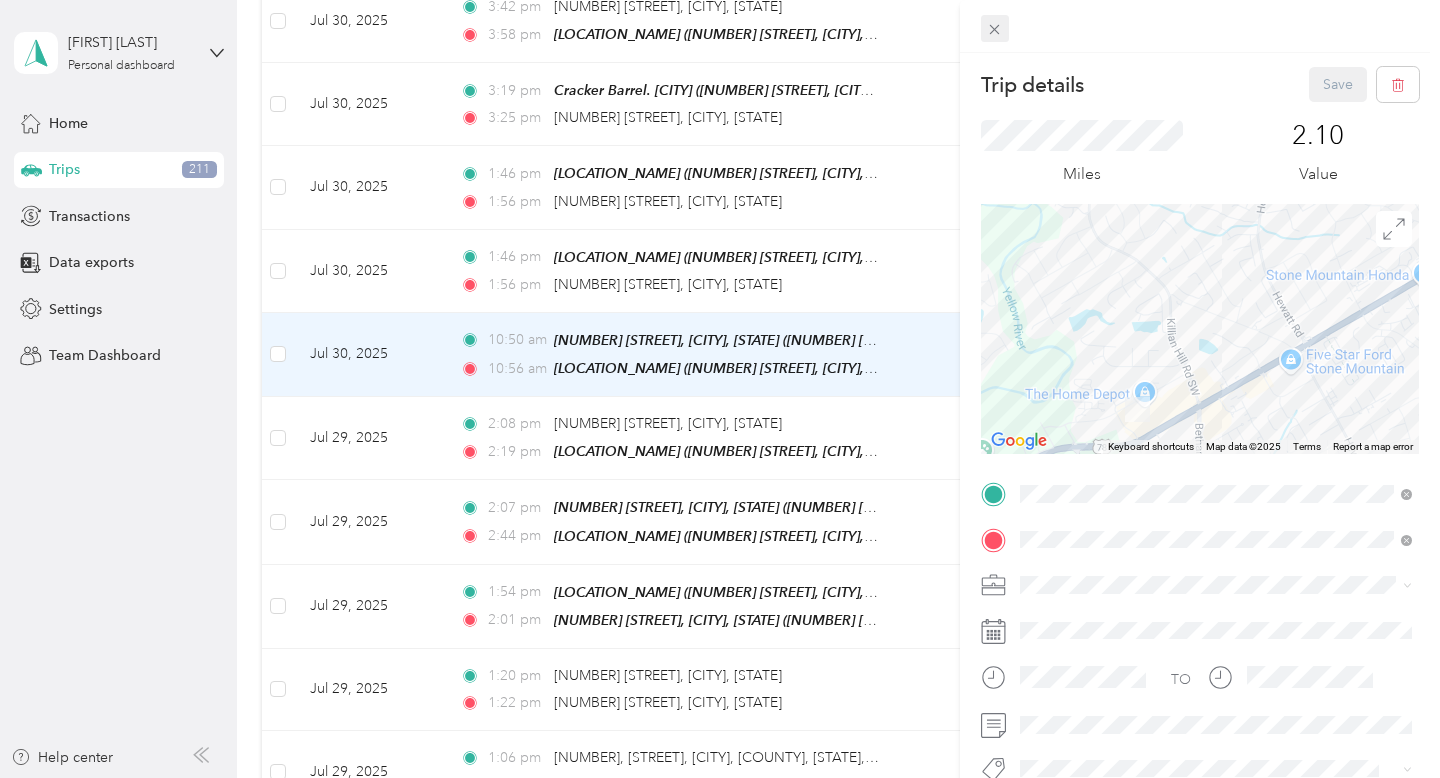 click 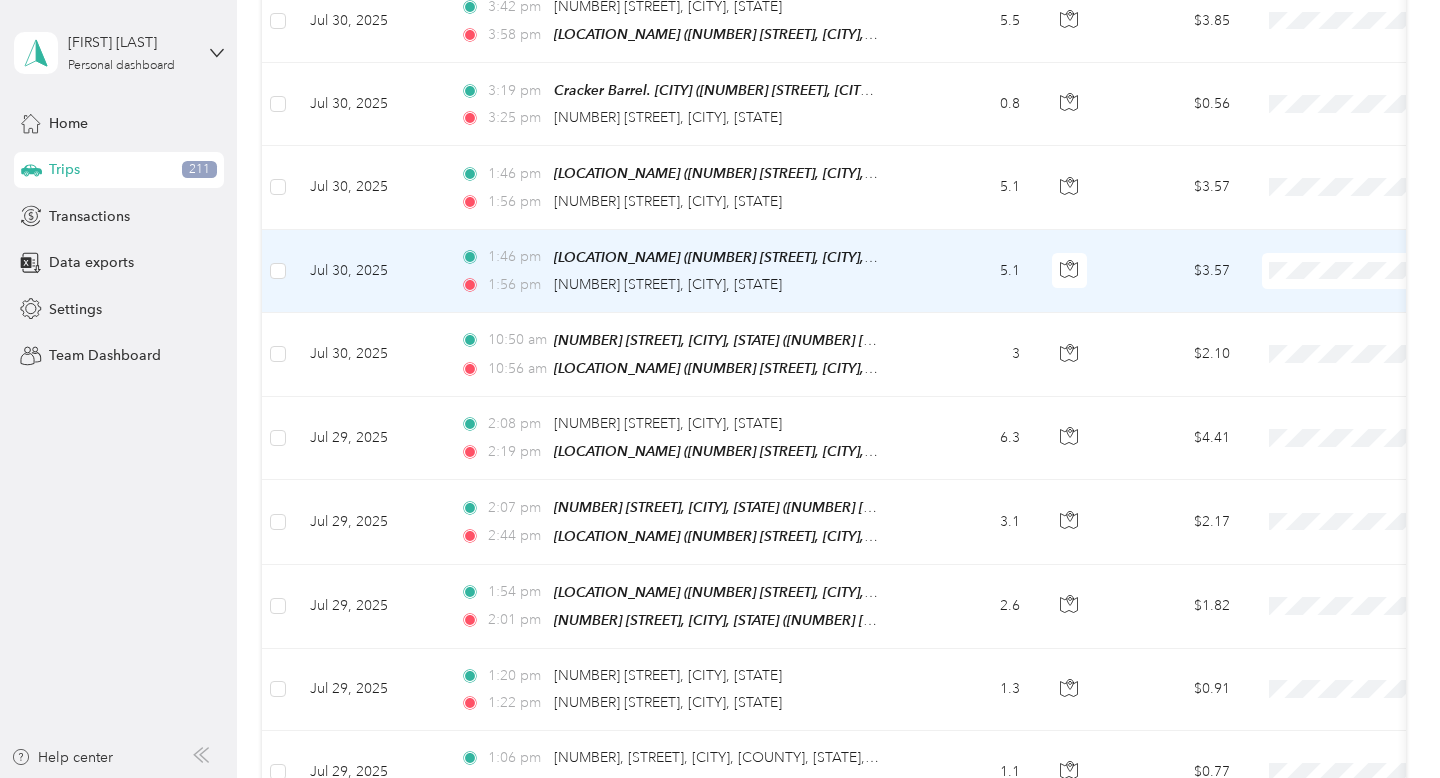 click on "[TIME] [LOCATION_NAME] ([NUMBER] [STREET], [CITY], [STATE]) [TIME] [NUMBER] [STREET], [CITY], [STATE]" at bounding box center [674, 271] 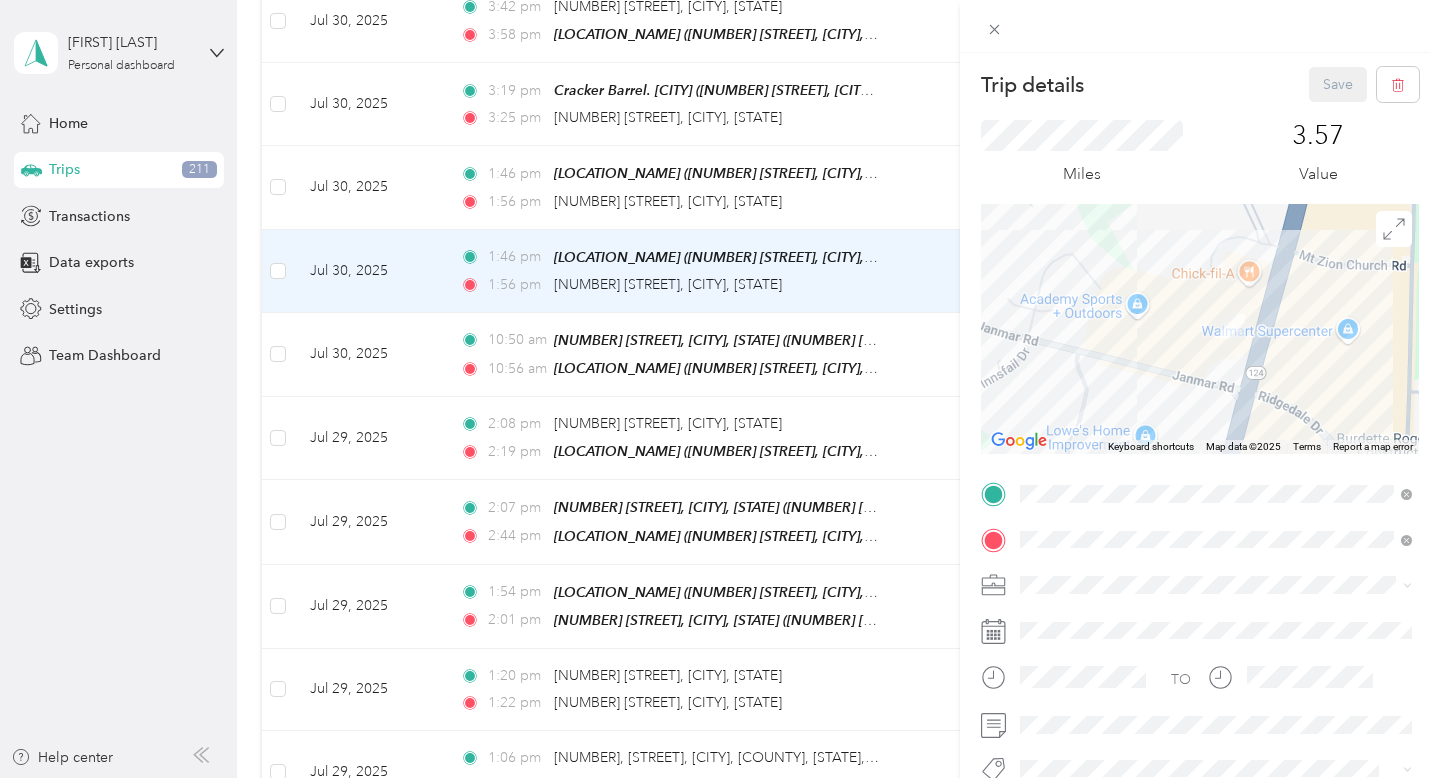drag, startPoint x: 1269, startPoint y: 292, endPoint x: 1239, endPoint y: 380, distance: 92.973114 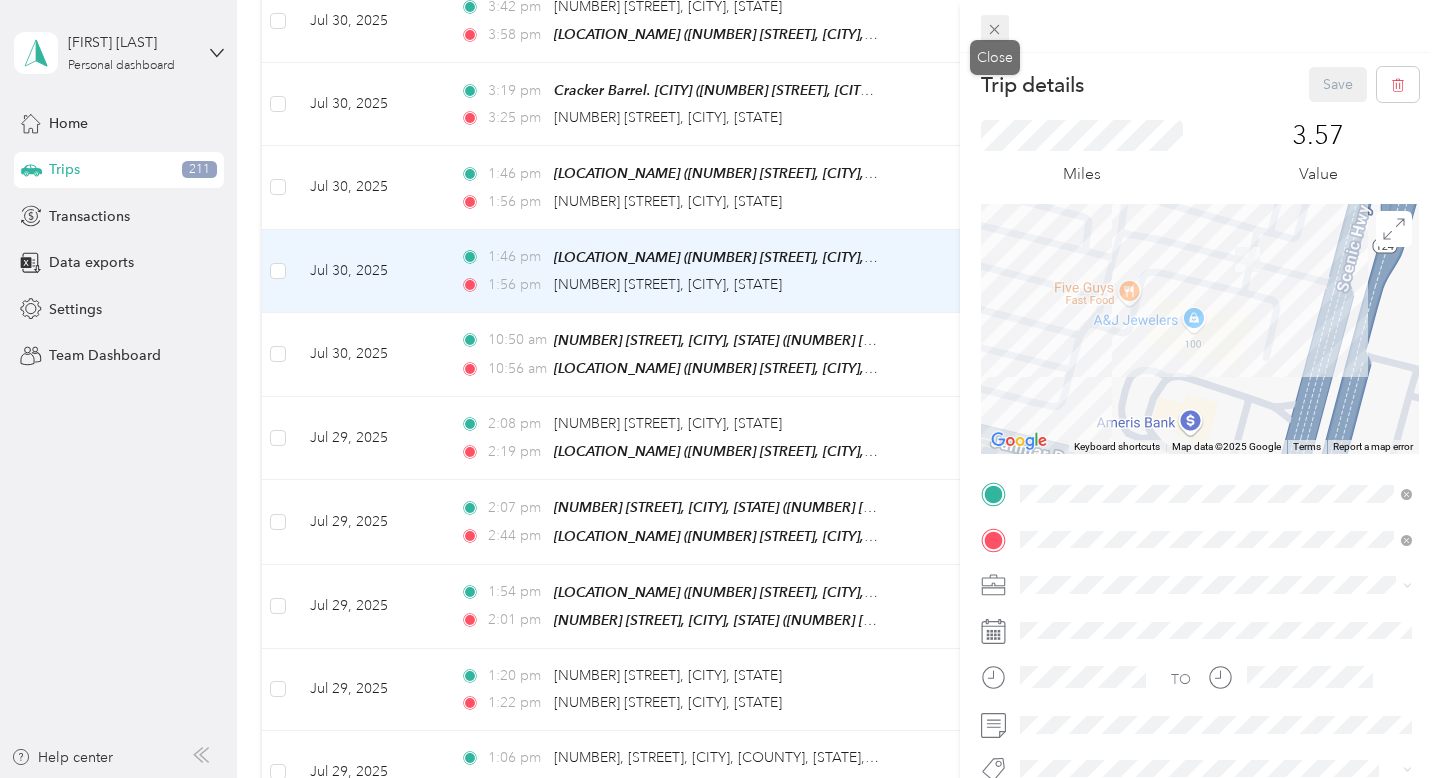 click 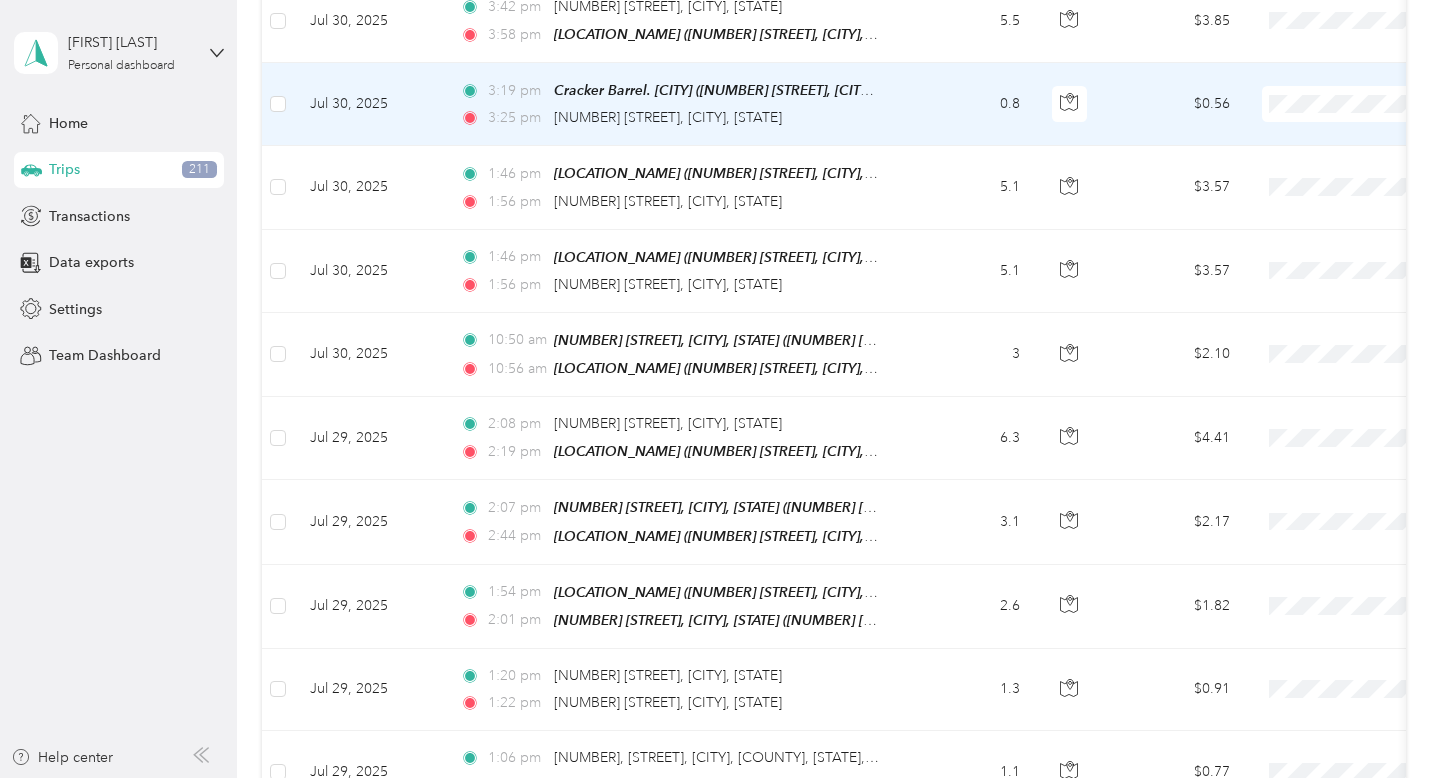 click on "0.8" at bounding box center (970, 104) 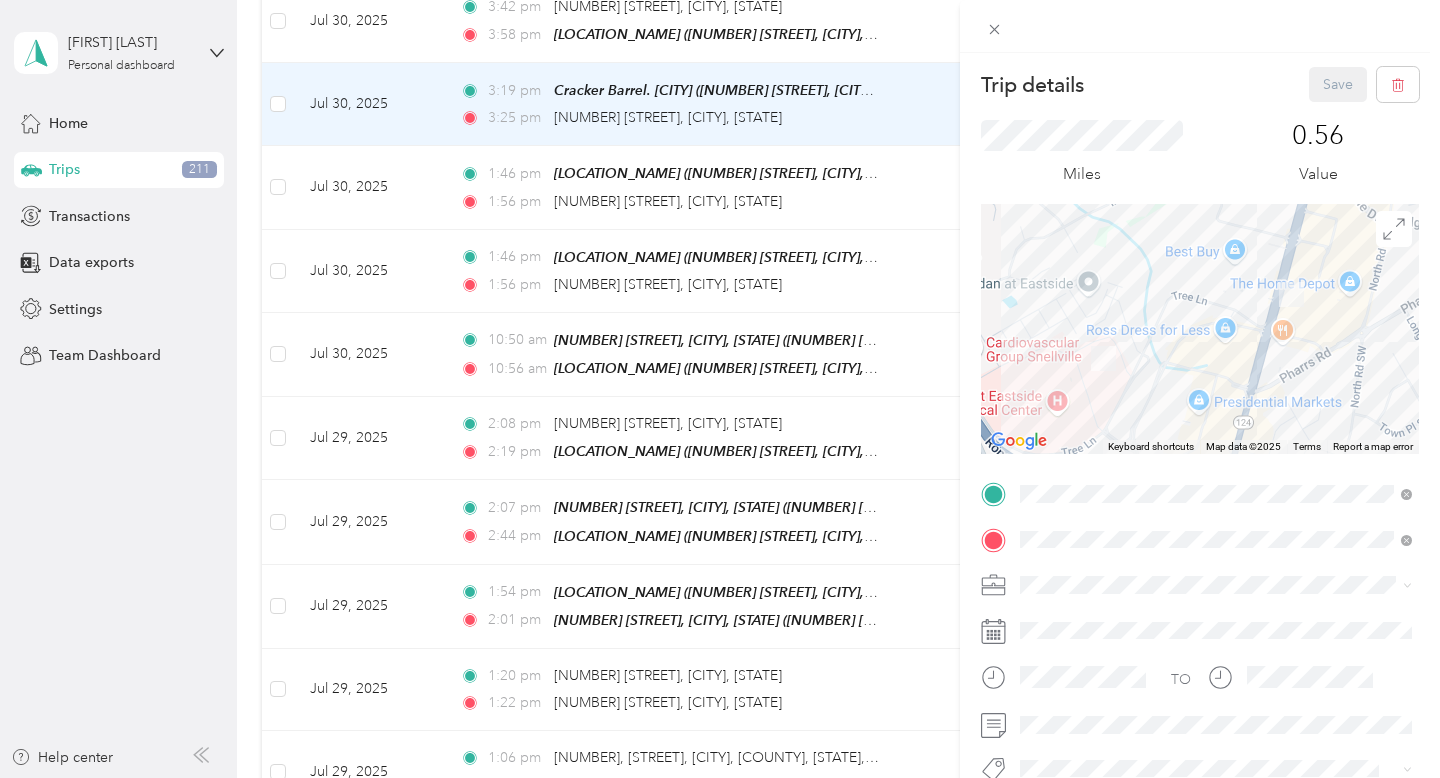 click at bounding box center [1216, 585] 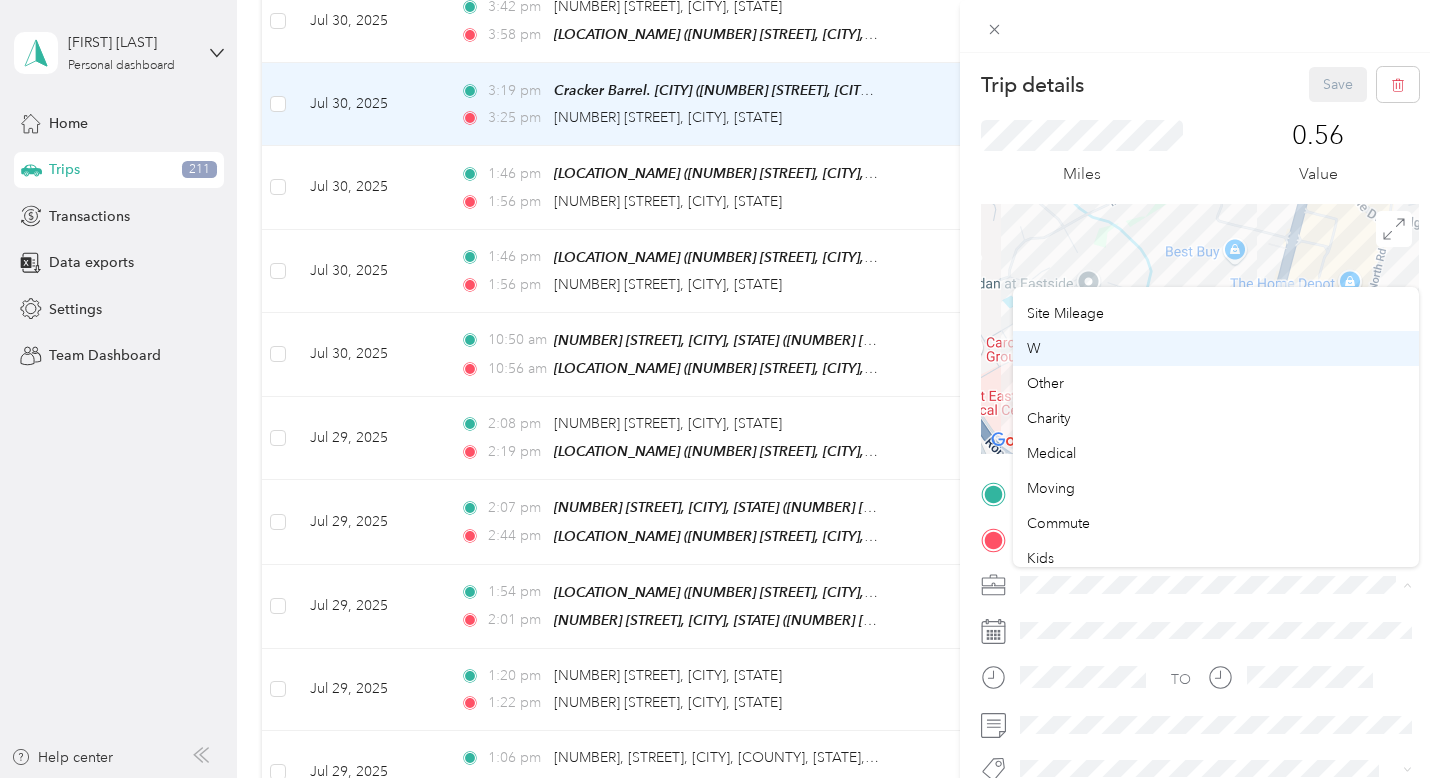 scroll, scrollTop: 161, scrollLeft: 0, axis: vertical 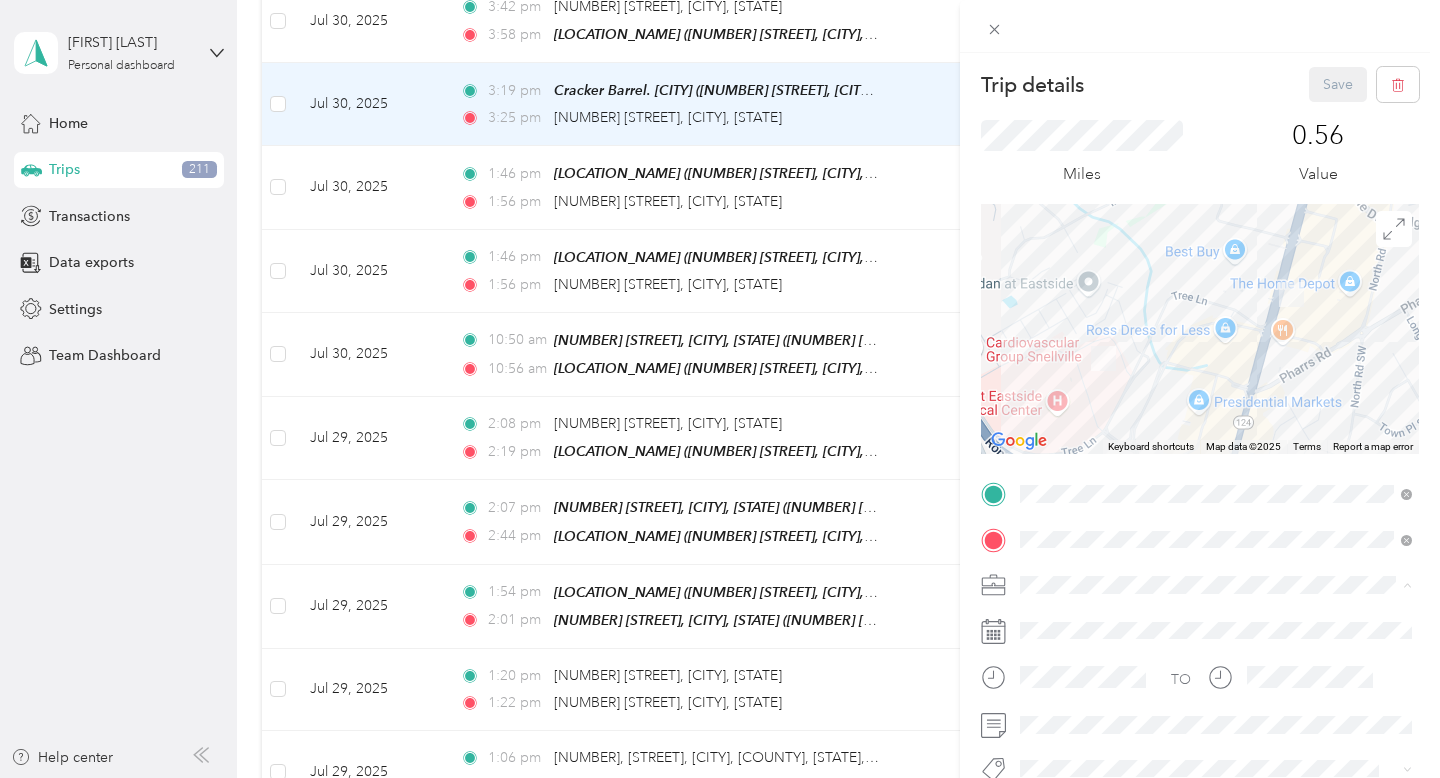 click on "Medical" at bounding box center [1051, 423] 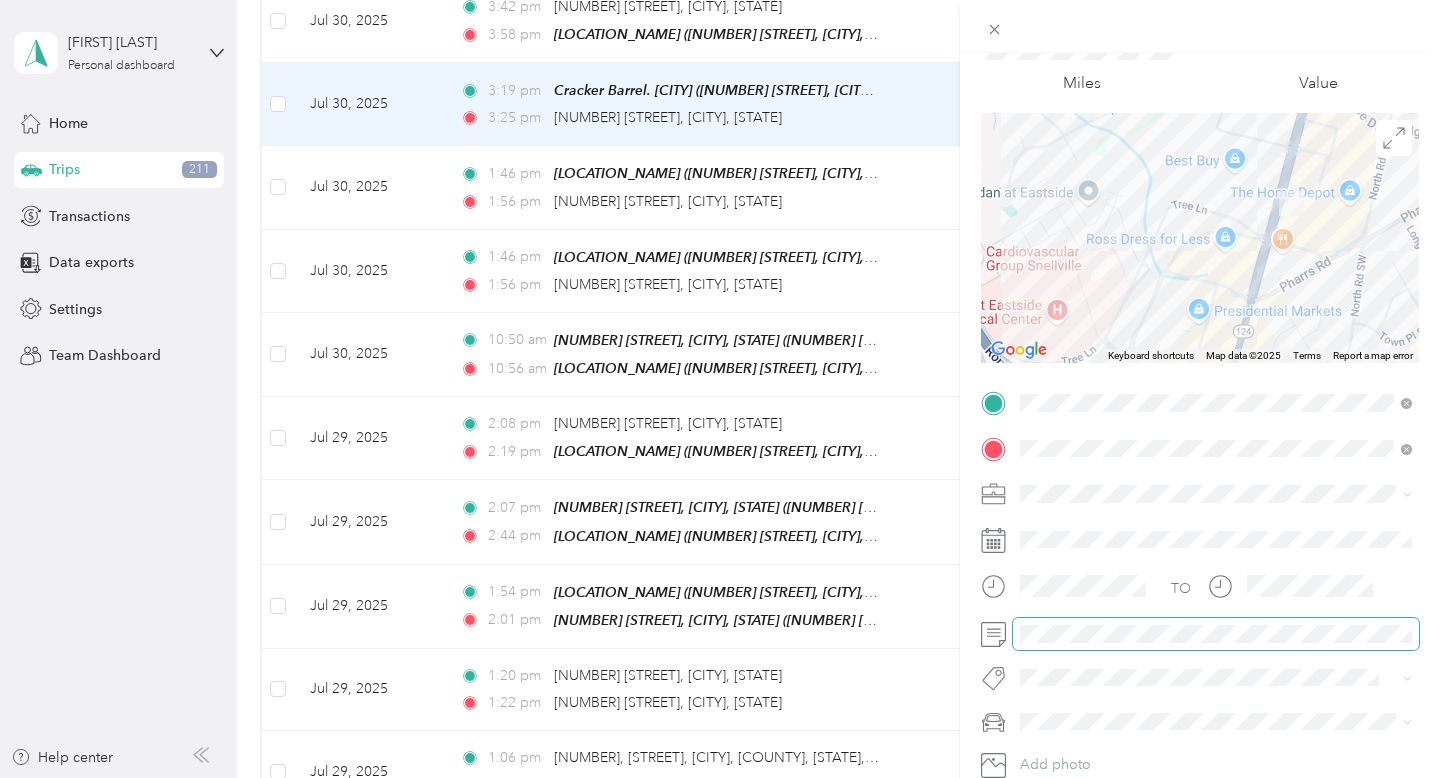 scroll, scrollTop: 107, scrollLeft: 0, axis: vertical 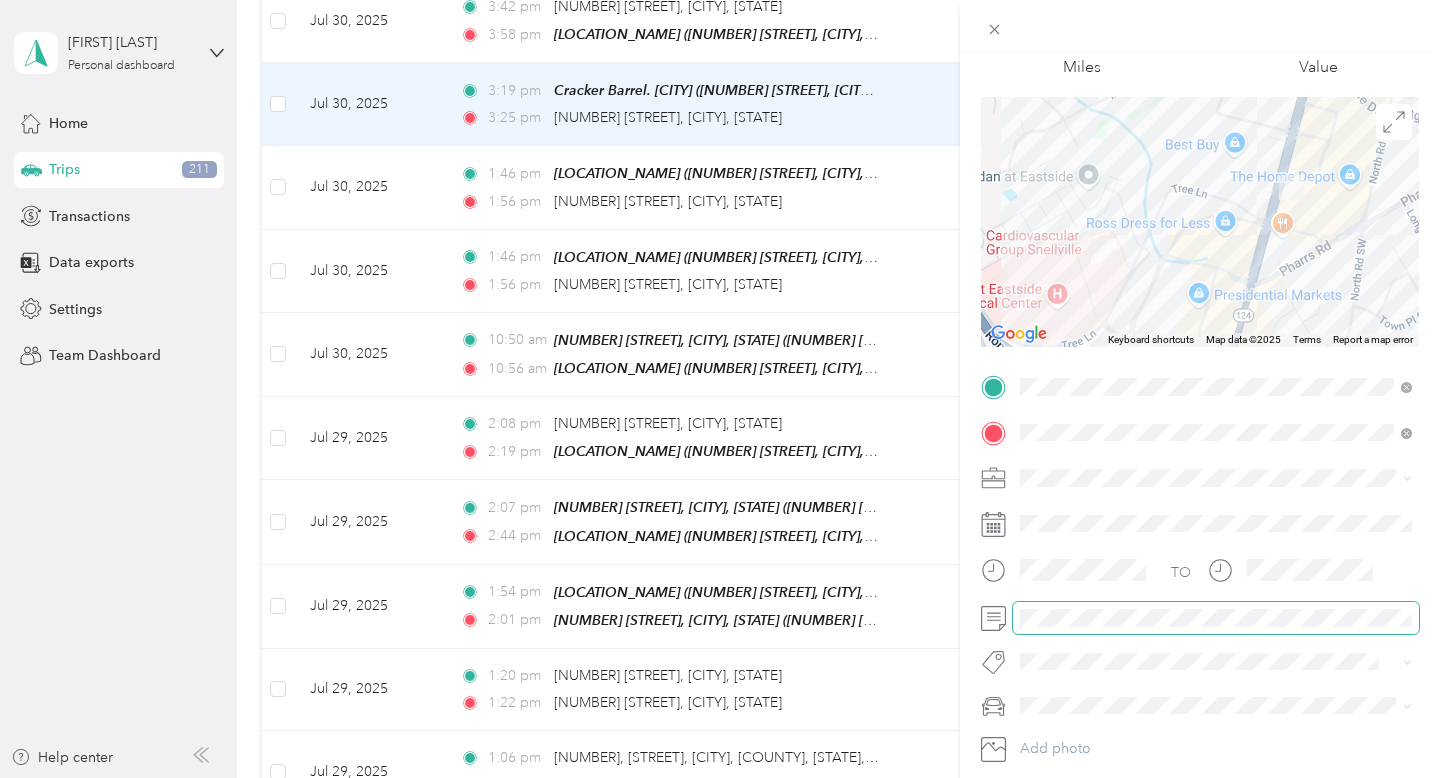 click at bounding box center [1200, 618] 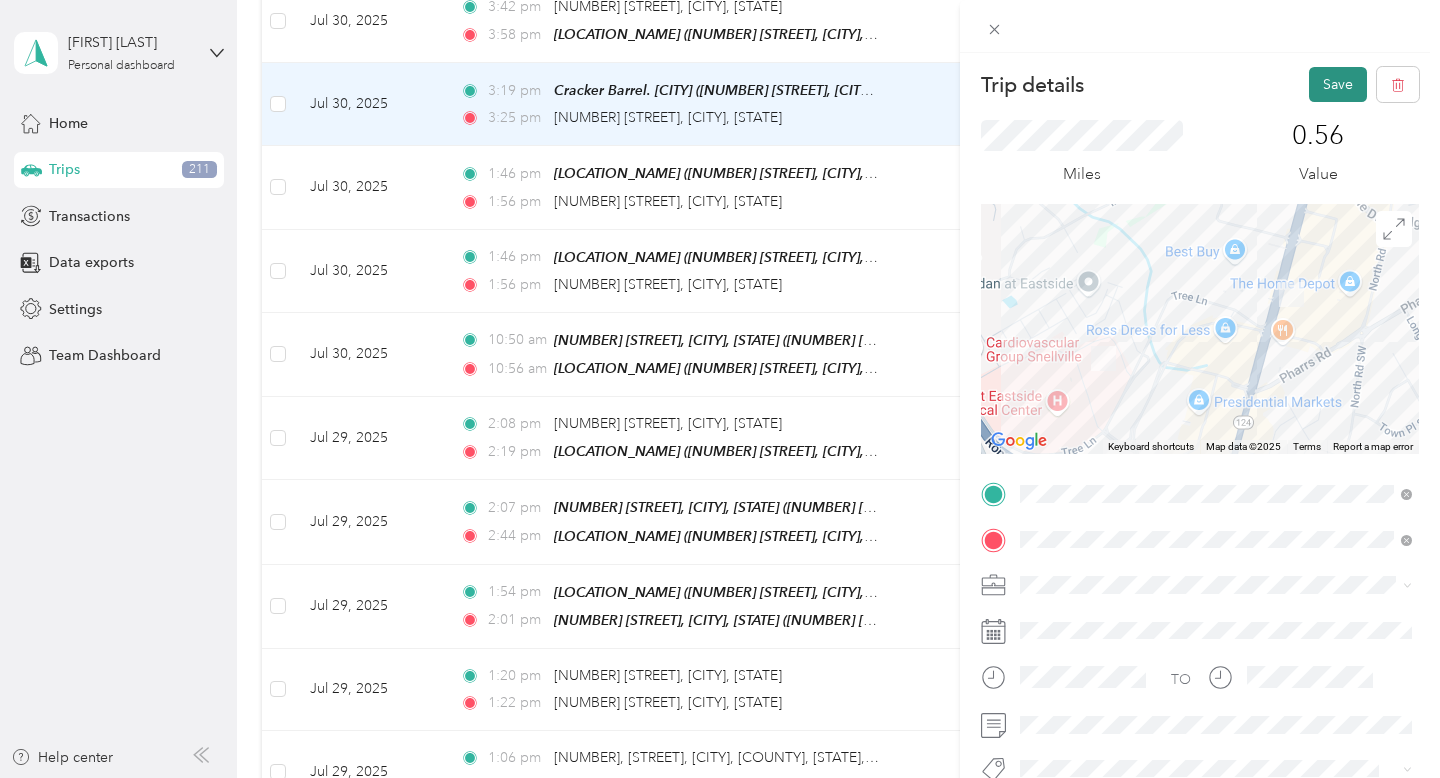 click on "Save" at bounding box center [1338, 84] 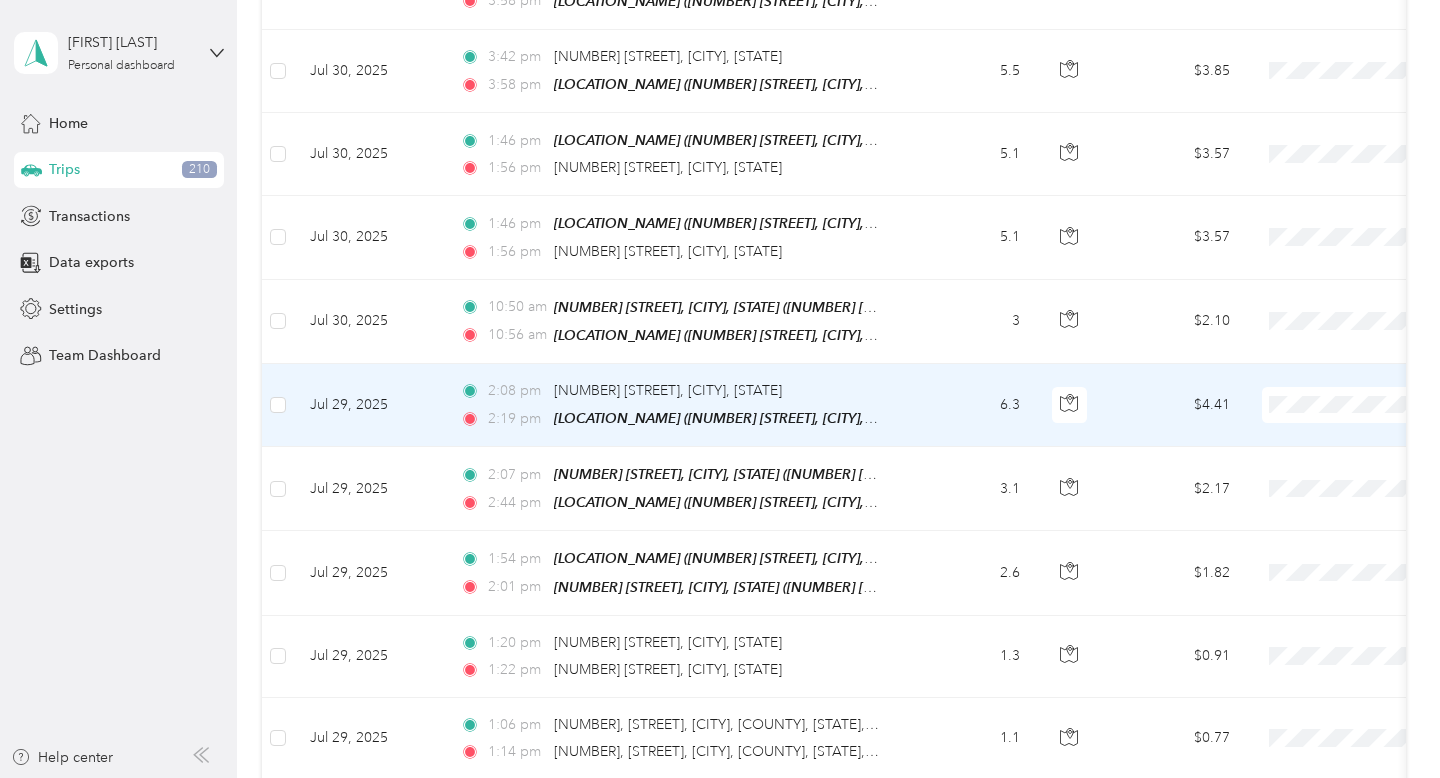 scroll, scrollTop: 561, scrollLeft: 0, axis: vertical 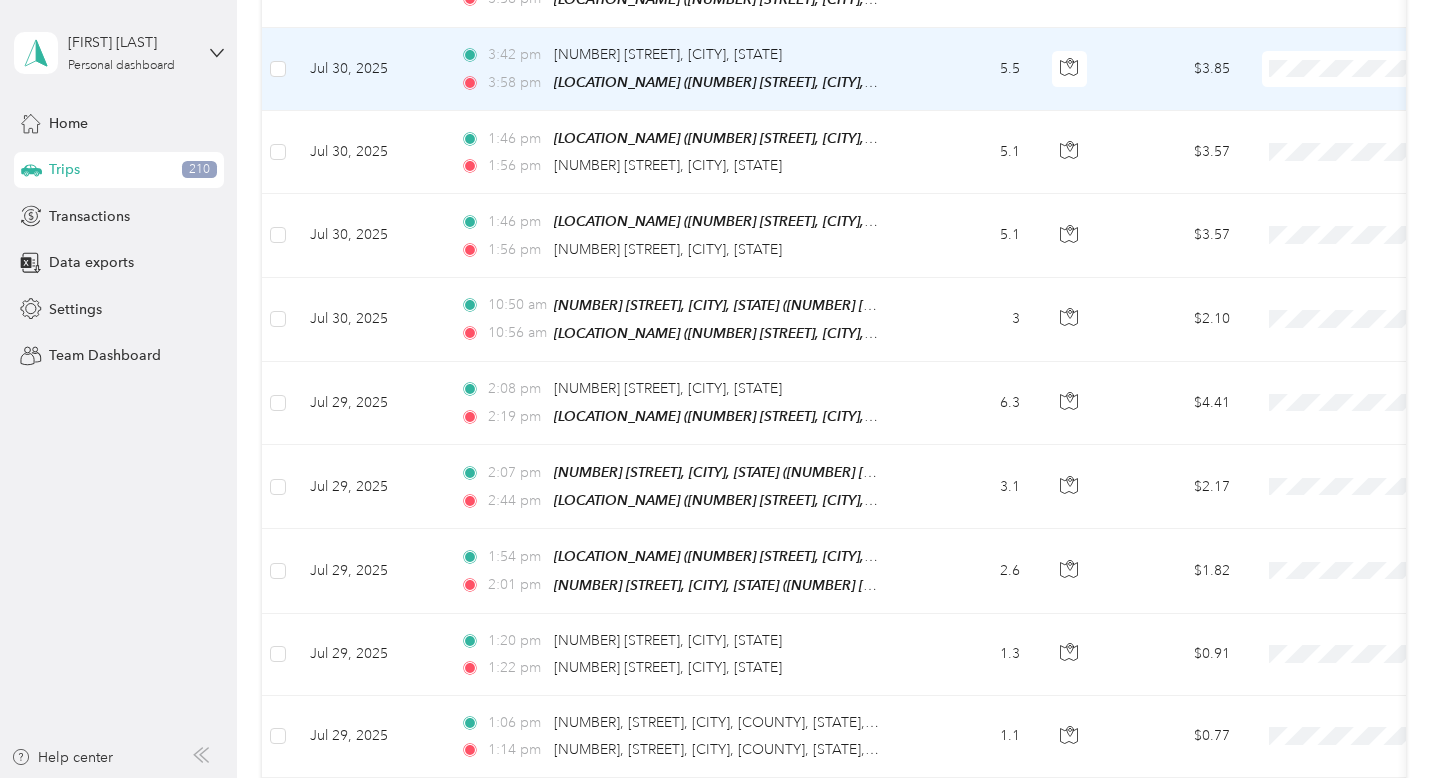click on "5.5" at bounding box center [970, 69] 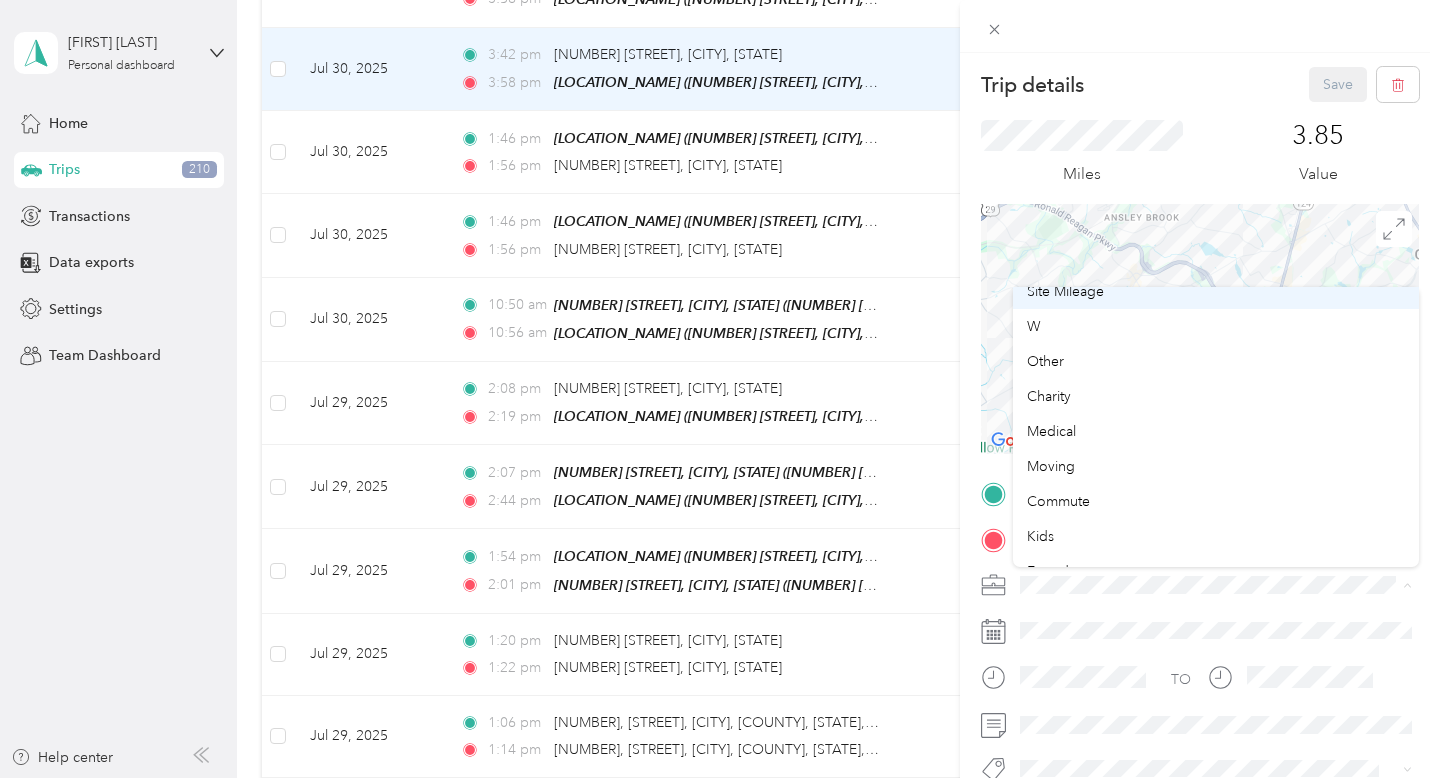 scroll, scrollTop: 170, scrollLeft: 0, axis: vertical 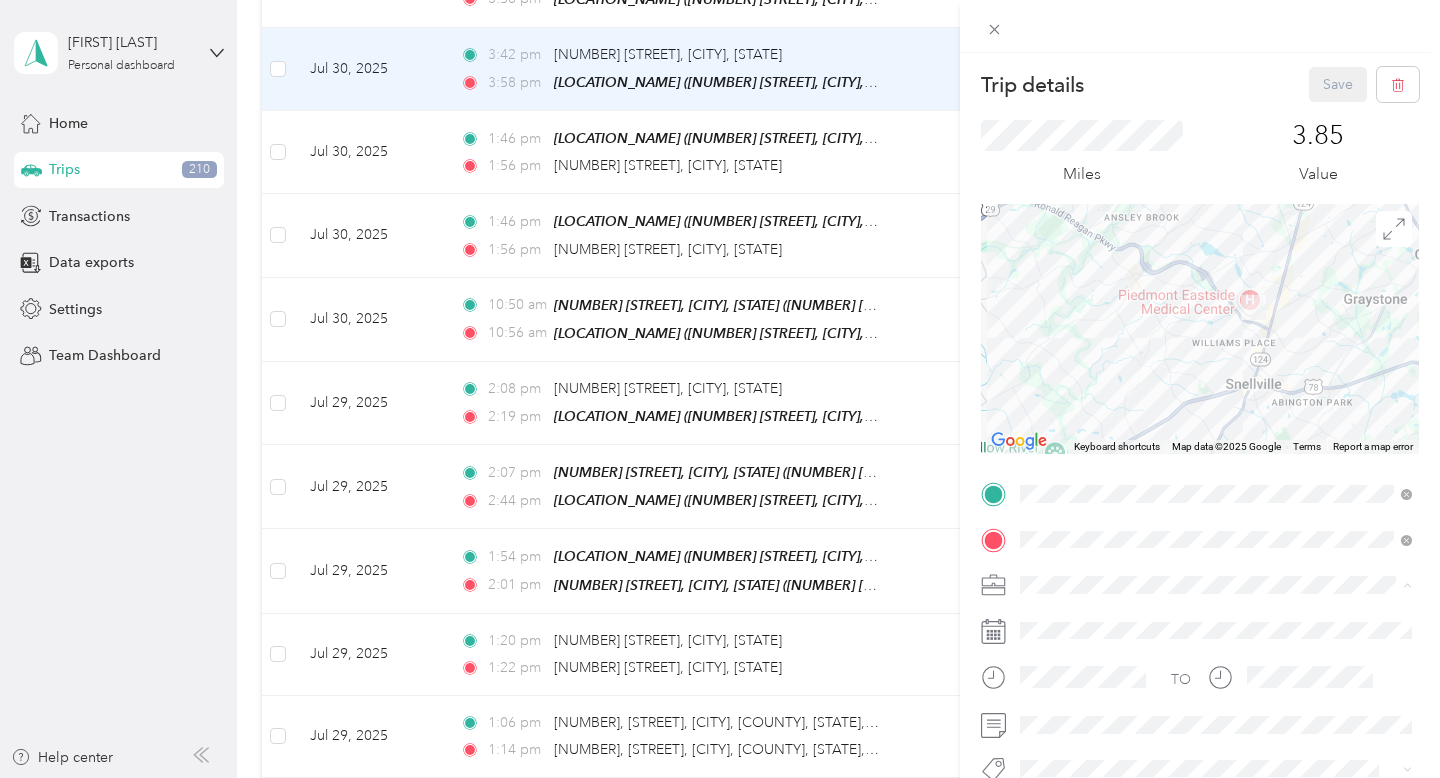 click on "Medical" at bounding box center (1051, 414) 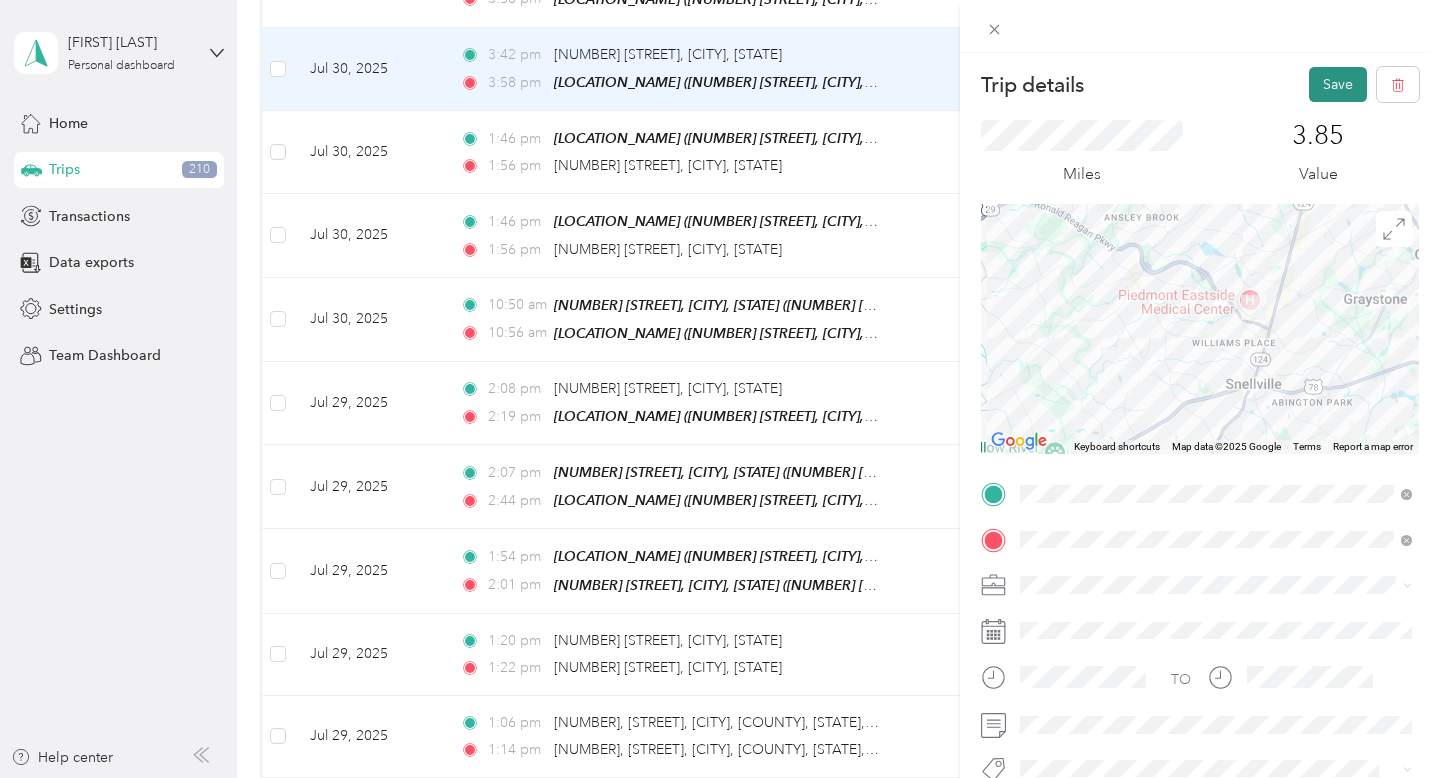 click on "Save" at bounding box center [1338, 84] 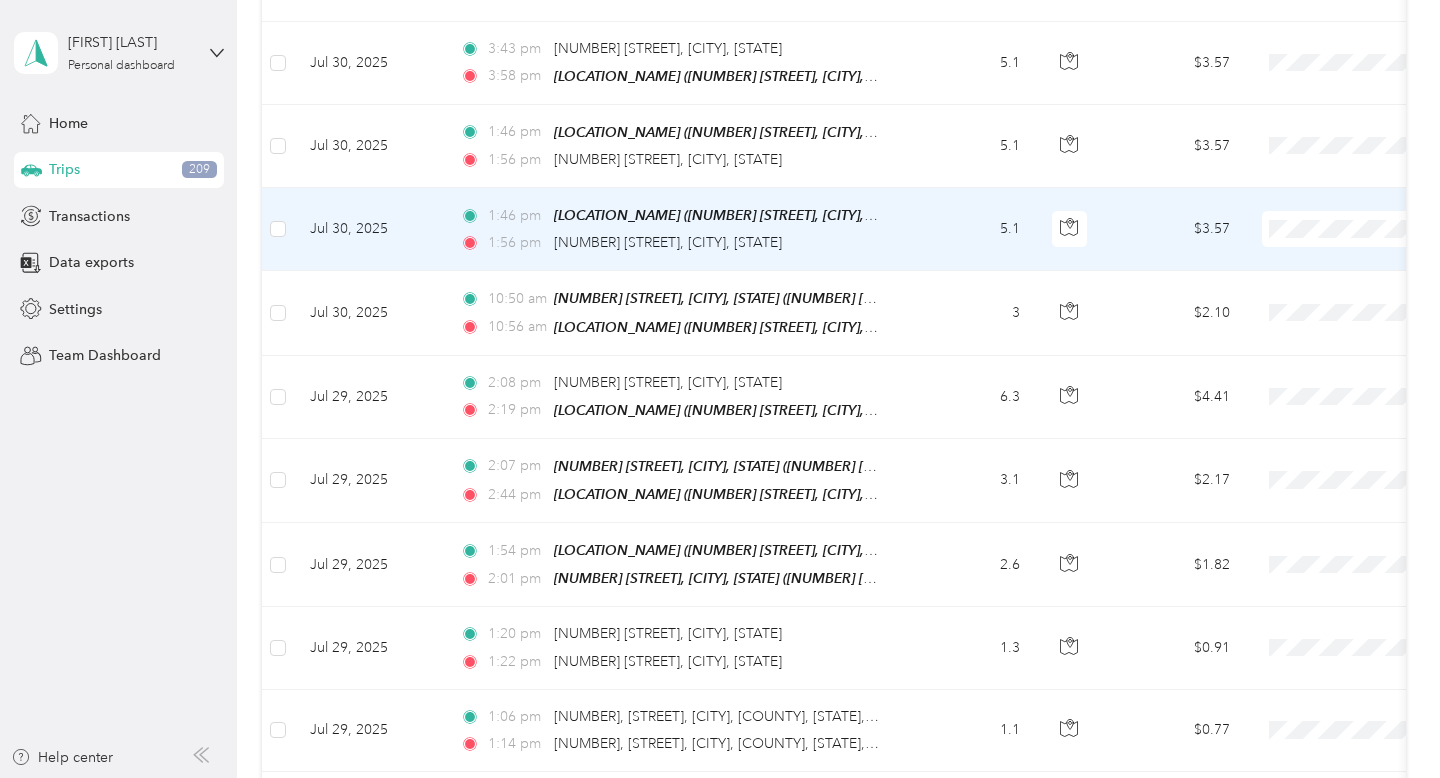 scroll, scrollTop: 469, scrollLeft: 0, axis: vertical 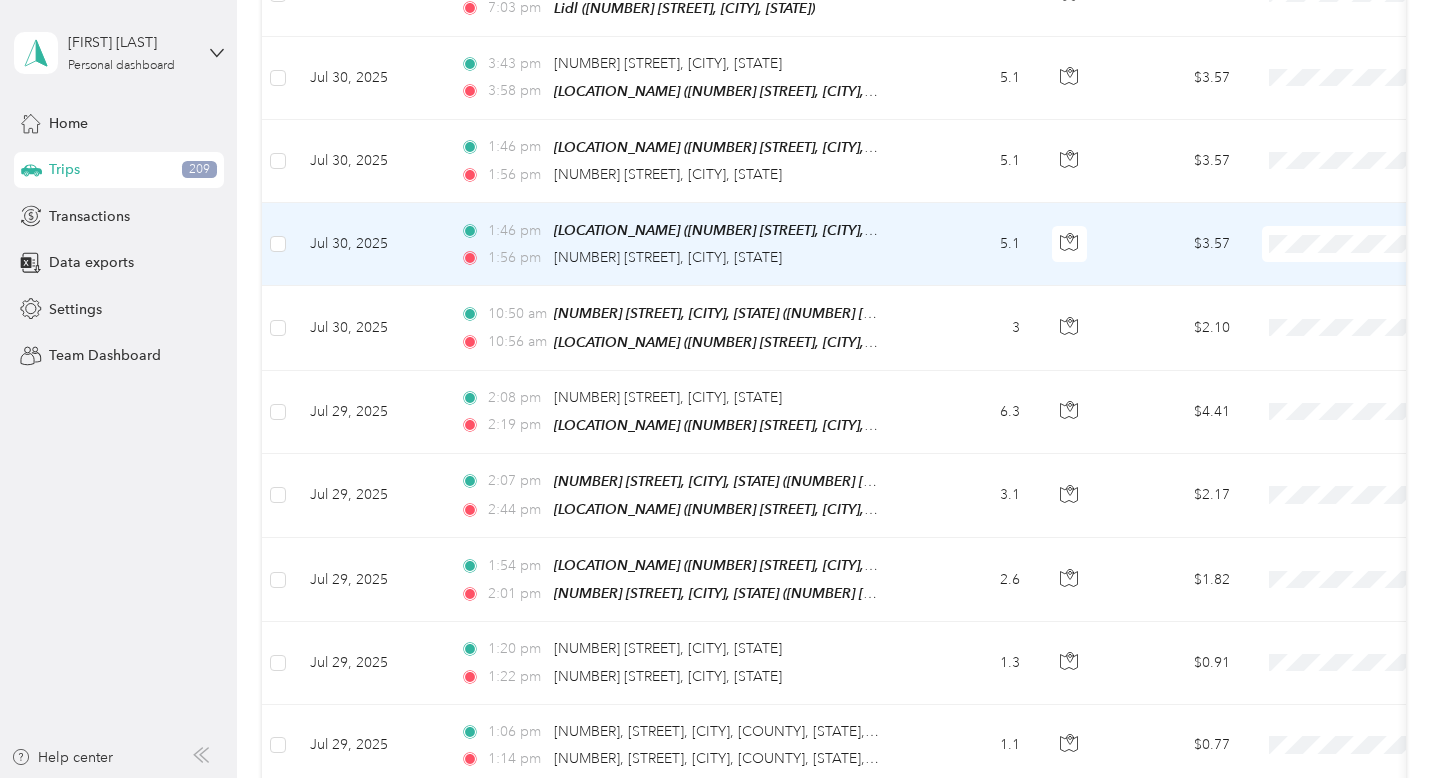 click on "5.1" at bounding box center (970, 244) 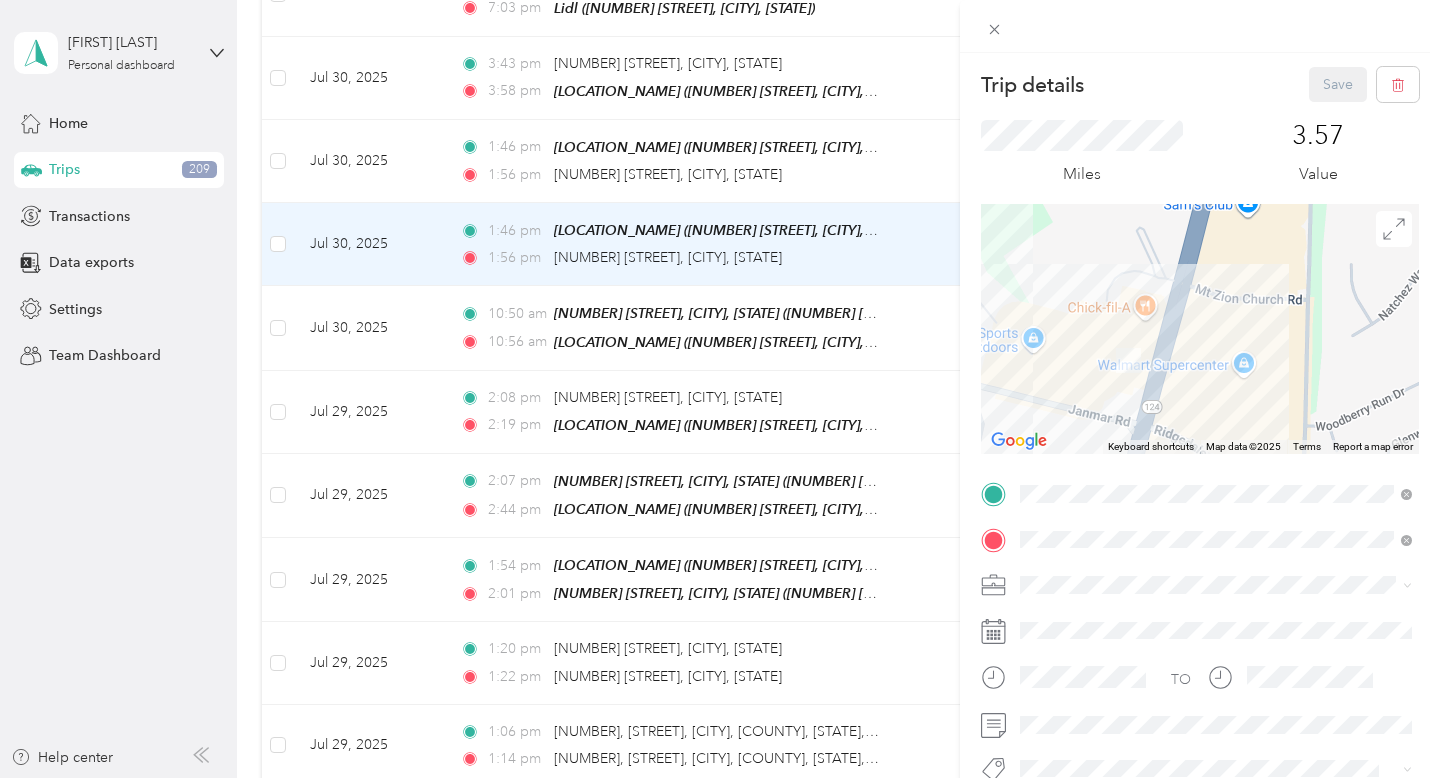 drag, startPoint x: 1152, startPoint y: 334, endPoint x: 1257, endPoint y: 321, distance: 105.801704 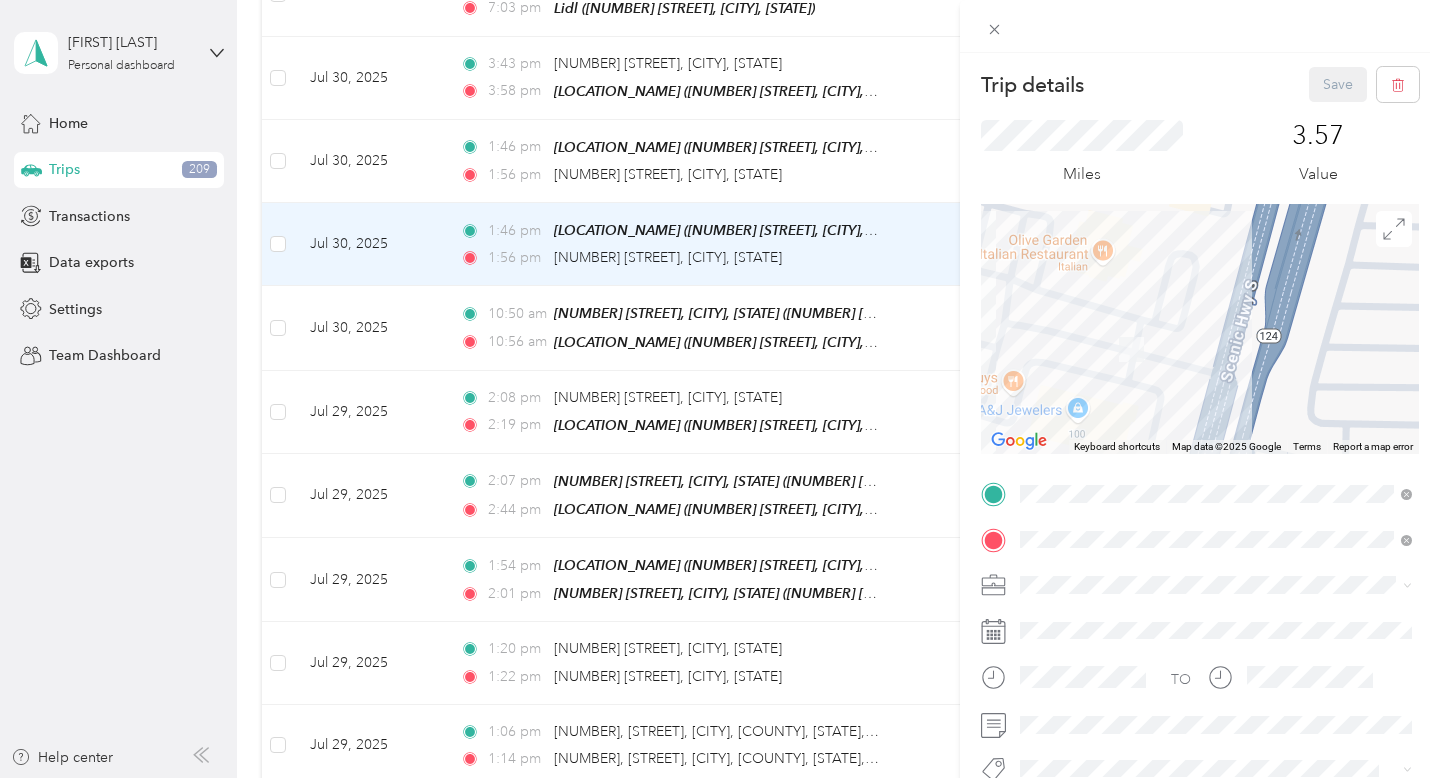 click on "Trip details Save This trip cannot be edited because it is either under review, approved, or paid. Contact your Team Manager to edit it. Miles 3.57 Value  ← Move left → Move right ↑ Move up ↓ Move down + Zoom in - Zoom out Home Jump left by 75% End Jump right by 75% Page Up Jump up by 75% Page Down Jump down by 75% Keyboard shortcuts Map Data Map data ©2025 Google Map data ©2025 Google 20 m  Click to toggle between metric and imperial units Terms Report a map error TO Add photo" at bounding box center (720, 389) 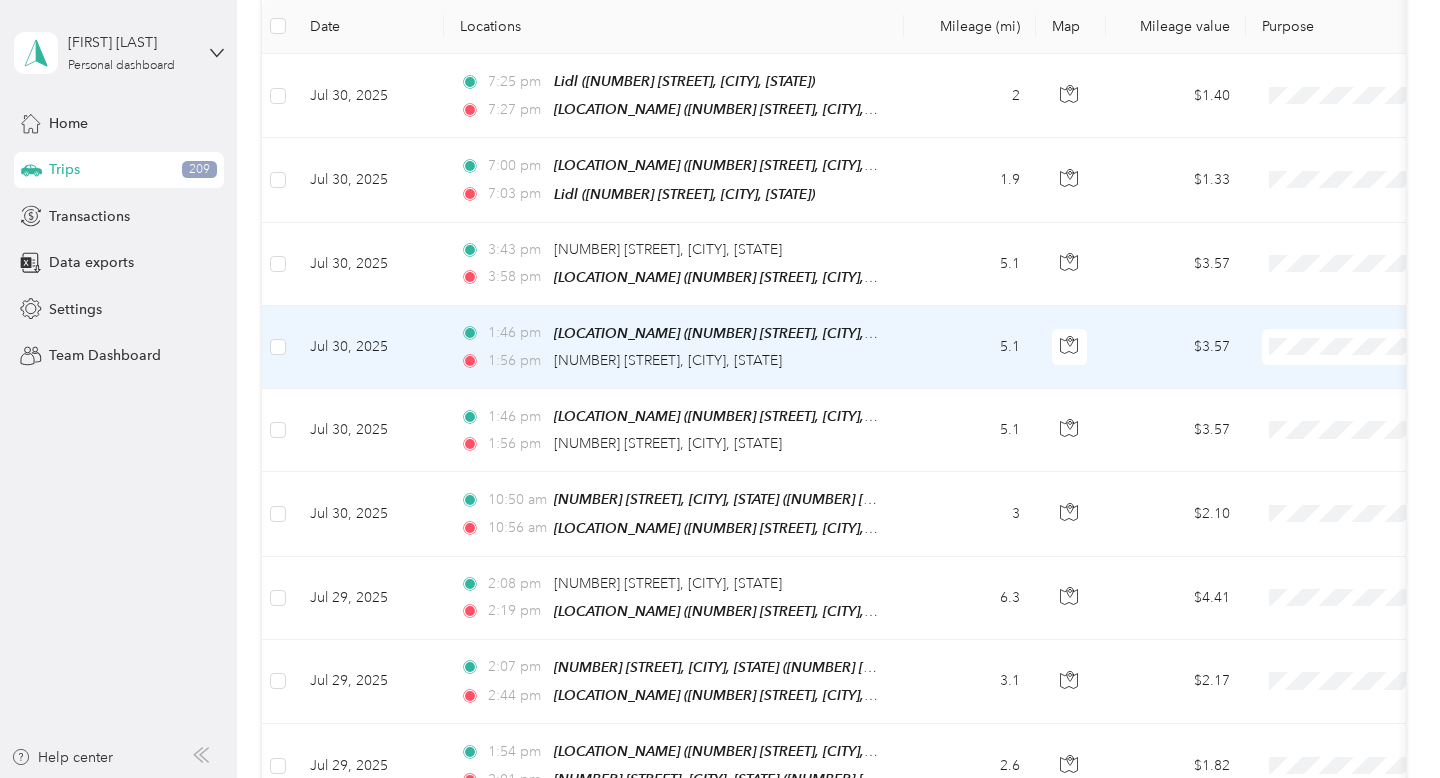 scroll, scrollTop: 275, scrollLeft: 0, axis: vertical 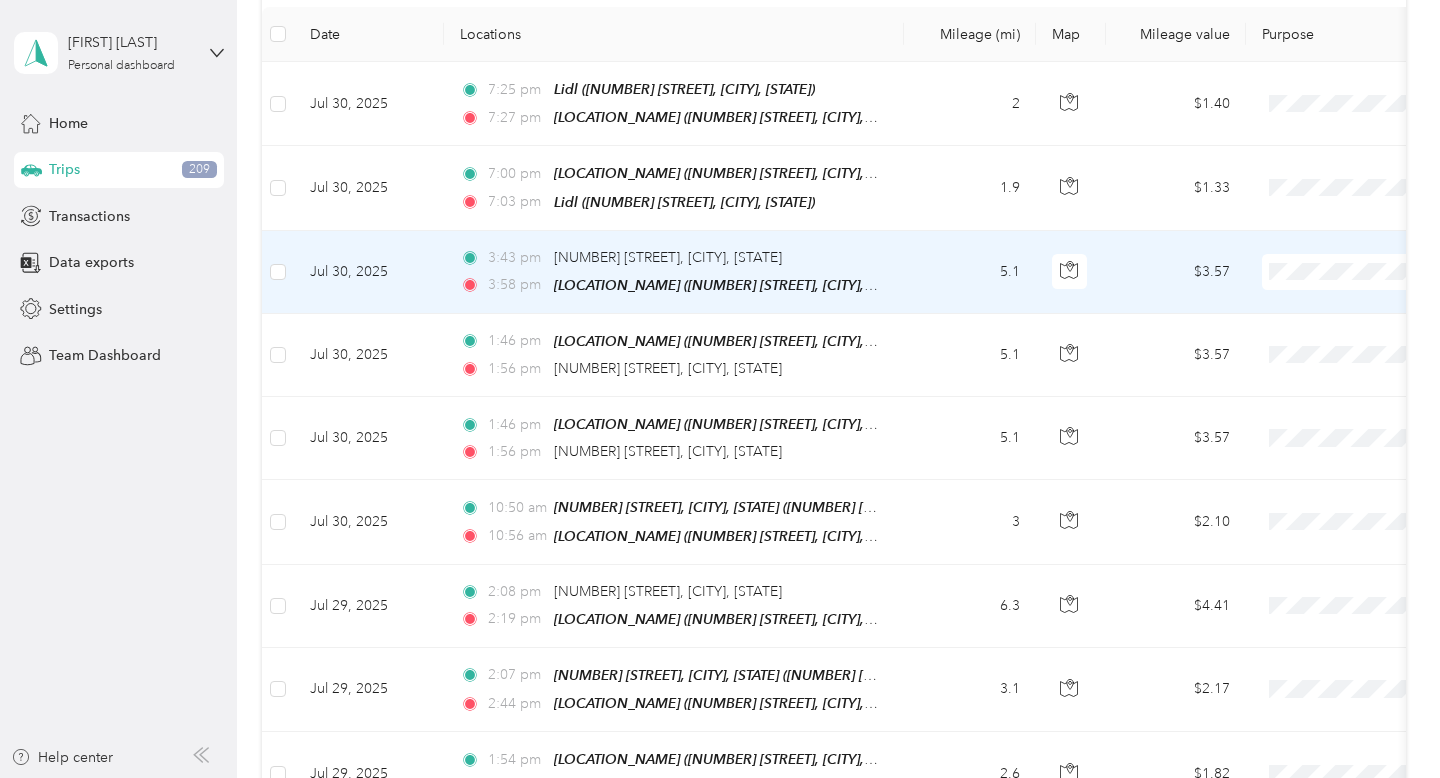 click on "5.1" at bounding box center (970, 272) 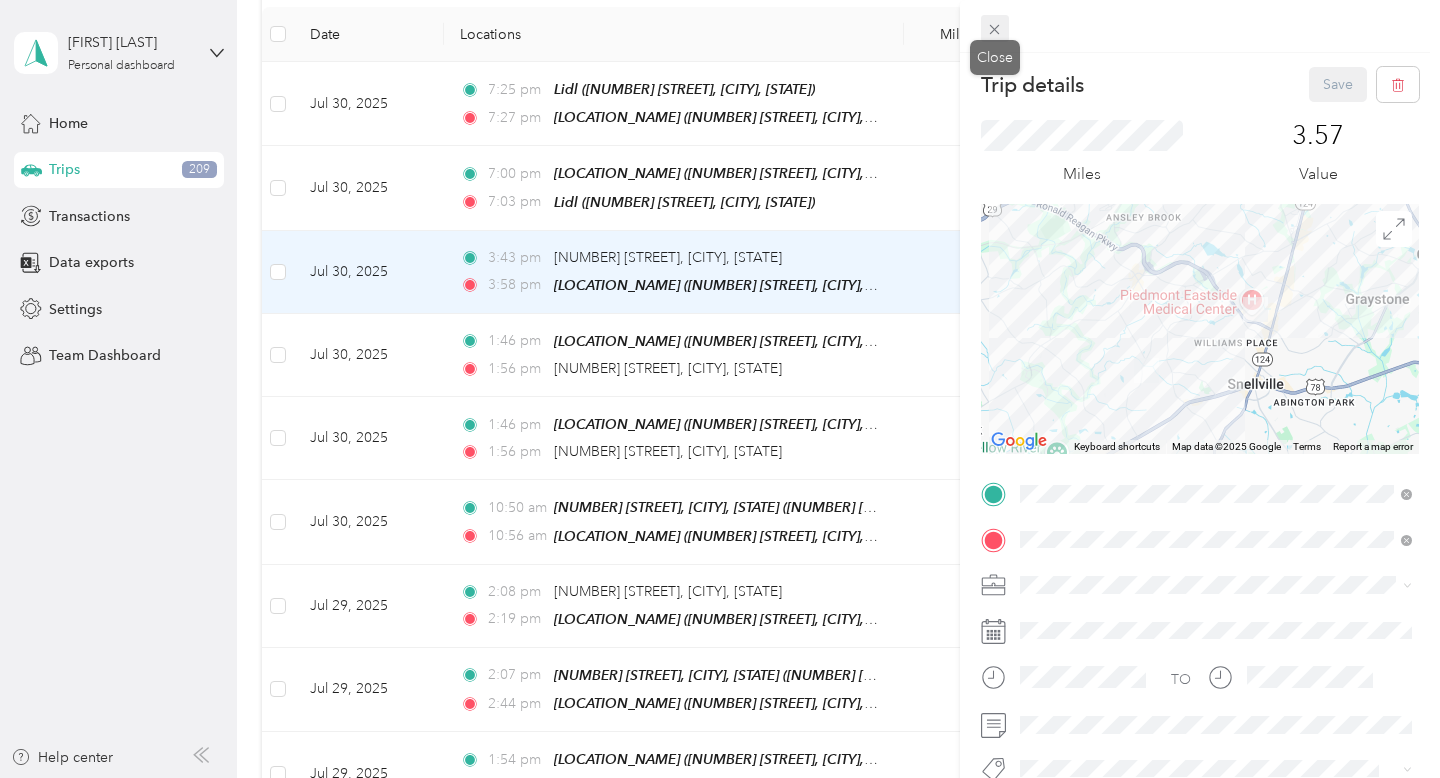 click 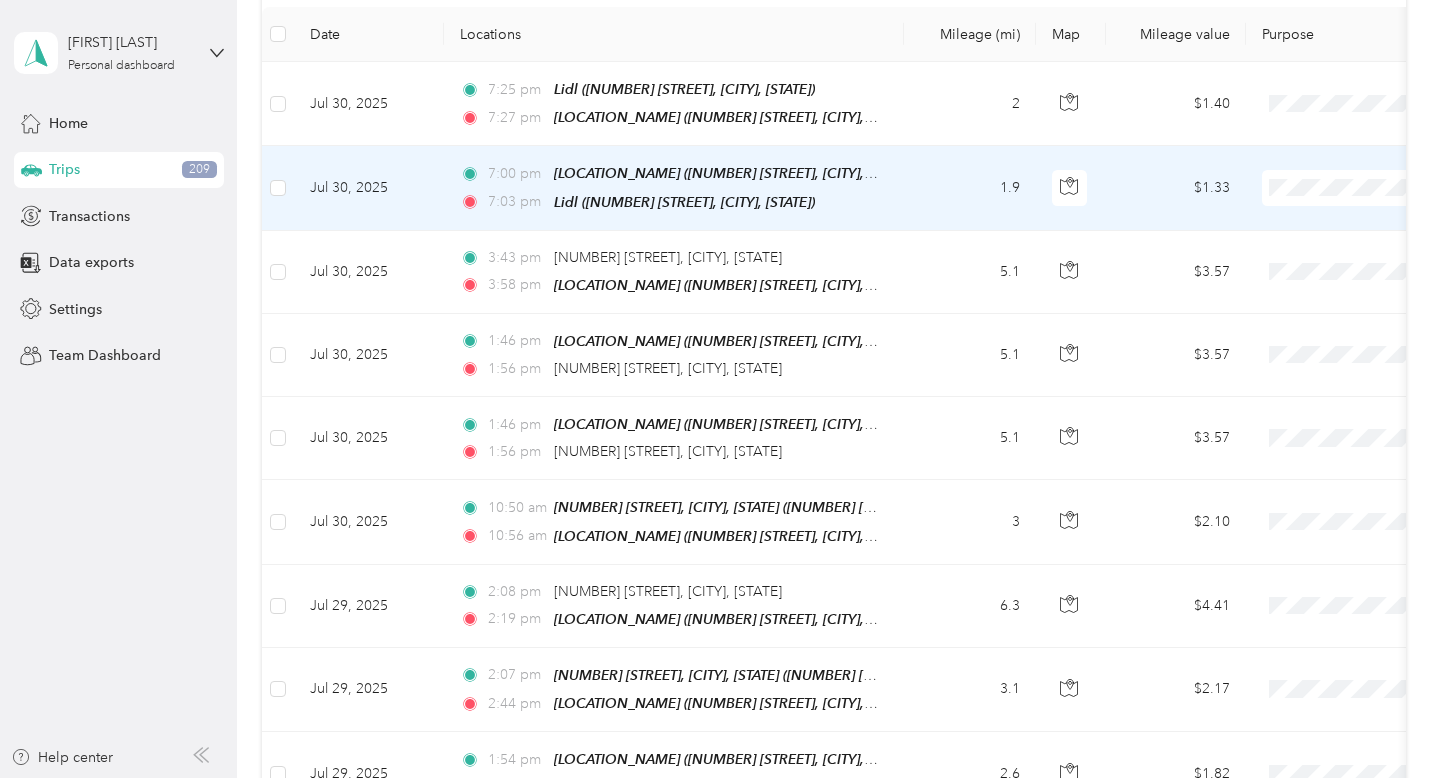 scroll, scrollTop: 238, scrollLeft: 0, axis: vertical 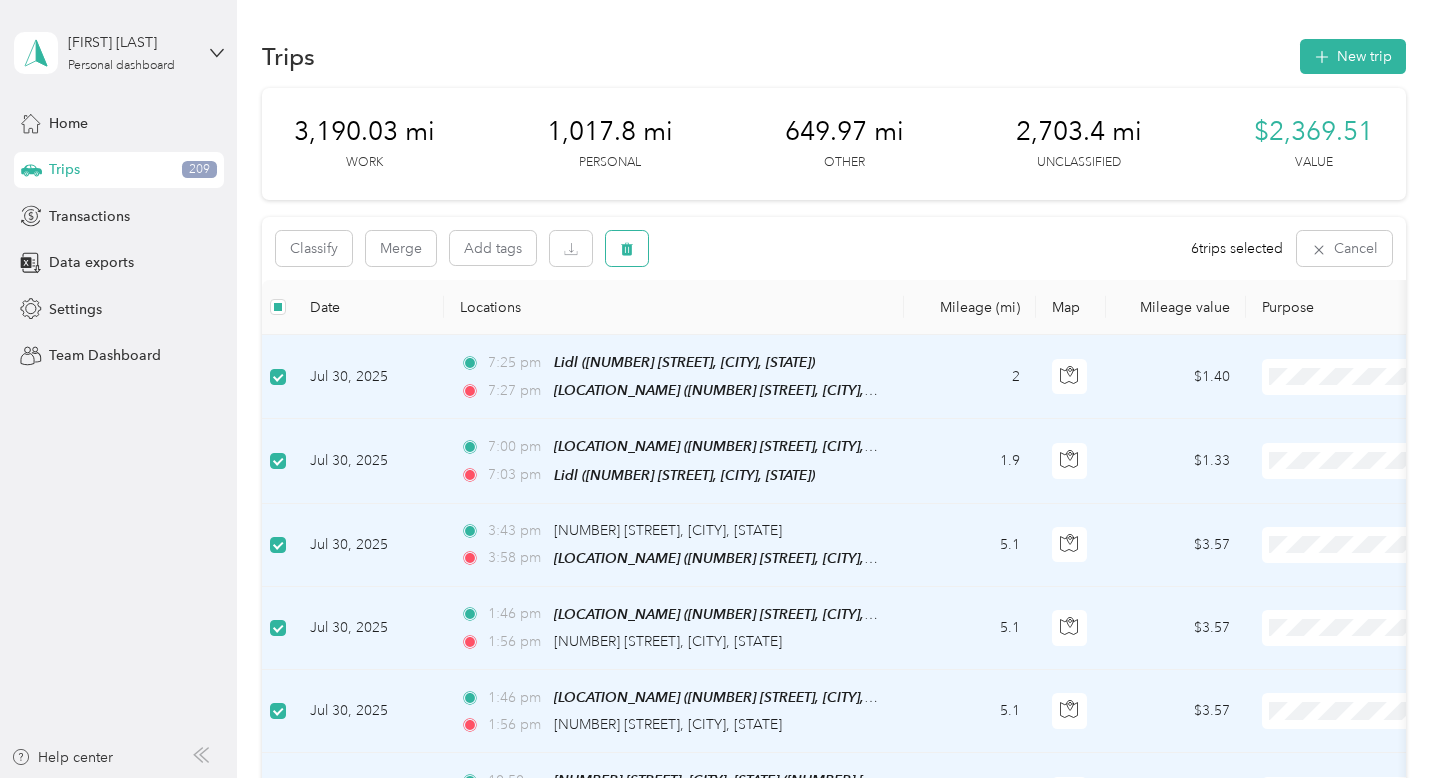click at bounding box center [627, 248] 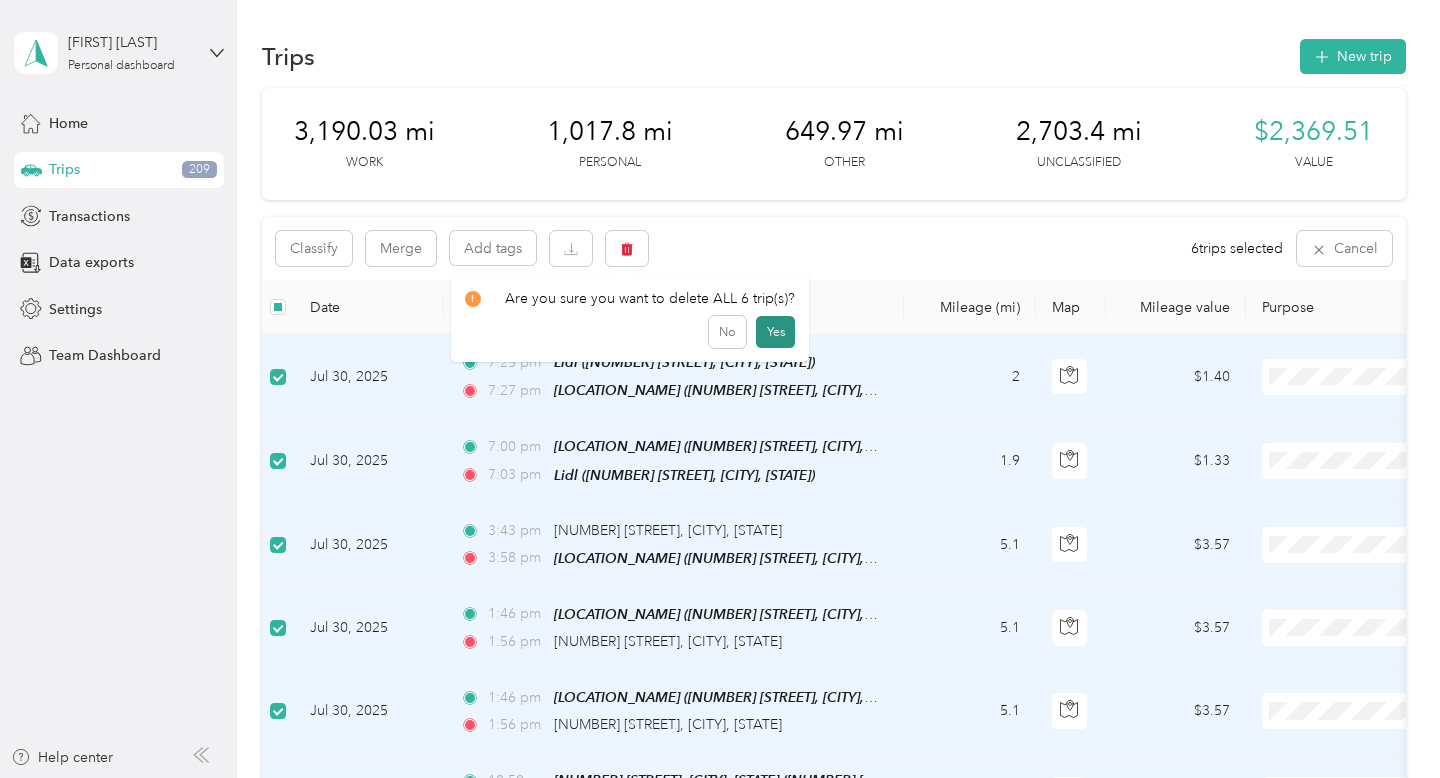 click on "Yes" at bounding box center [775, 332] 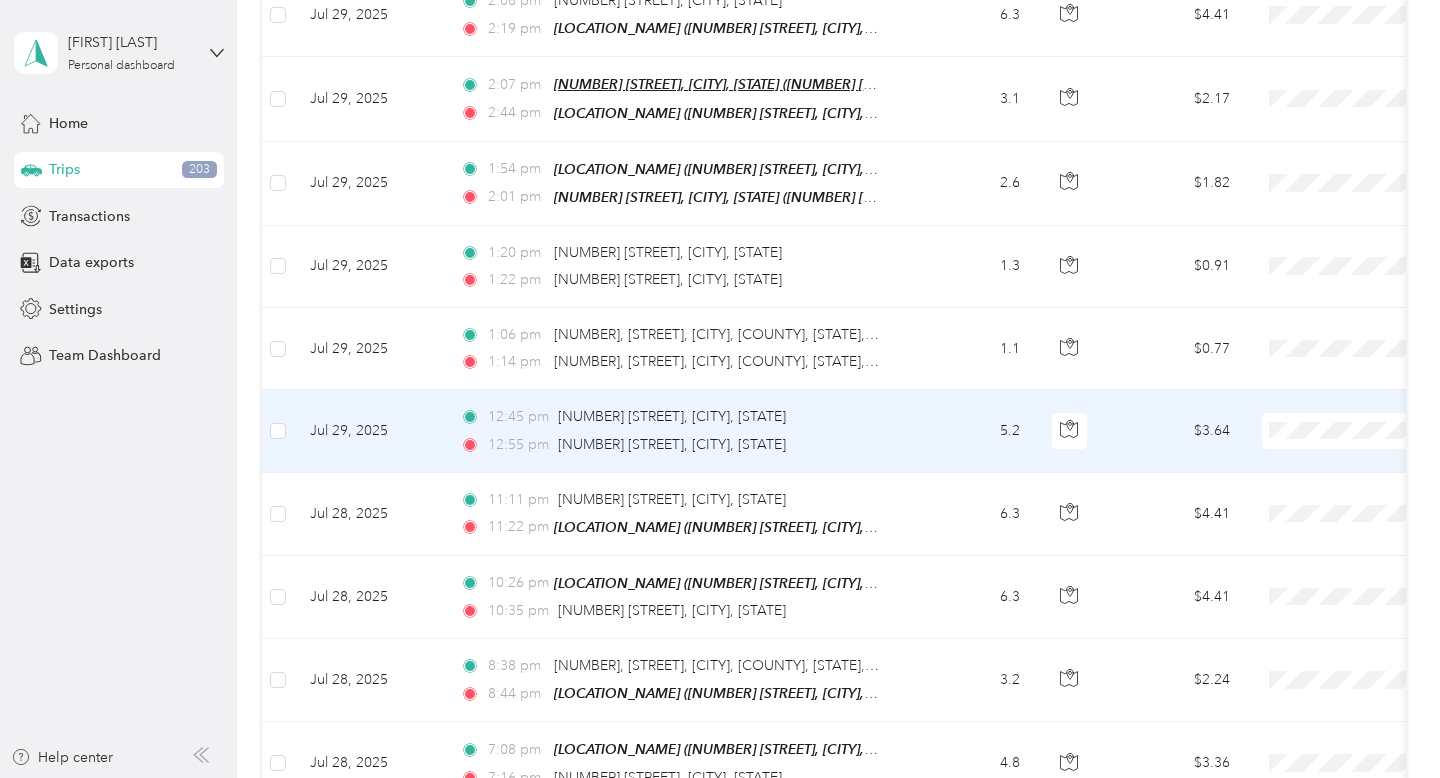 scroll, scrollTop: 384, scrollLeft: 0, axis: vertical 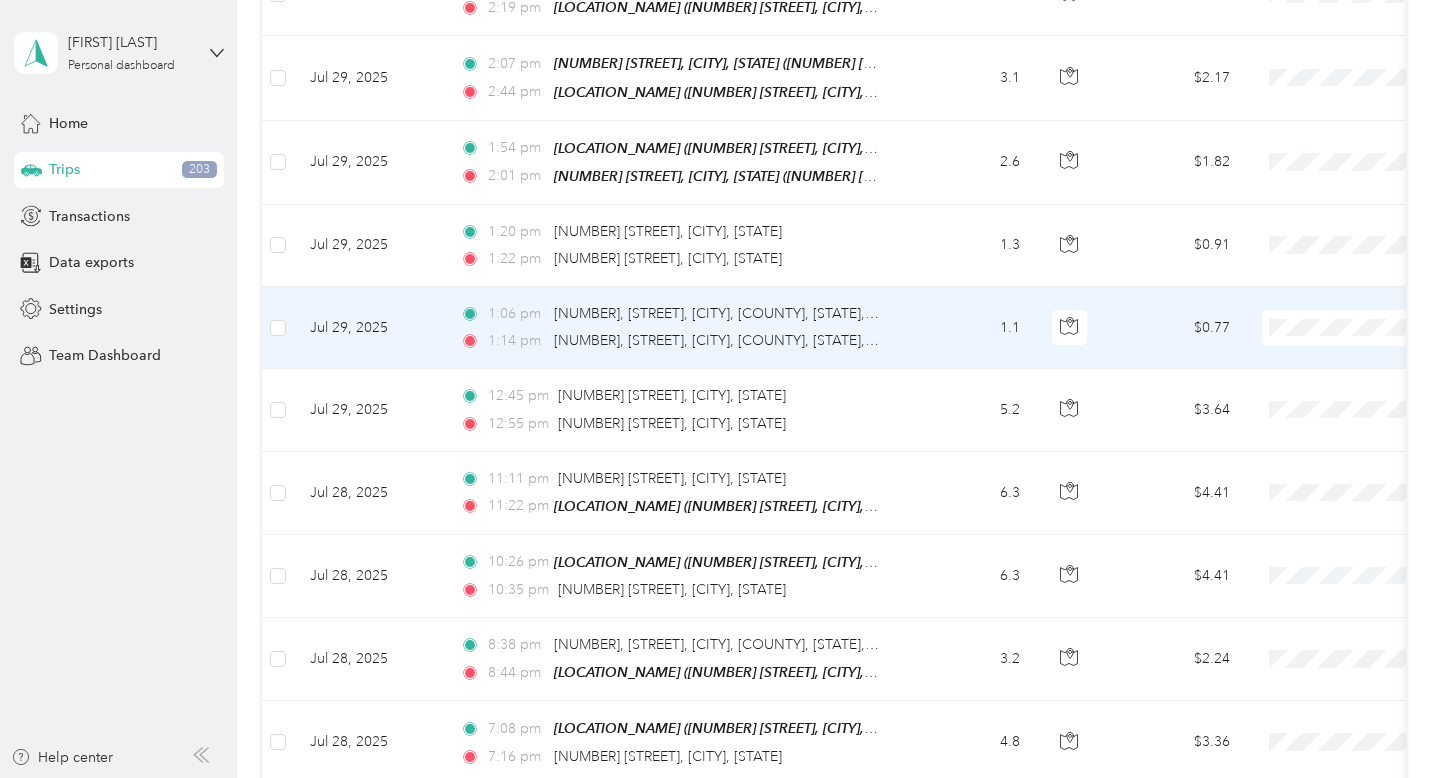 click on "1.1" at bounding box center [970, 328] 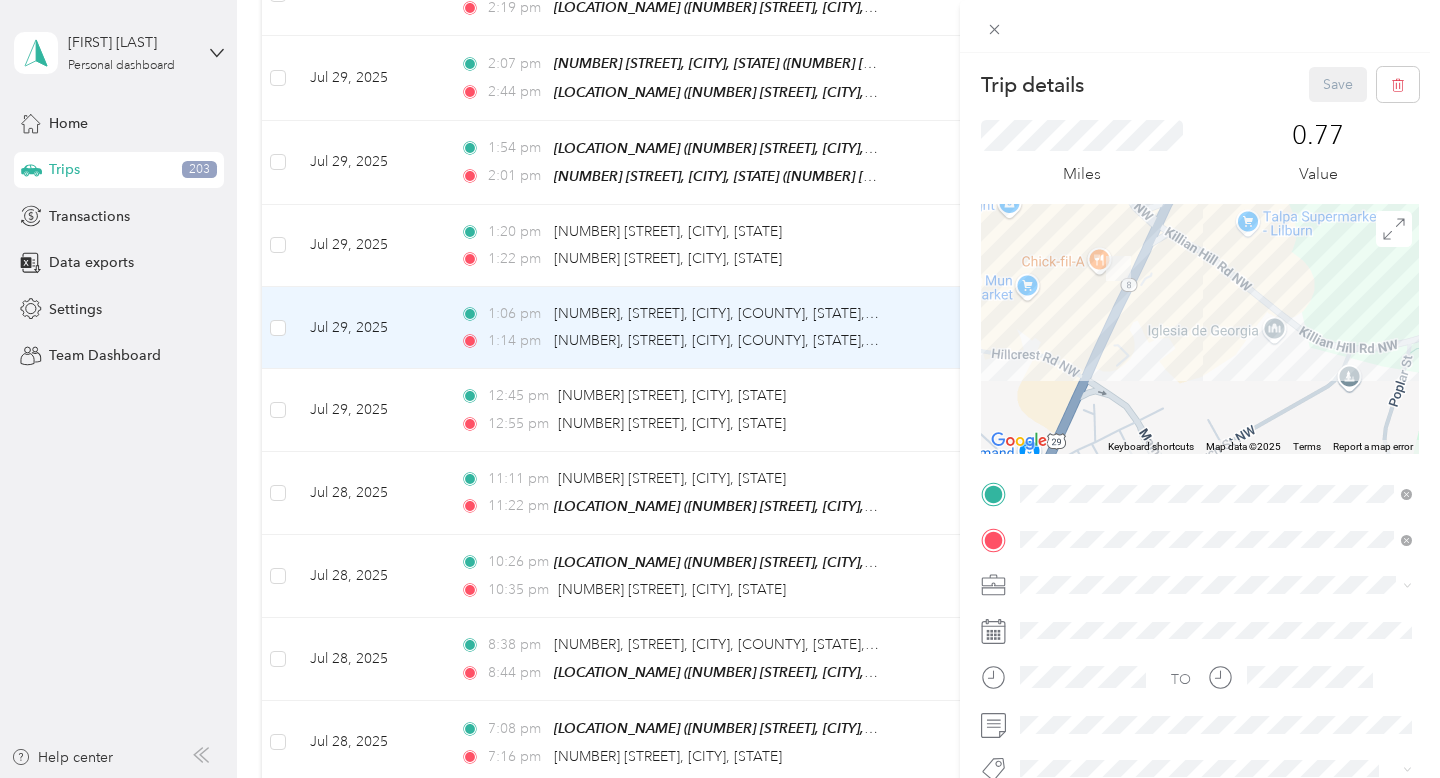drag, startPoint x: 1072, startPoint y: 286, endPoint x: 1206, endPoint y: 310, distance: 136.1323 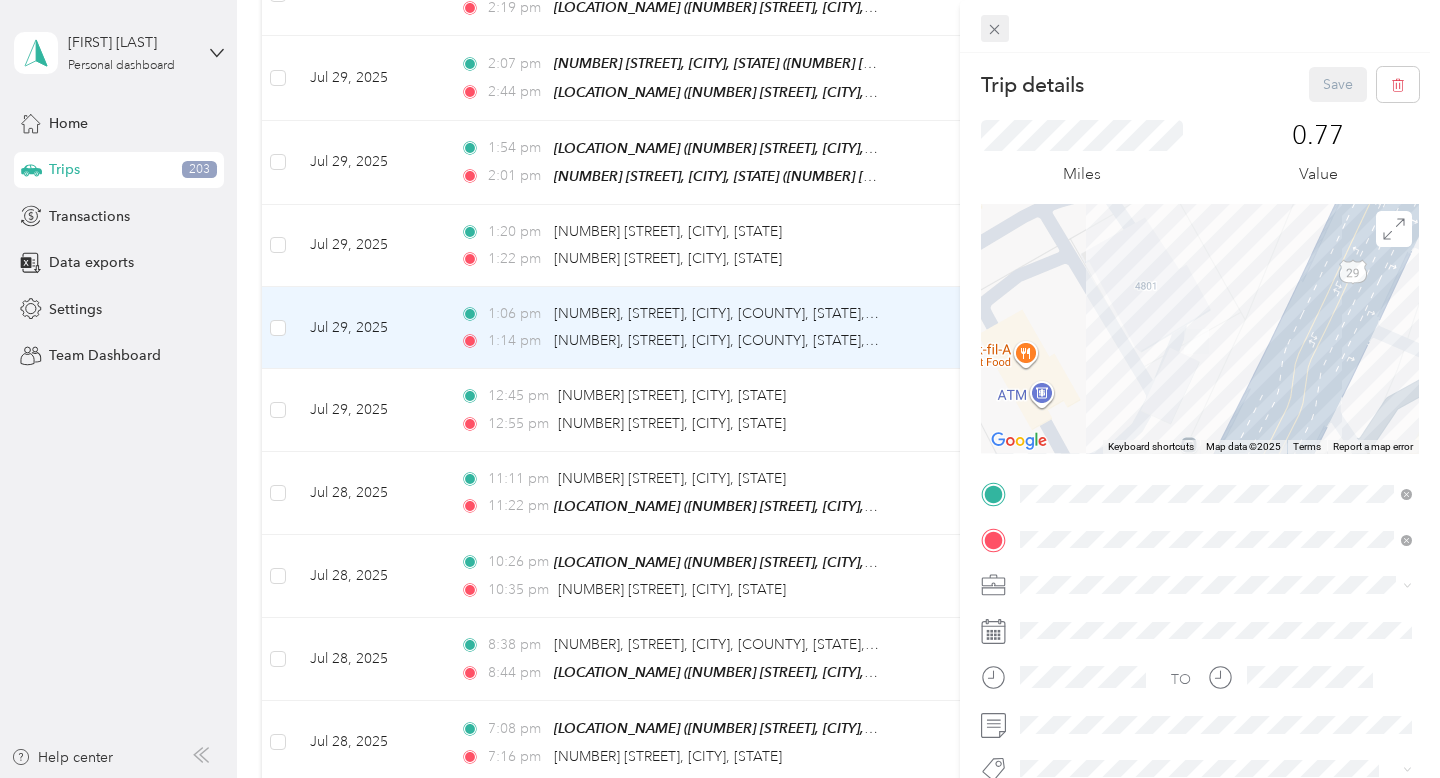 click 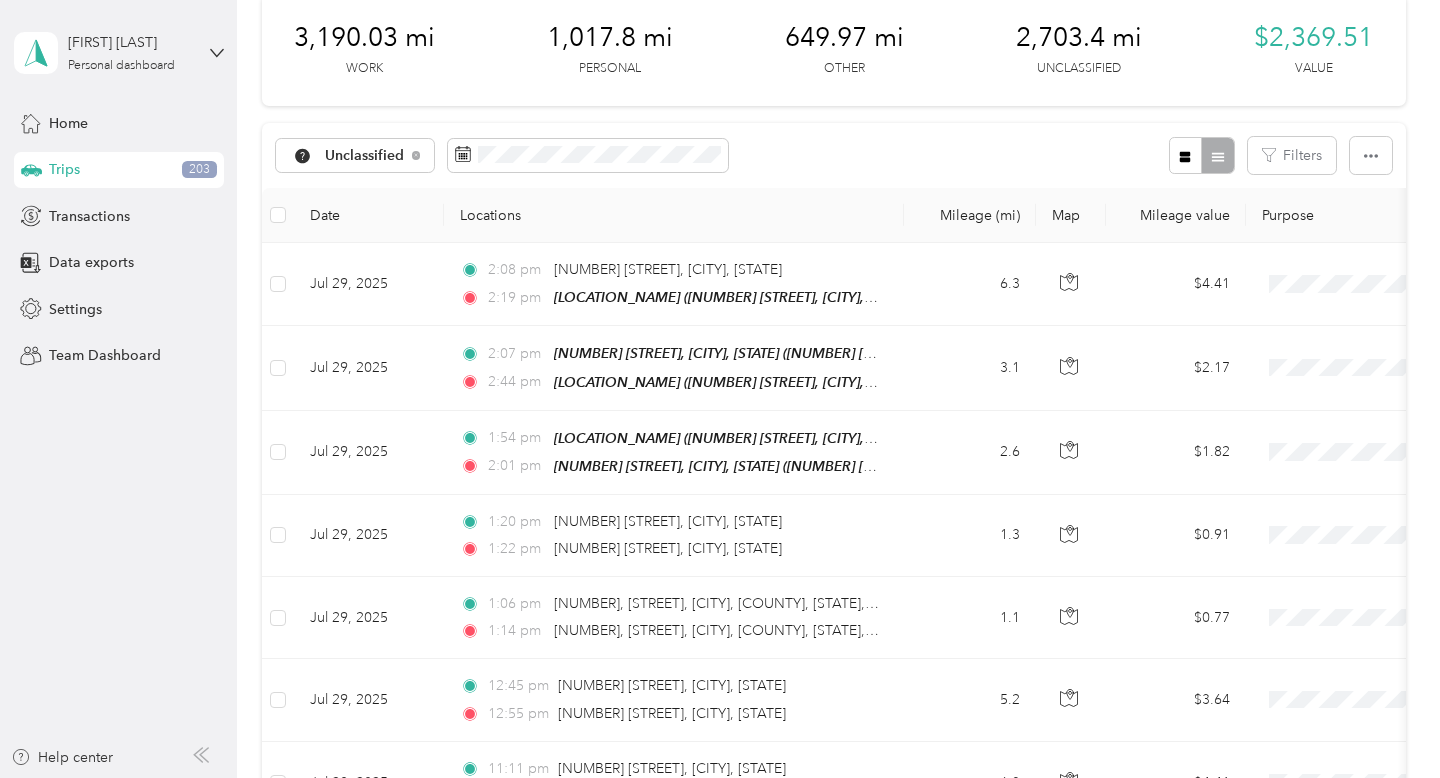scroll, scrollTop: 81, scrollLeft: 0, axis: vertical 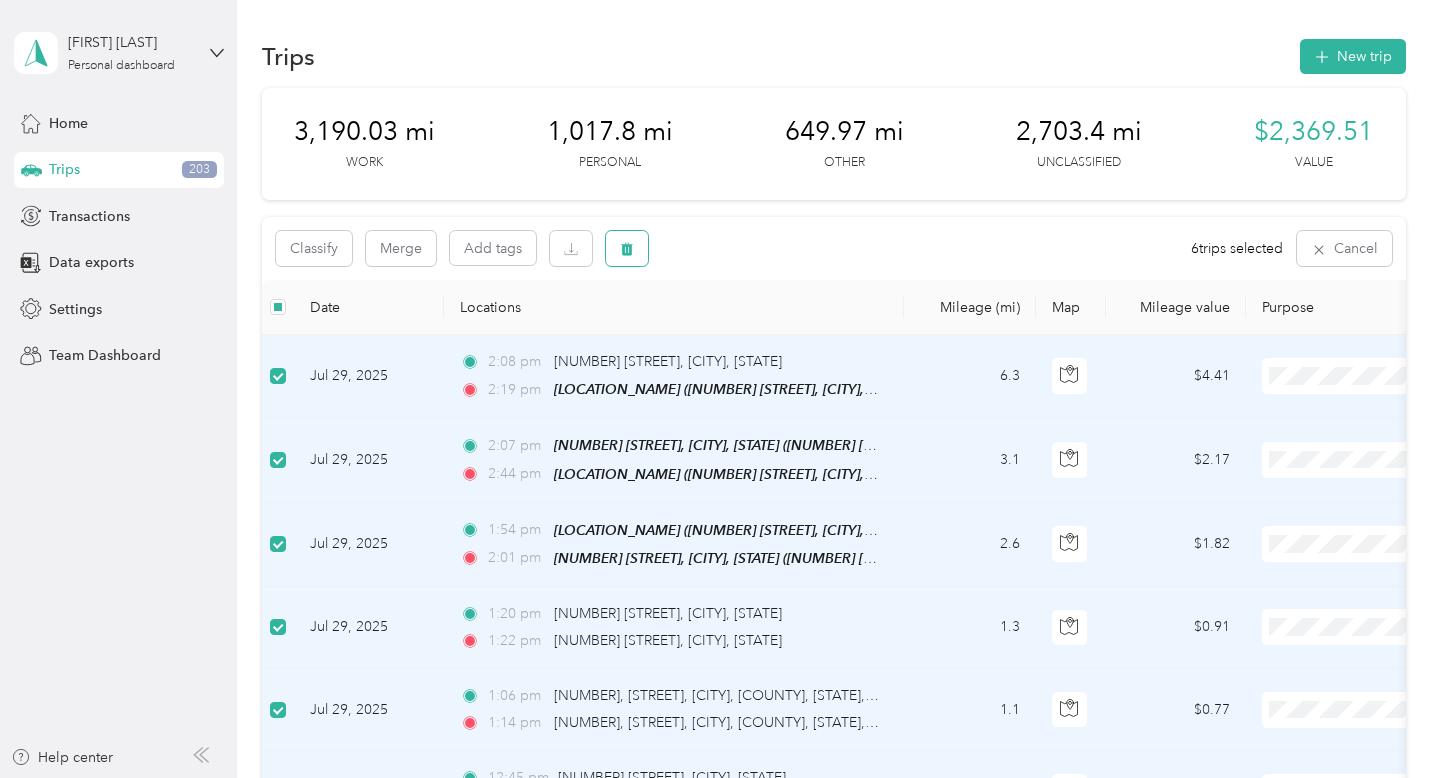 click at bounding box center (627, 248) 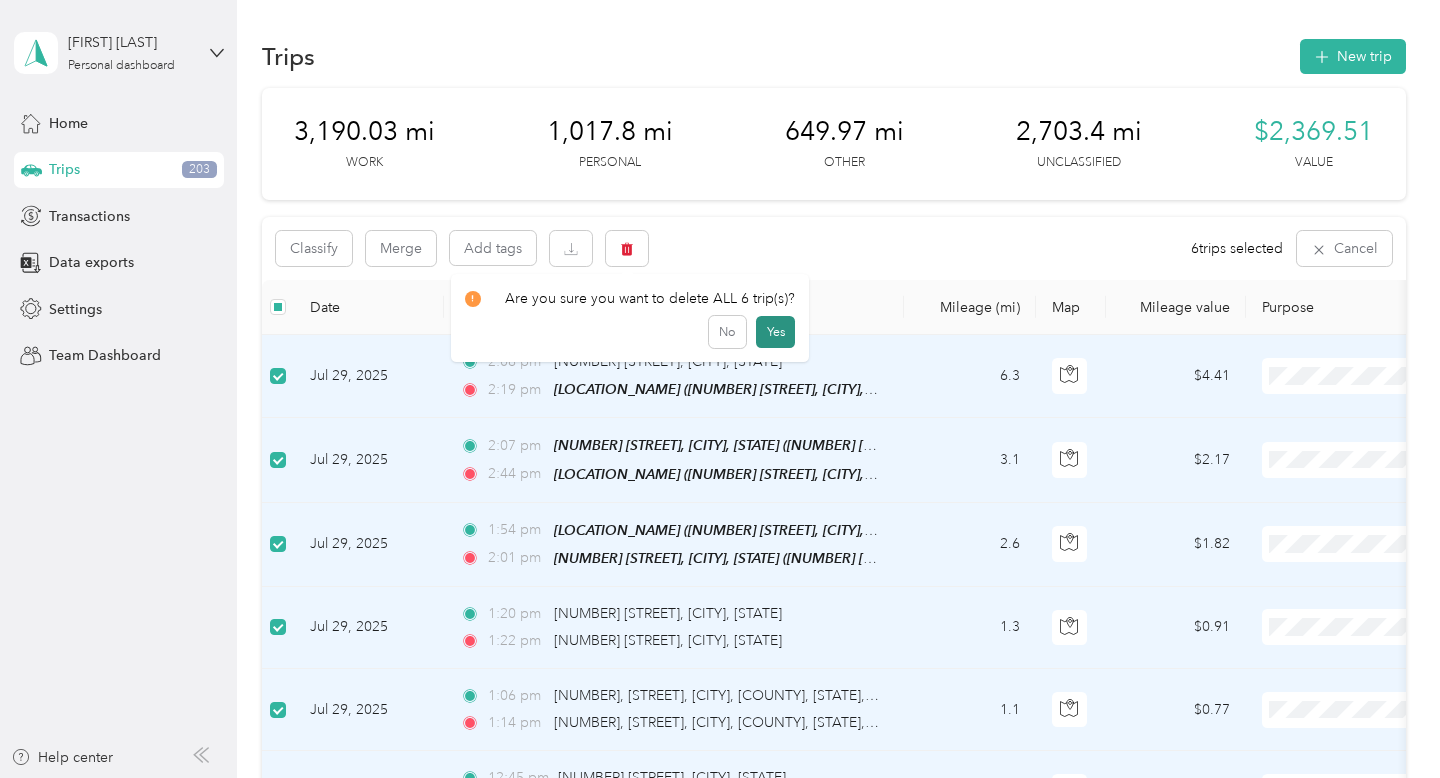 click on "Yes" at bounding box center (775, 332) 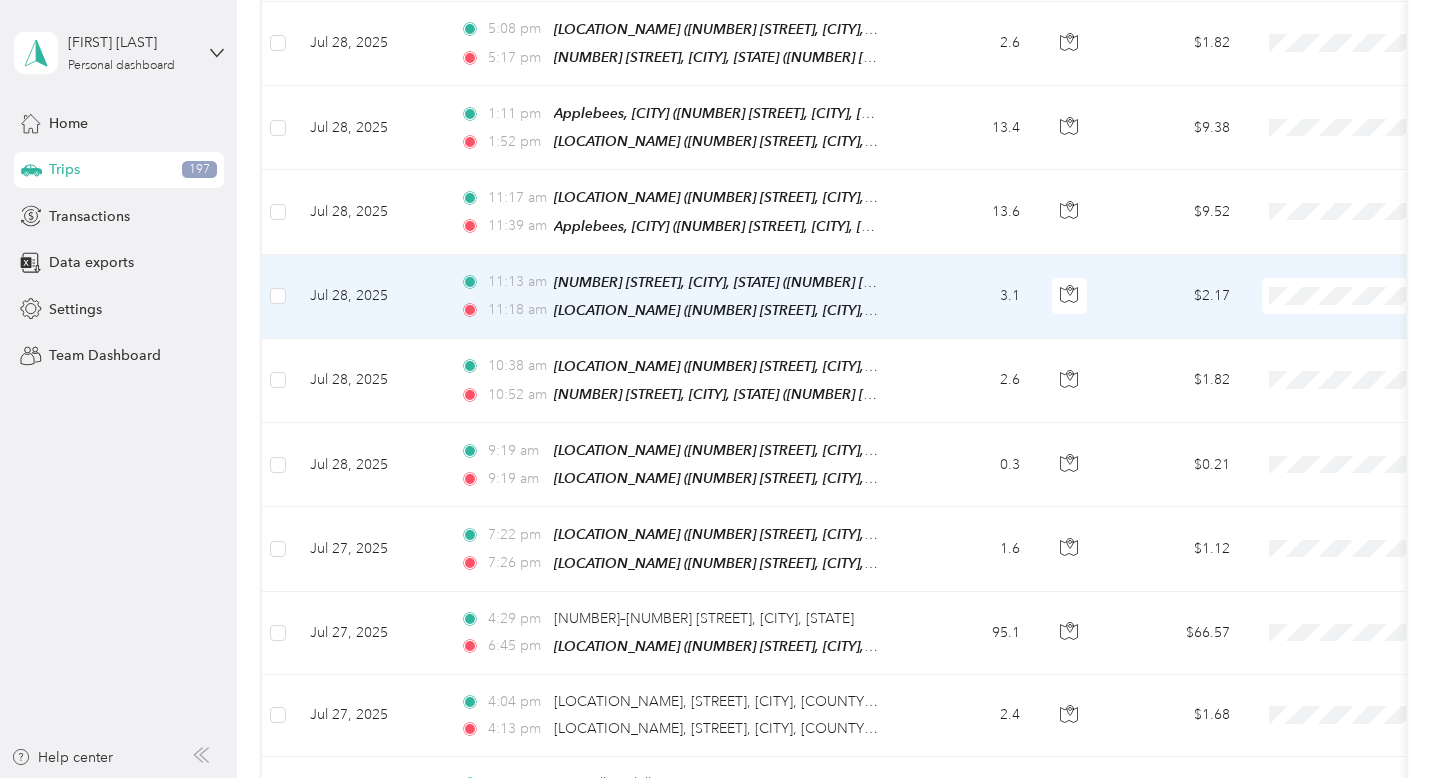 scroll, scrollTop: 928, scrollLeft: 0, axis: vertical 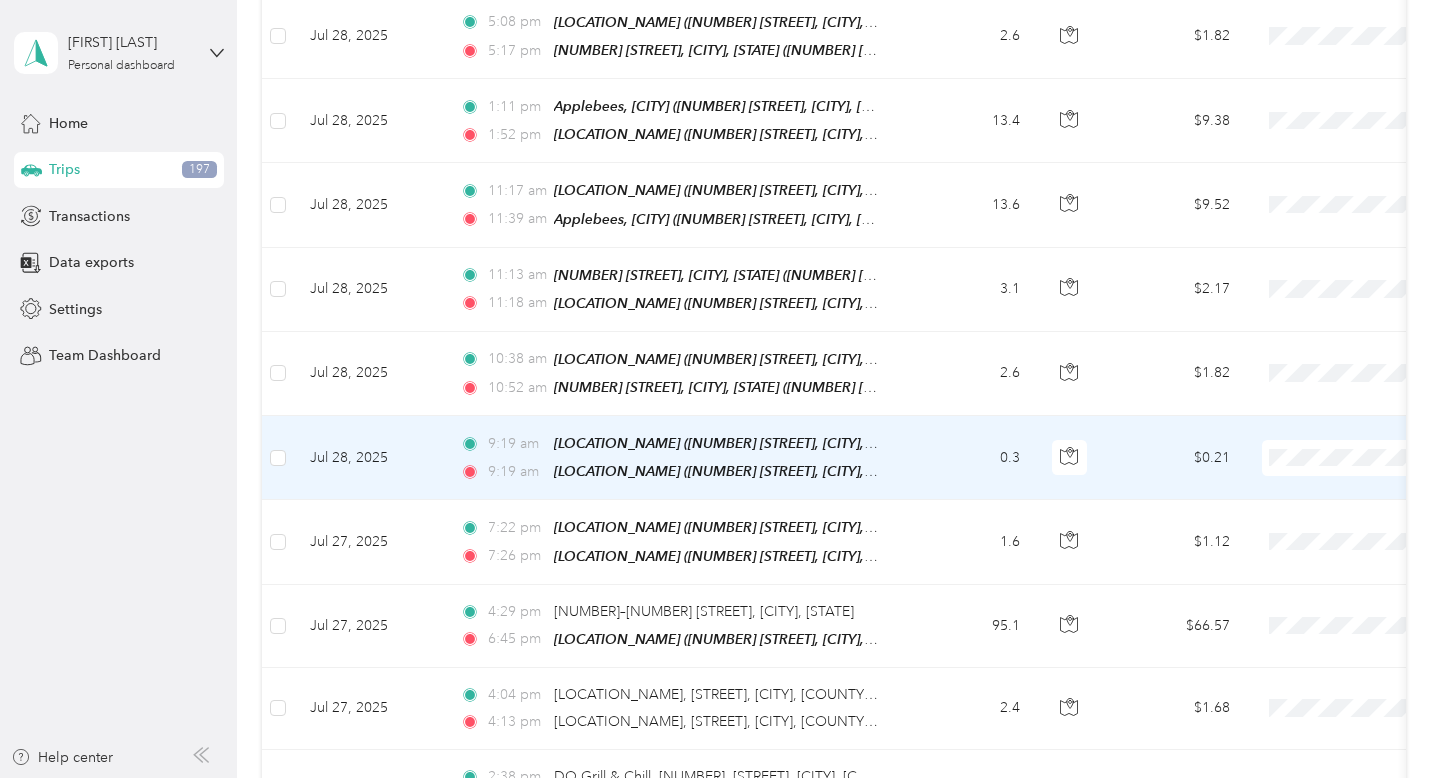 click on "[TIME] [LOCATION_NAME] ([NUMBER] [STREET], [CITY], [STATE]) [TIME] [LOCATION_NAME] ([NUMBER] [STREET], [CITY], [STATE])" at bounding box center [674, 458] 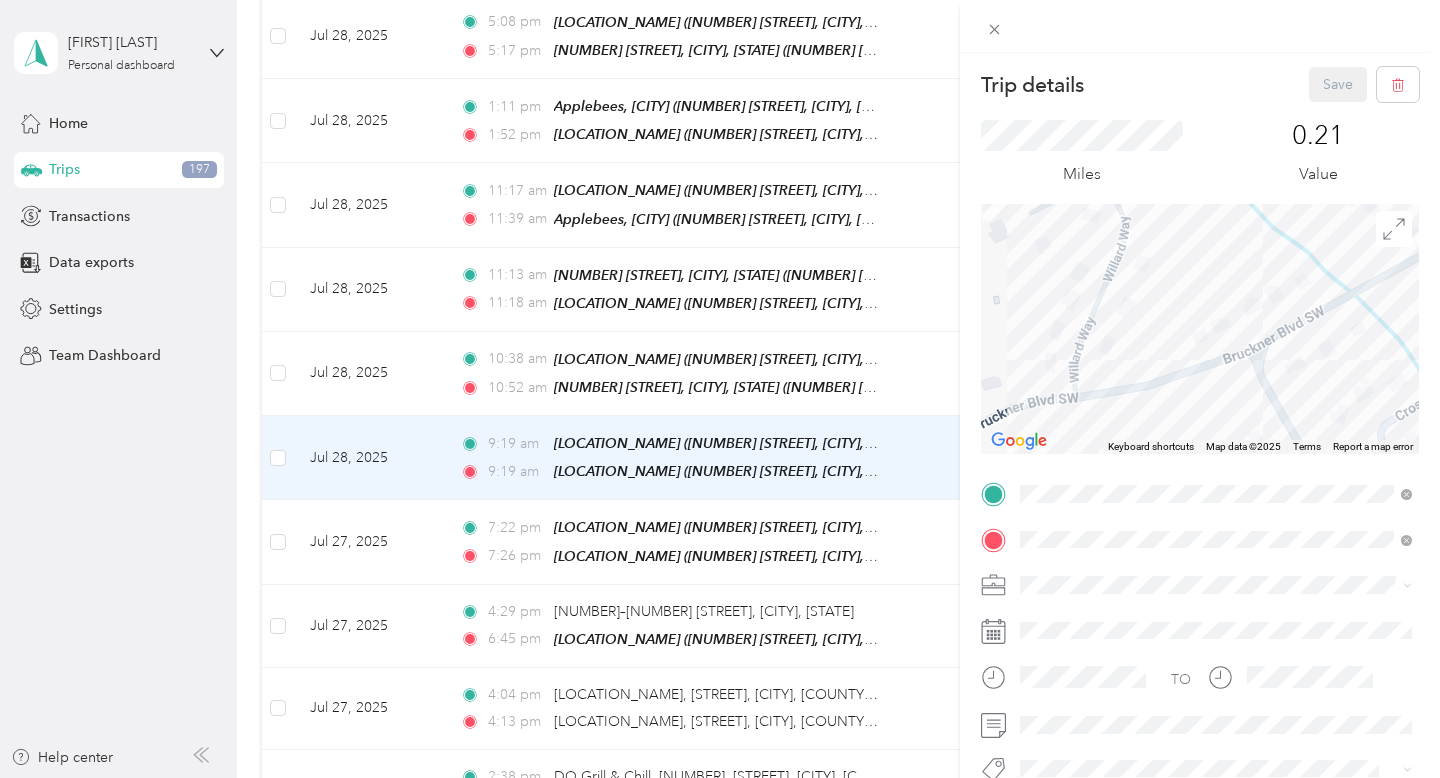 click on "Trip details Save This trip cannot be edited because it is either under review, approved, or paid. Contact your Team Manager to edit it. Miles 0.21 Value  ← Move left → Move right ↑ Move up ↓ Move down + Zoom in - Zoom out Home Jump left by 75% End Jump right by 75% Page Up Jump up by 75% Page Down Jump down by 75% Keyboard shortcuts Map Data Map data ©2025 Map data ©2025 50 m  Click to toggle between metric and imperial units Terms Report a map error TO Add photo" at bounding box center (720, 389) 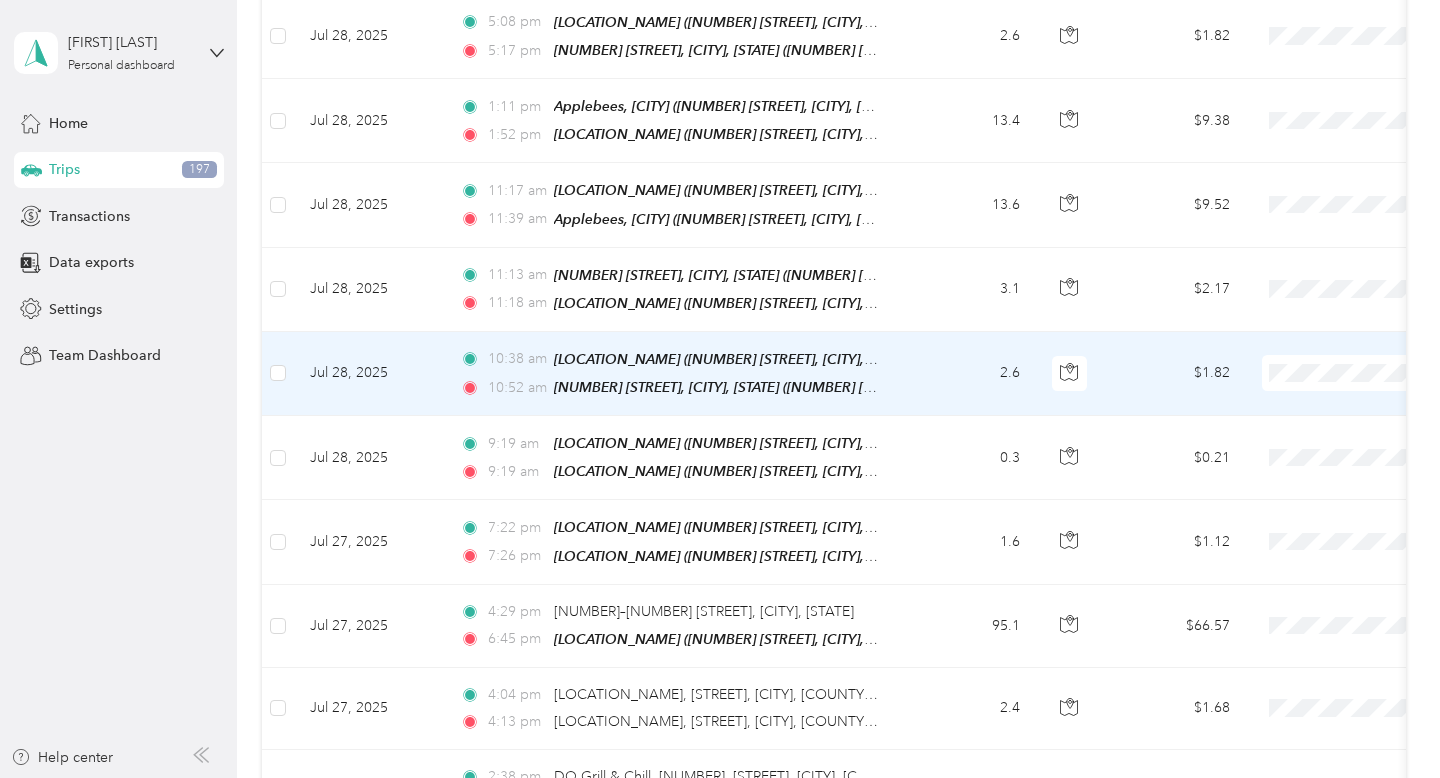 click on "[TIME] [LOCATION_NAME] ([NUMBER] [STREET], [CITY], [STATE]) [TIME] [NUMBER] [STREET], [CITY], [STATE] ([NUMBER] [STREET], [CITY], [STATE])" at bounding box center [674, 374] 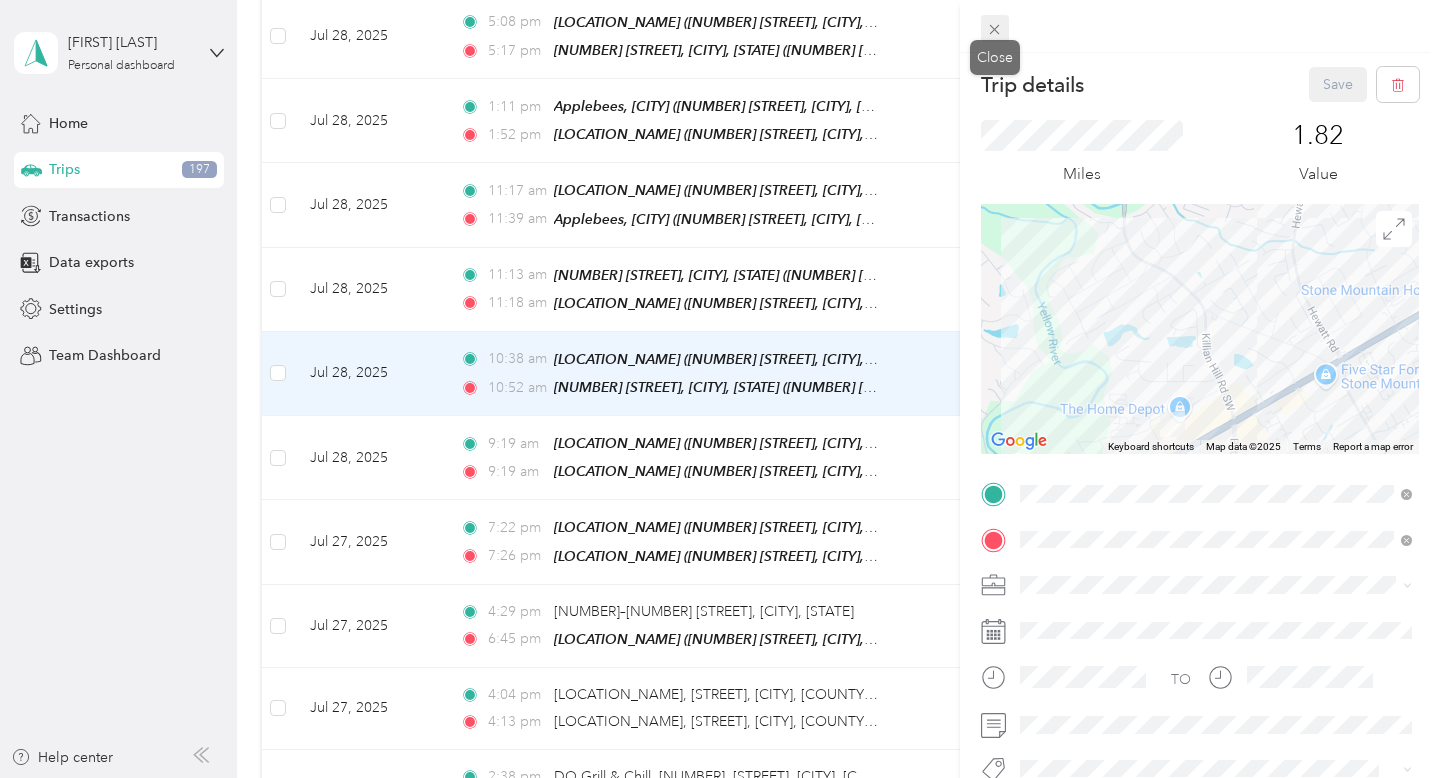 click 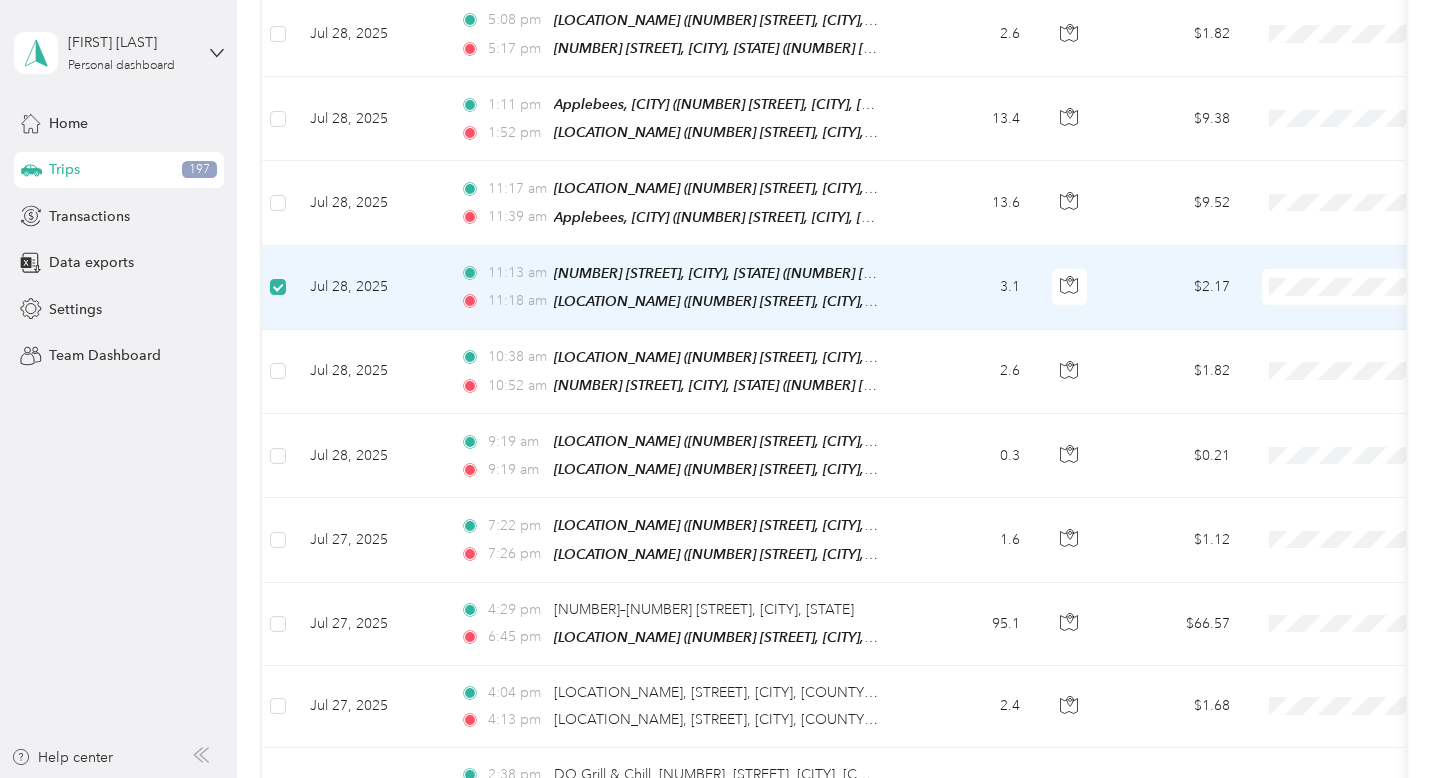 scroll, scrollTop: 926, scrollLeft: 0, axis: vertical 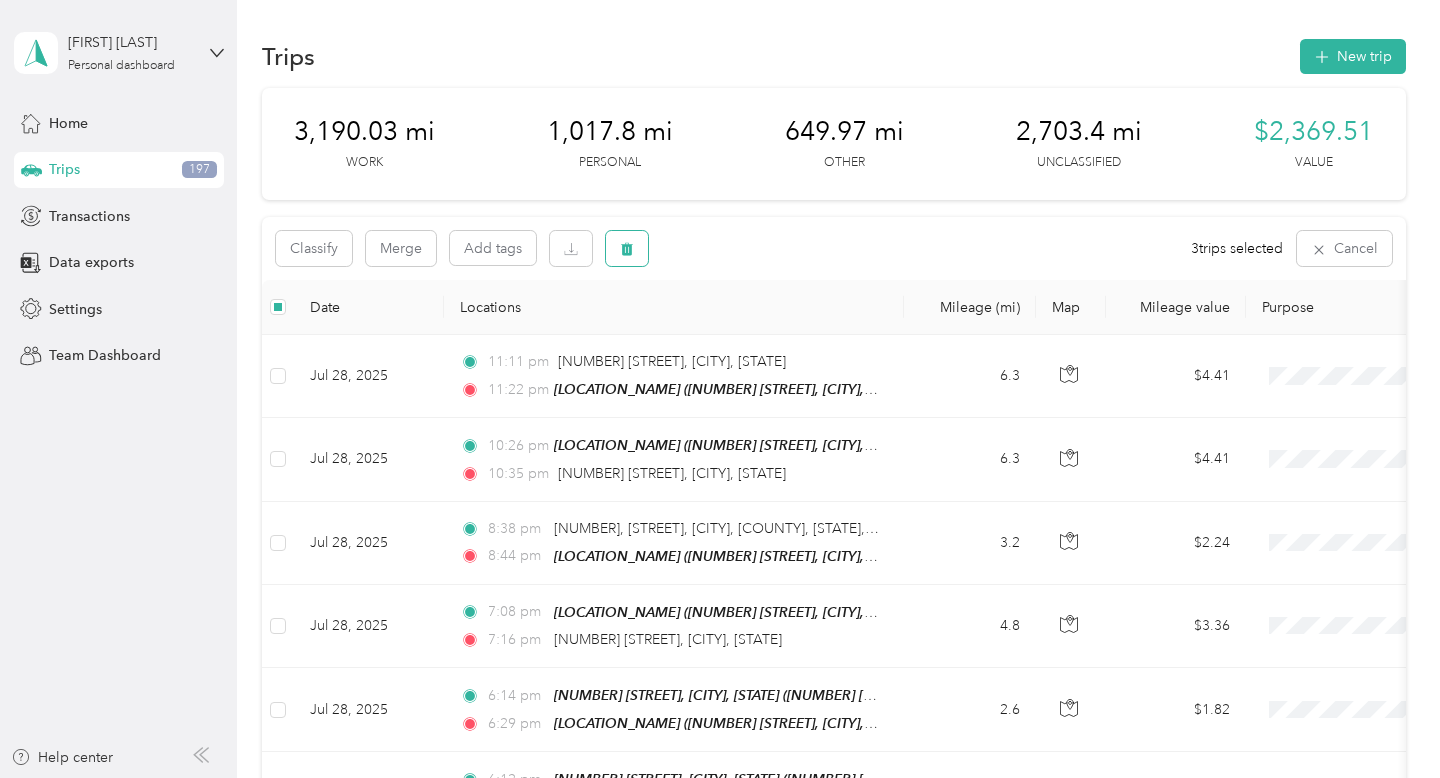 click at bounding box center (627, 248) 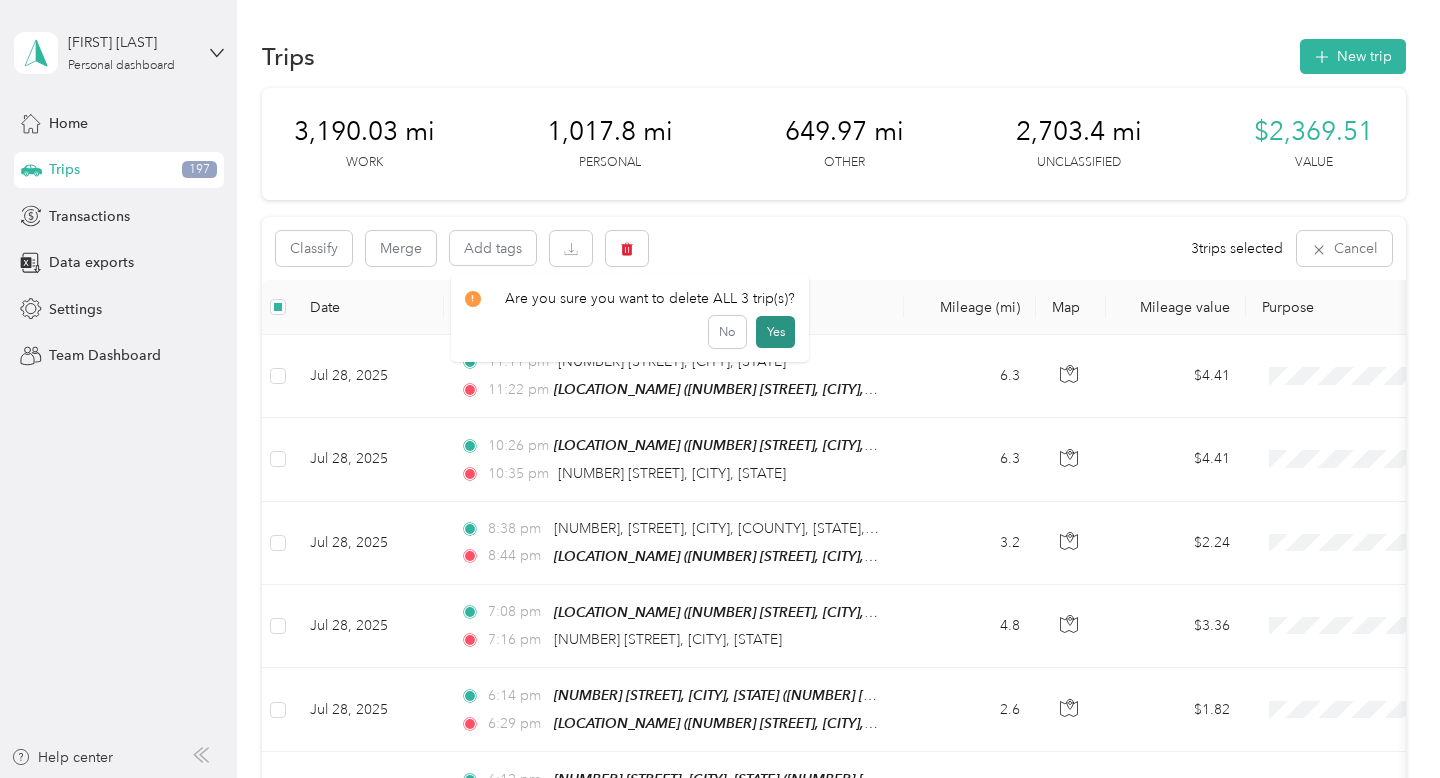 click on "Yes" at bounding box center [775, 332] 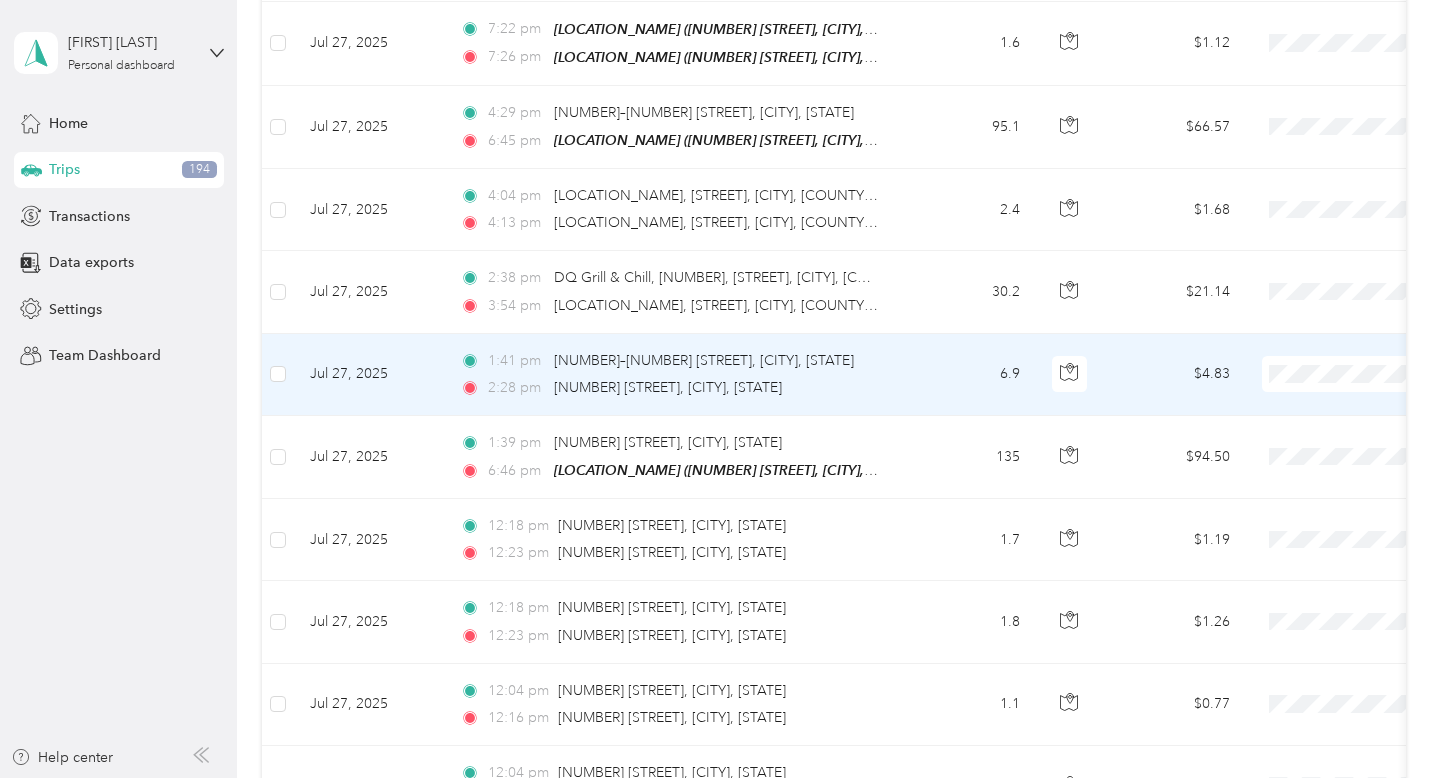 scroll, scrollTop: 1178, scrollLeft: 0, axis: vertical 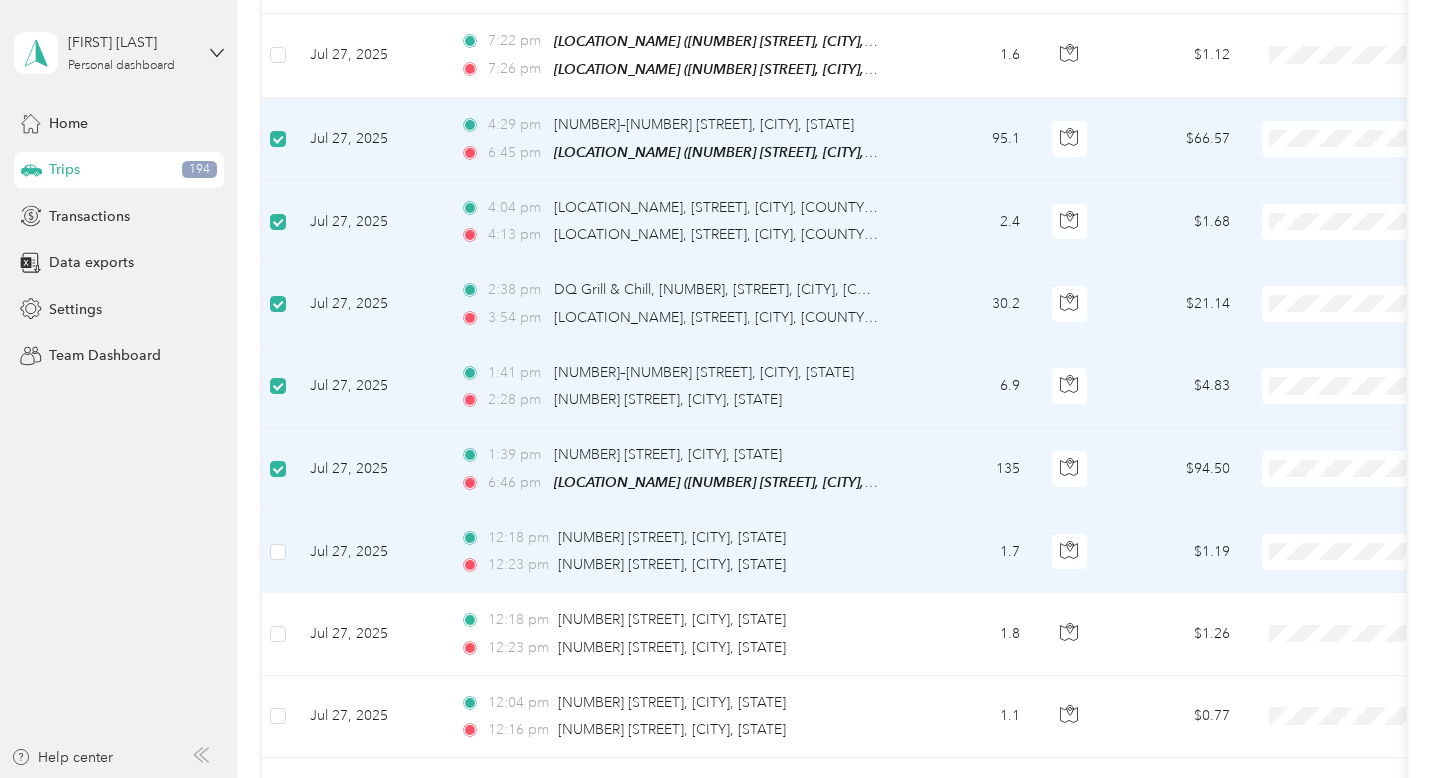 click at bounding box center [278, 552] 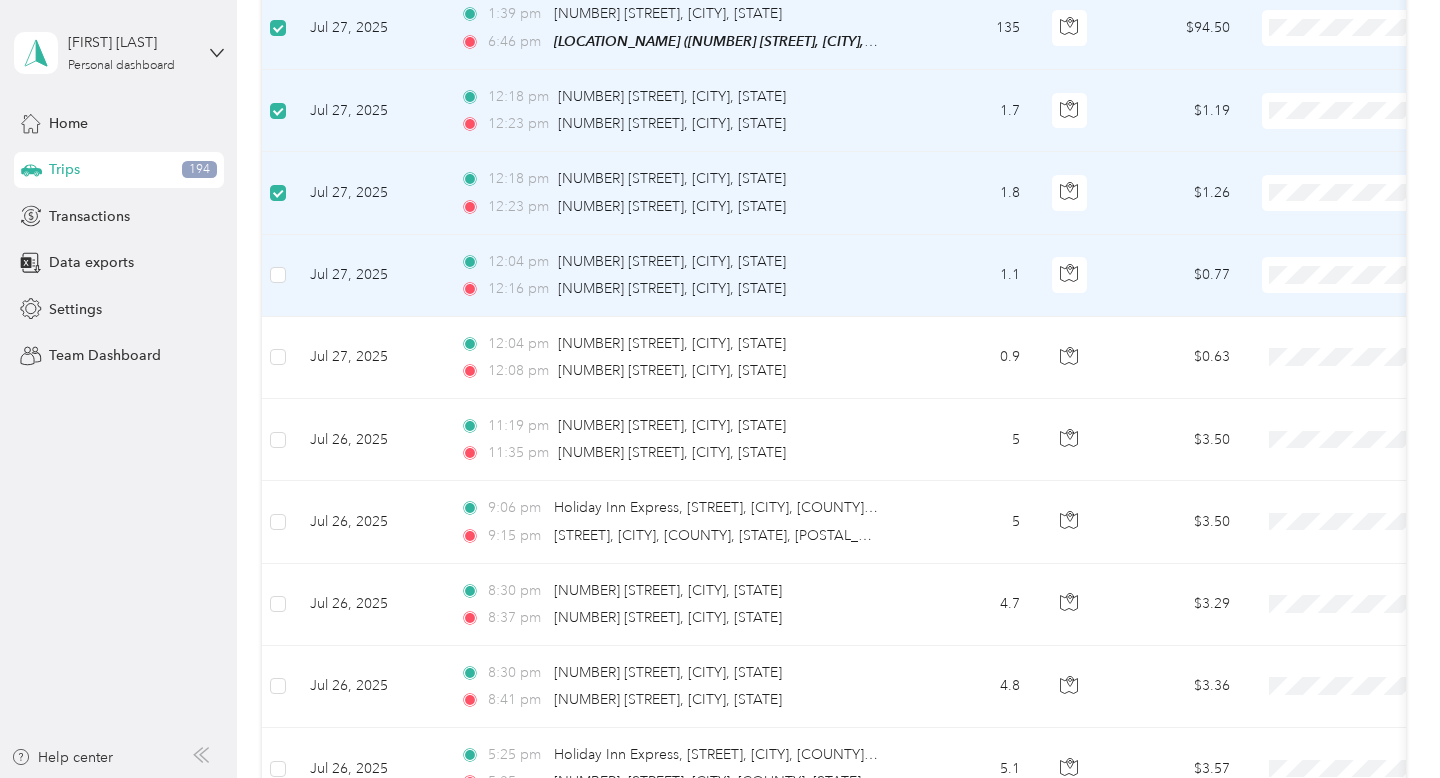 scroll, scrollTop: 1618, scrollLeft: 0, axis: vertical 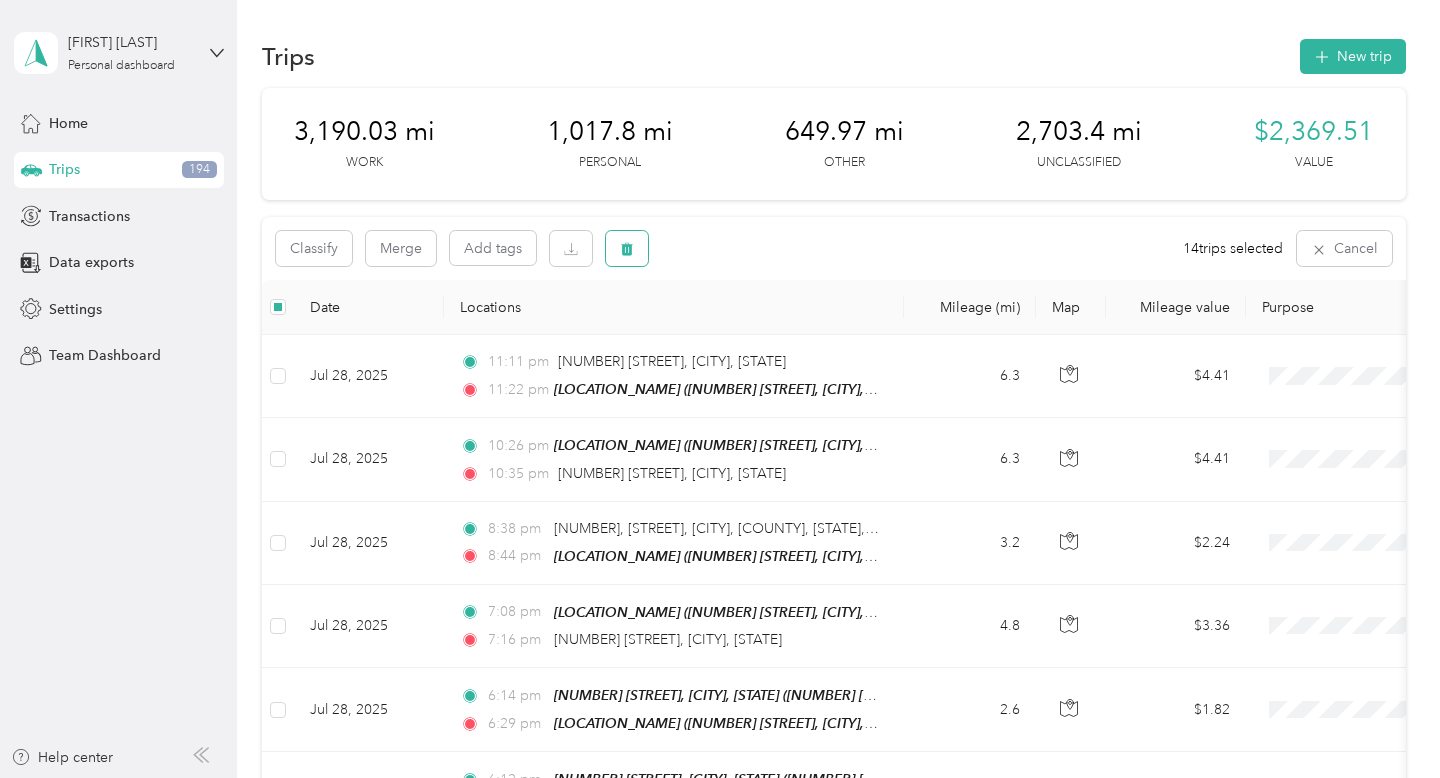 click at bounding box center (627, 248) 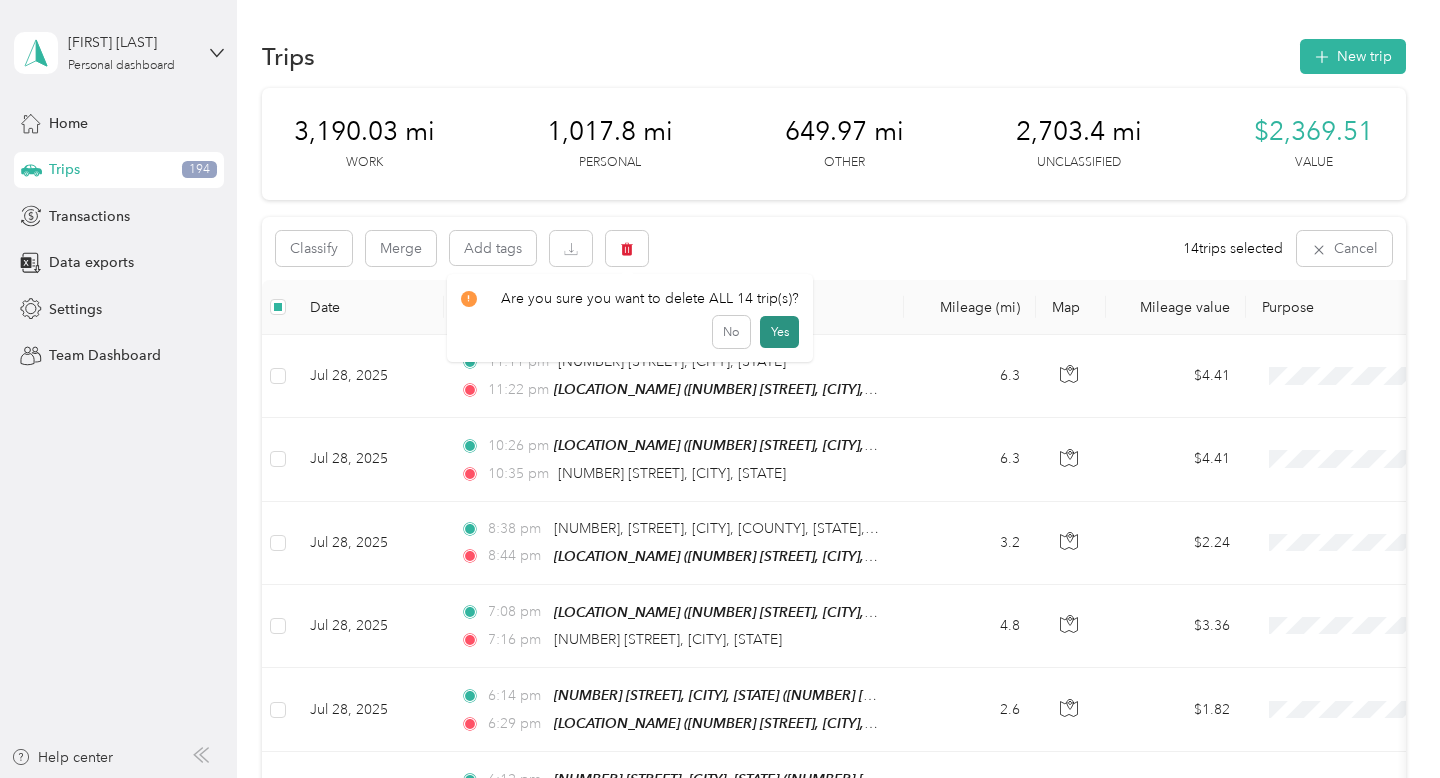 click on "Yes" at bounding box center (779, 332) 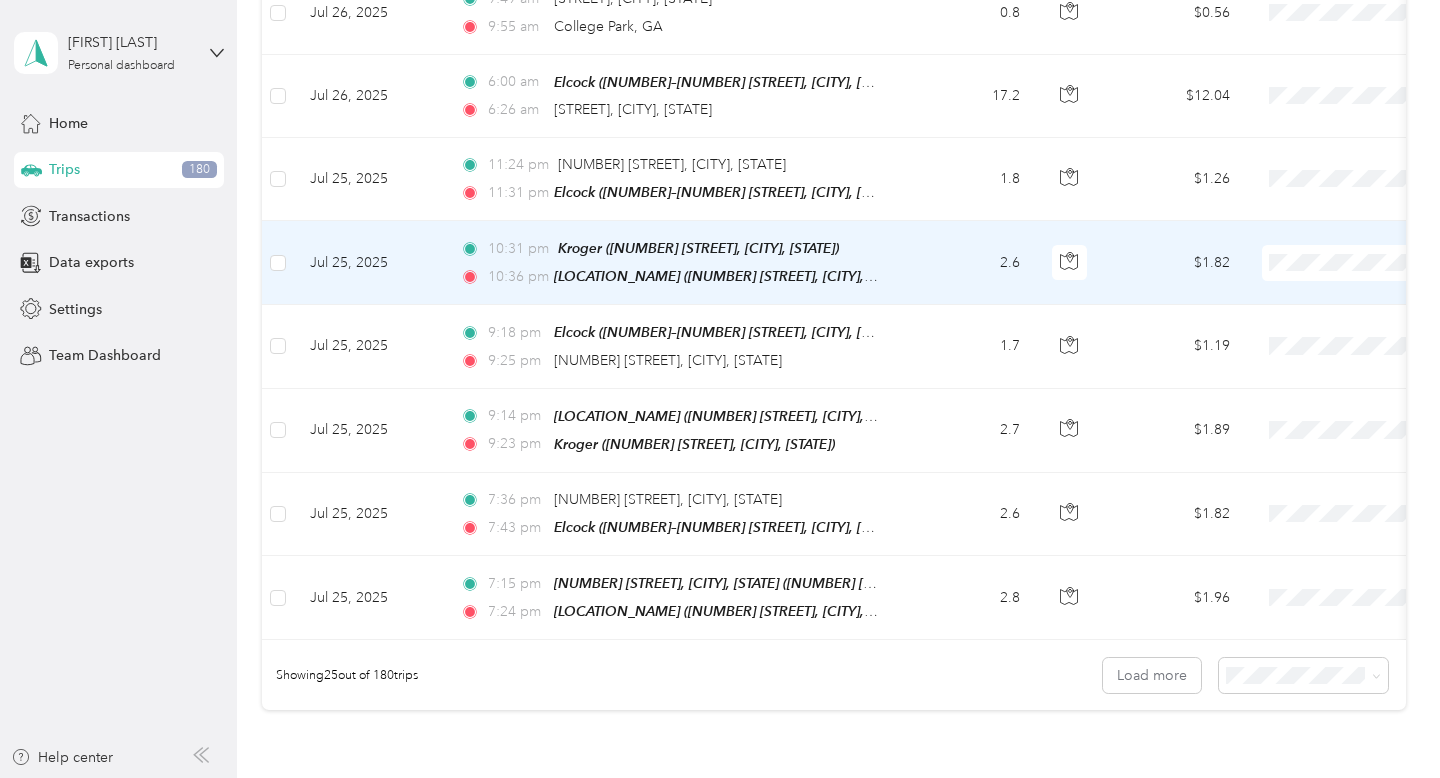 scroll, scrollTop: 1787, scrollLeft: 0, axis: vertical 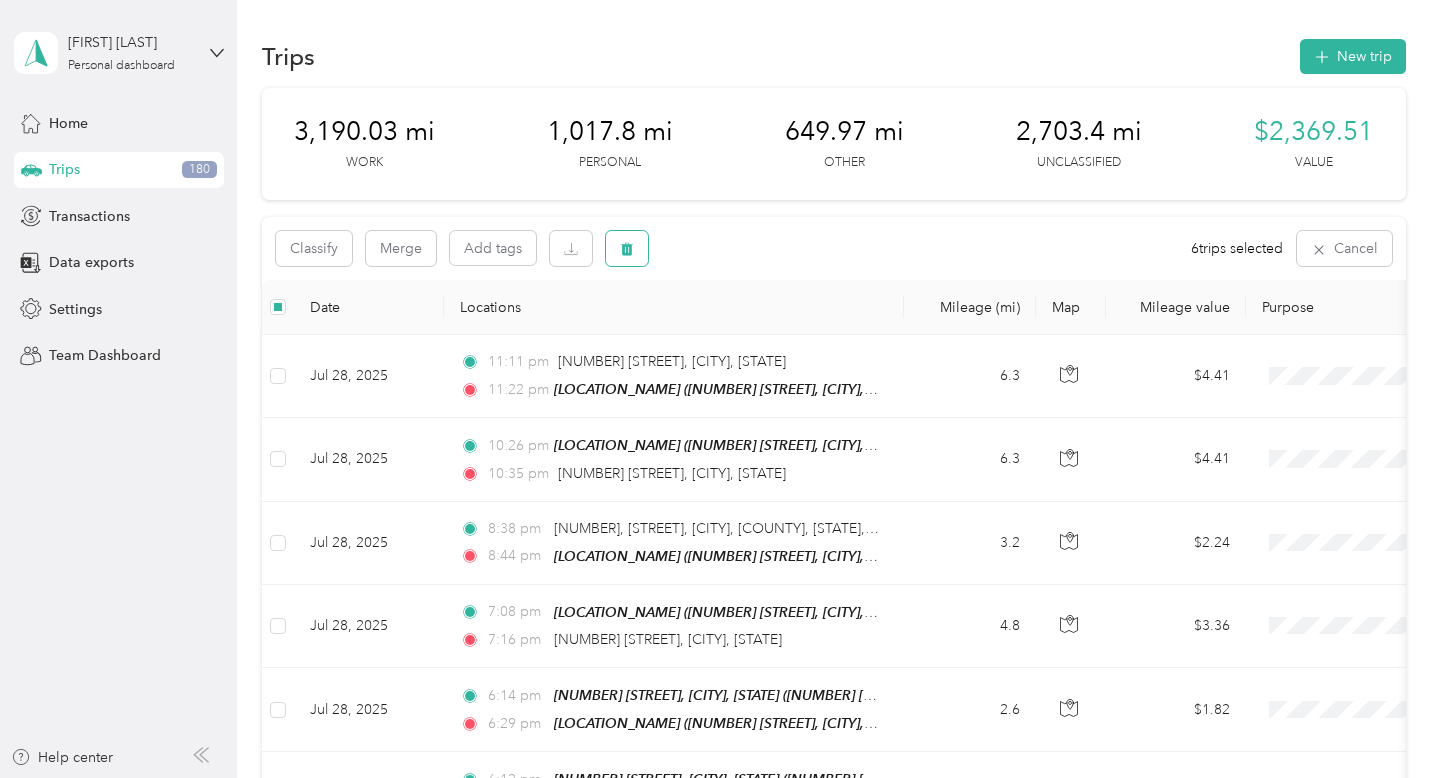 click 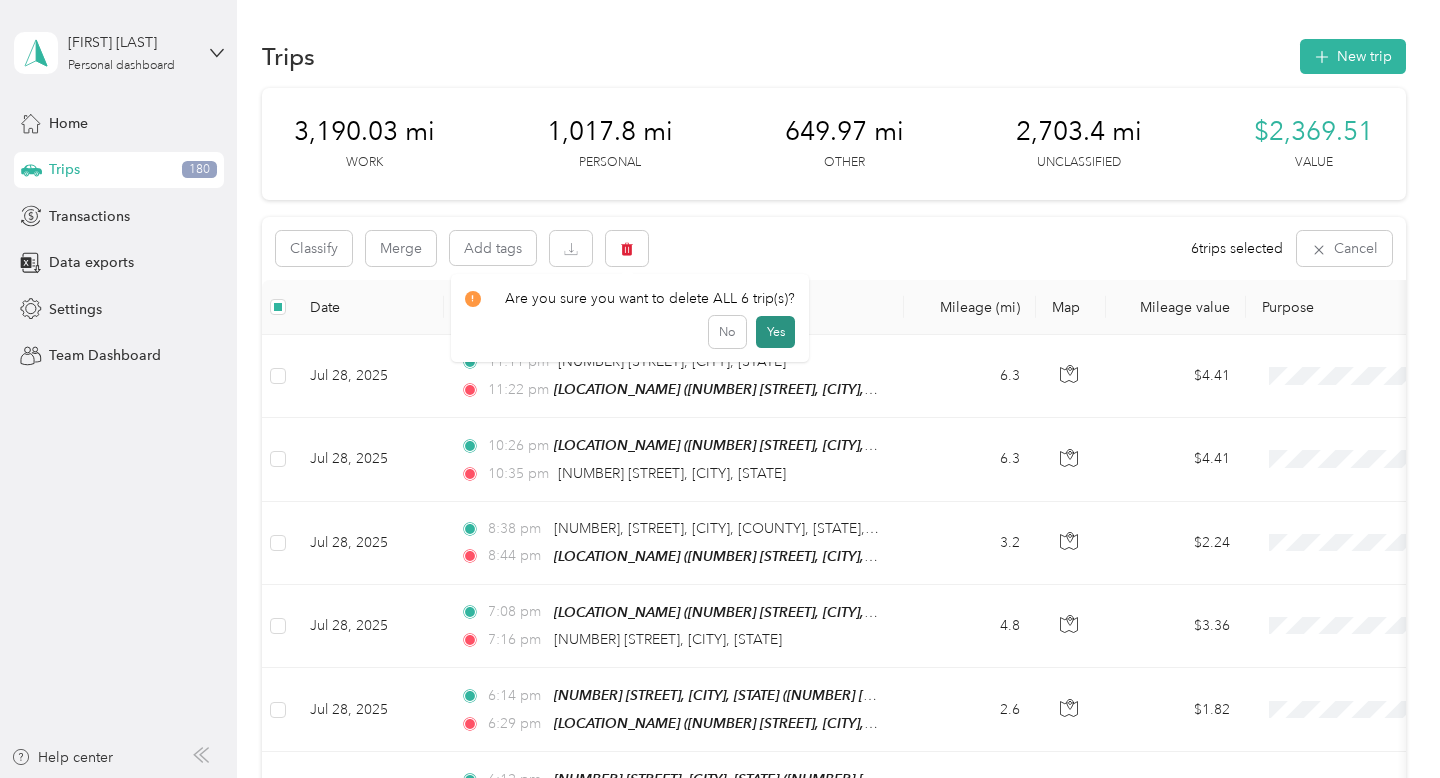 click on "Yes" at bounding box center [775, 332] 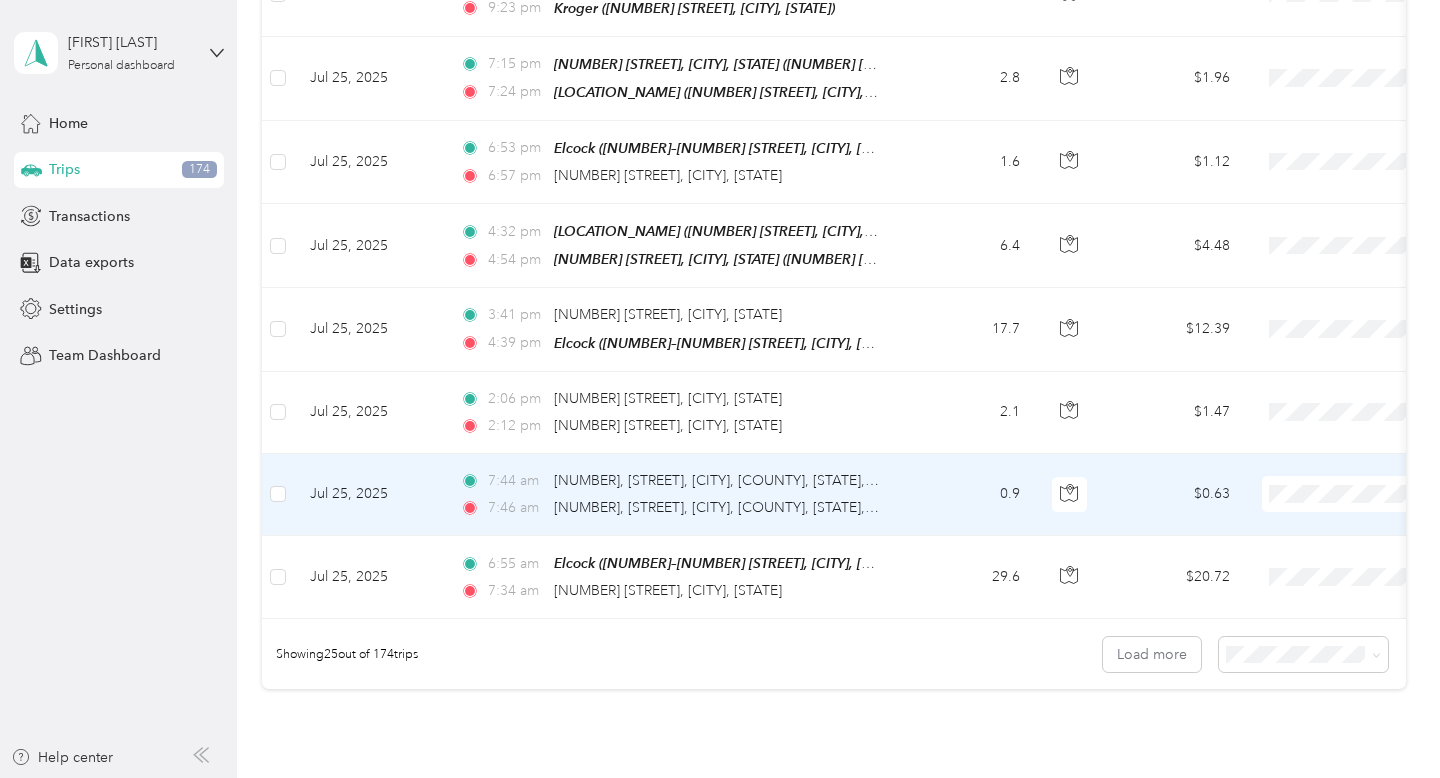 scroll, scrollTop: 1820, scrollLeft: 0, axis: vertical 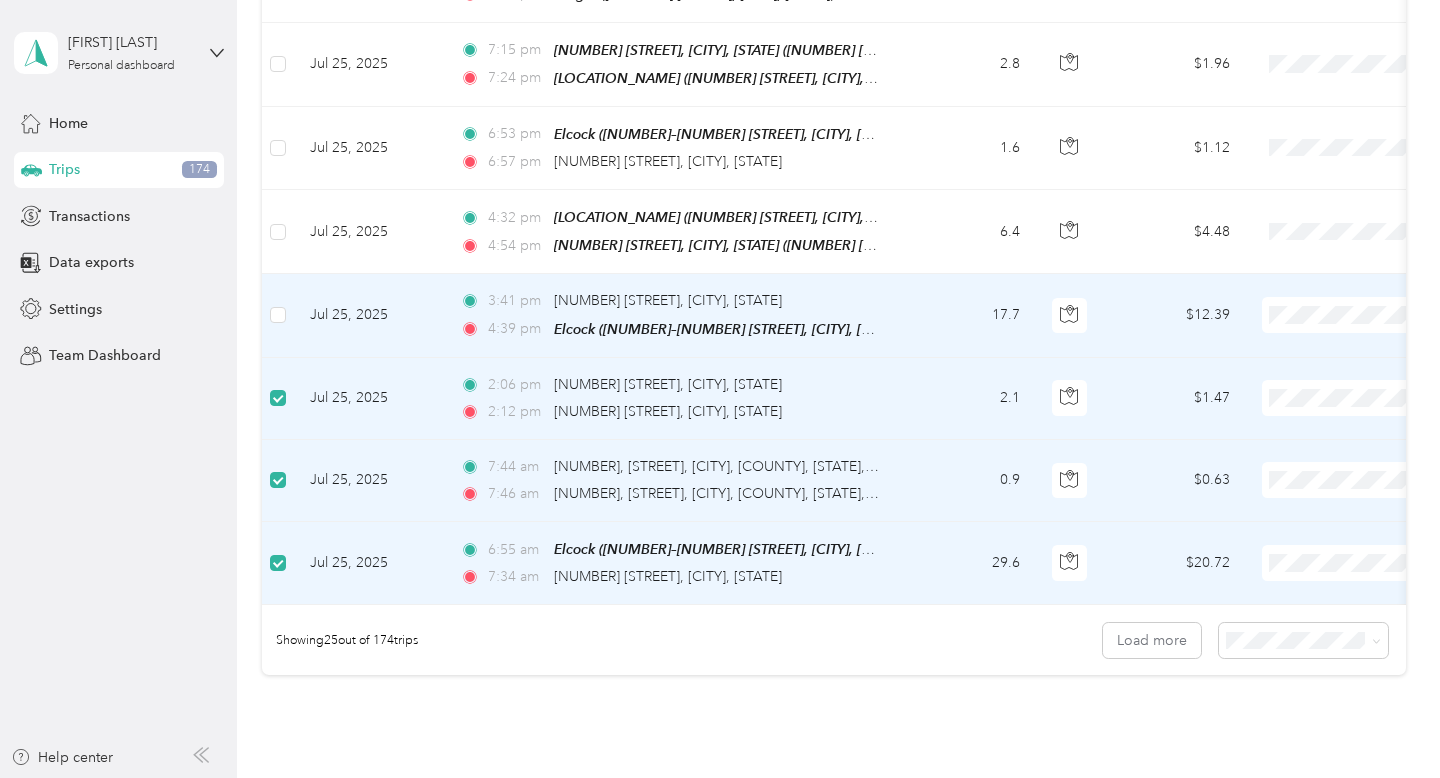 click at bounding box center [278, 315] 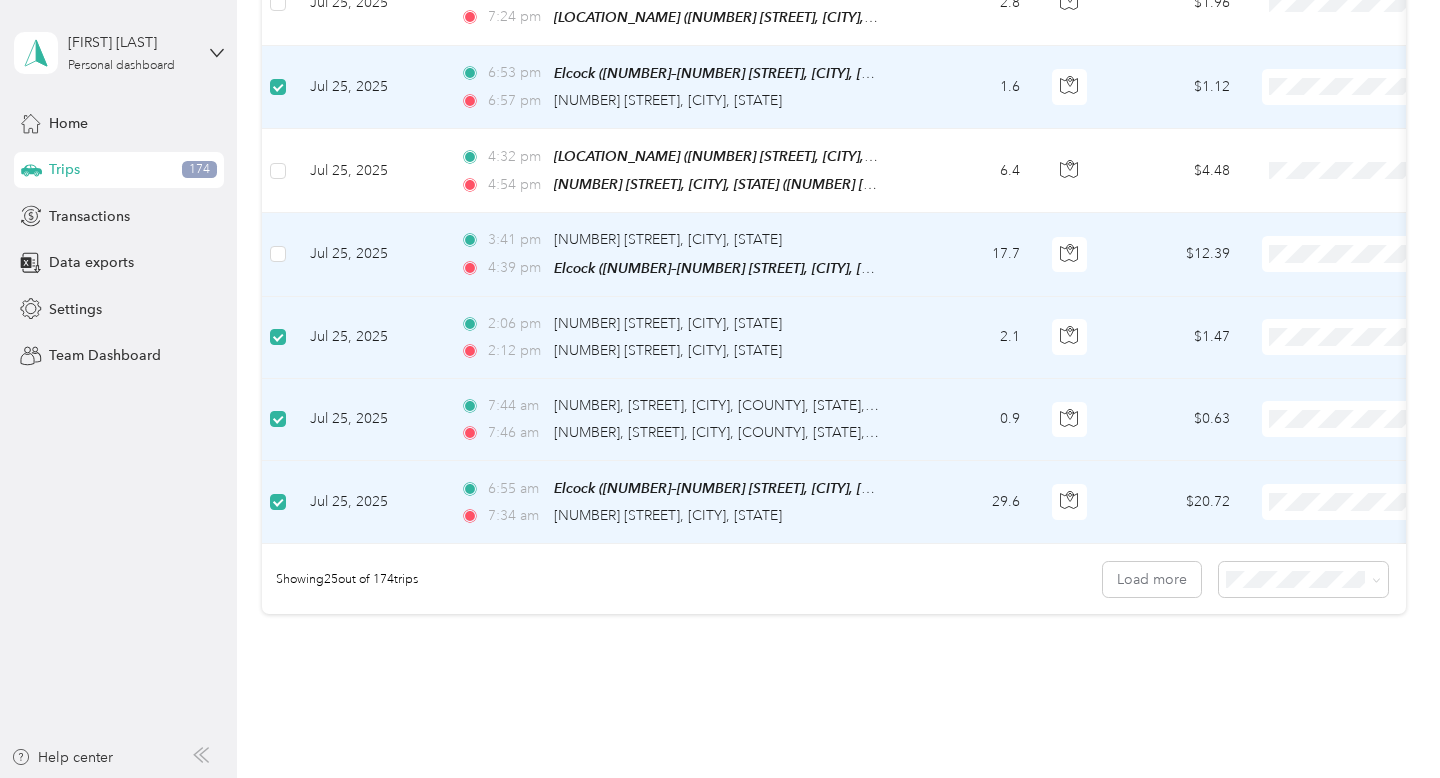 scroll, scrollTop: 1882, scrollLeft: 0, axis: vertical 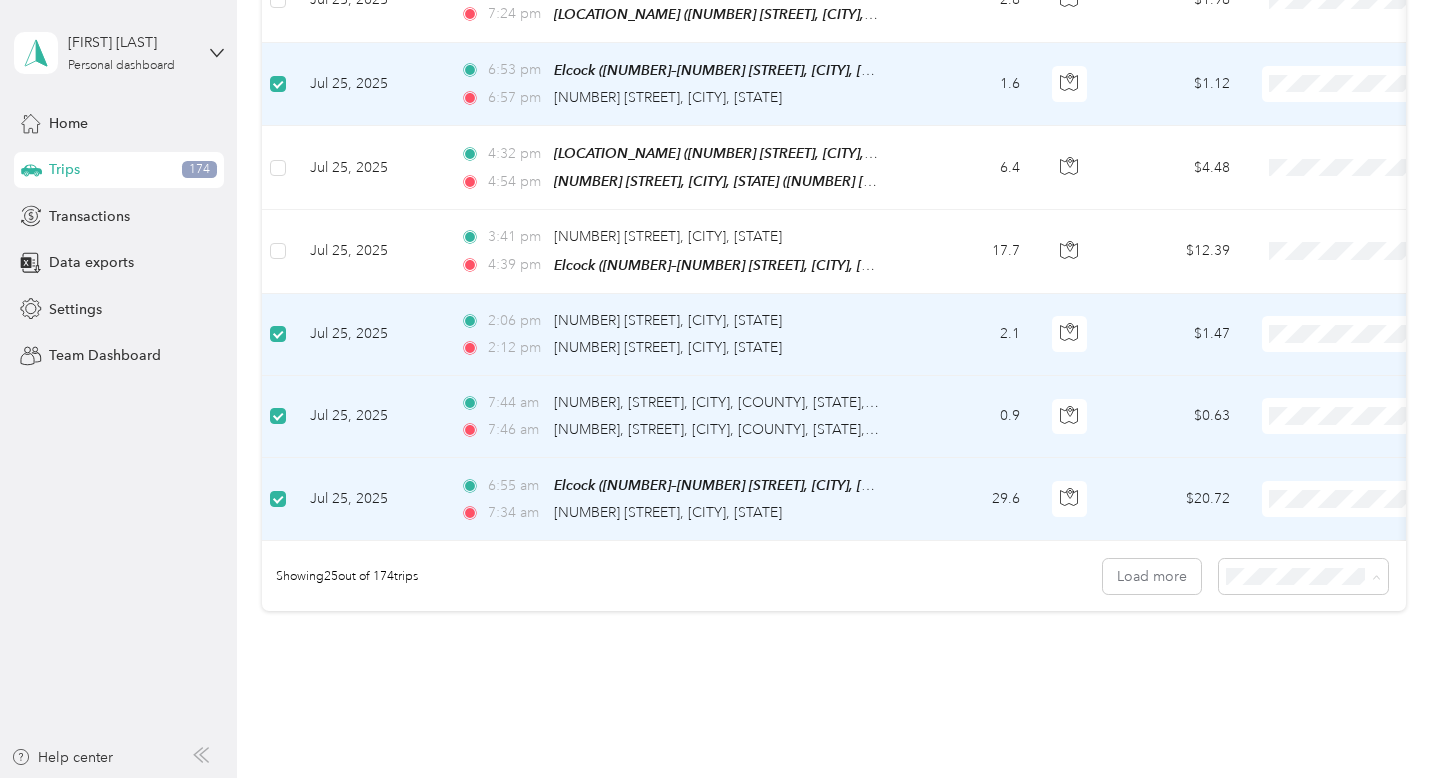 click on "100 per load" at bounding box center [1284, 667] 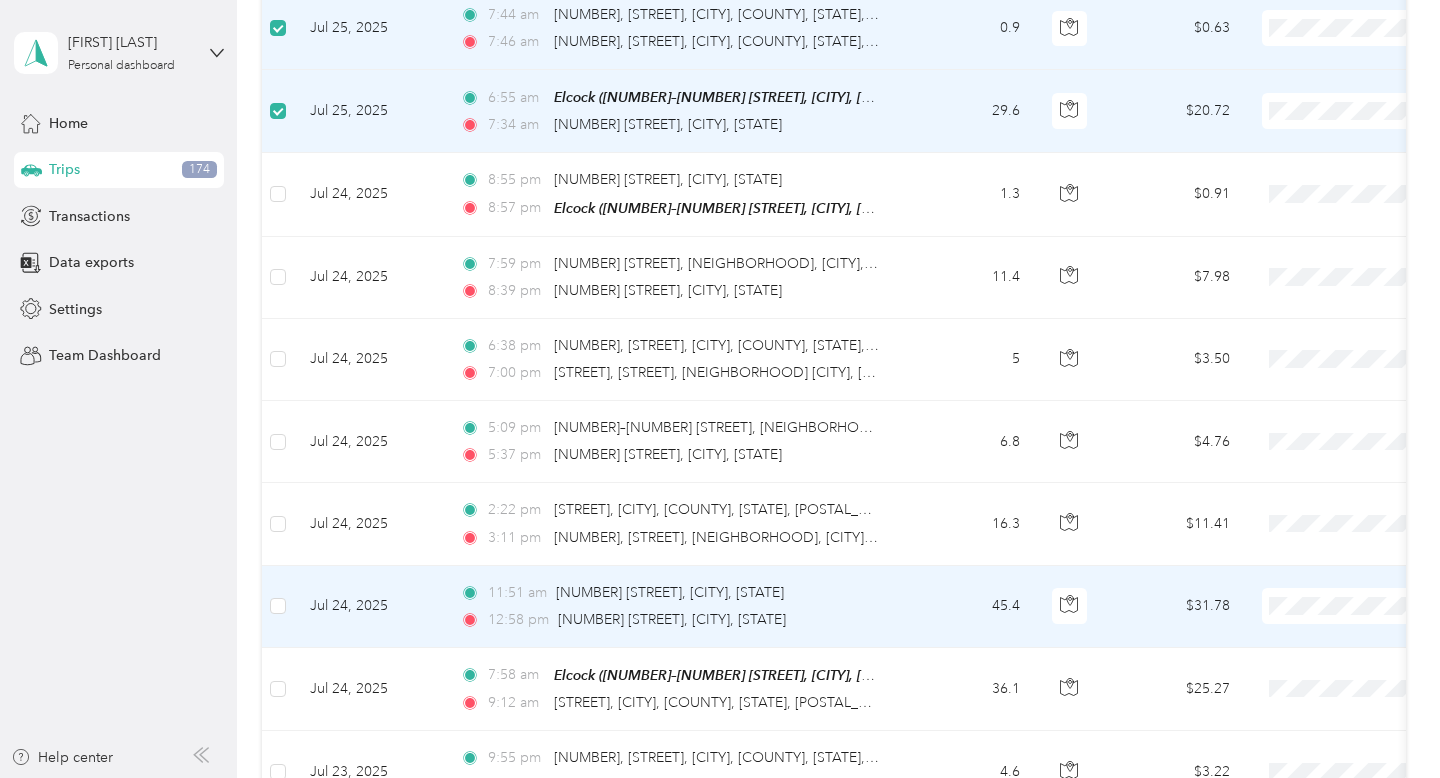 scroll, scrollTop: 2283, scrollLeft: 0, axis: vertical 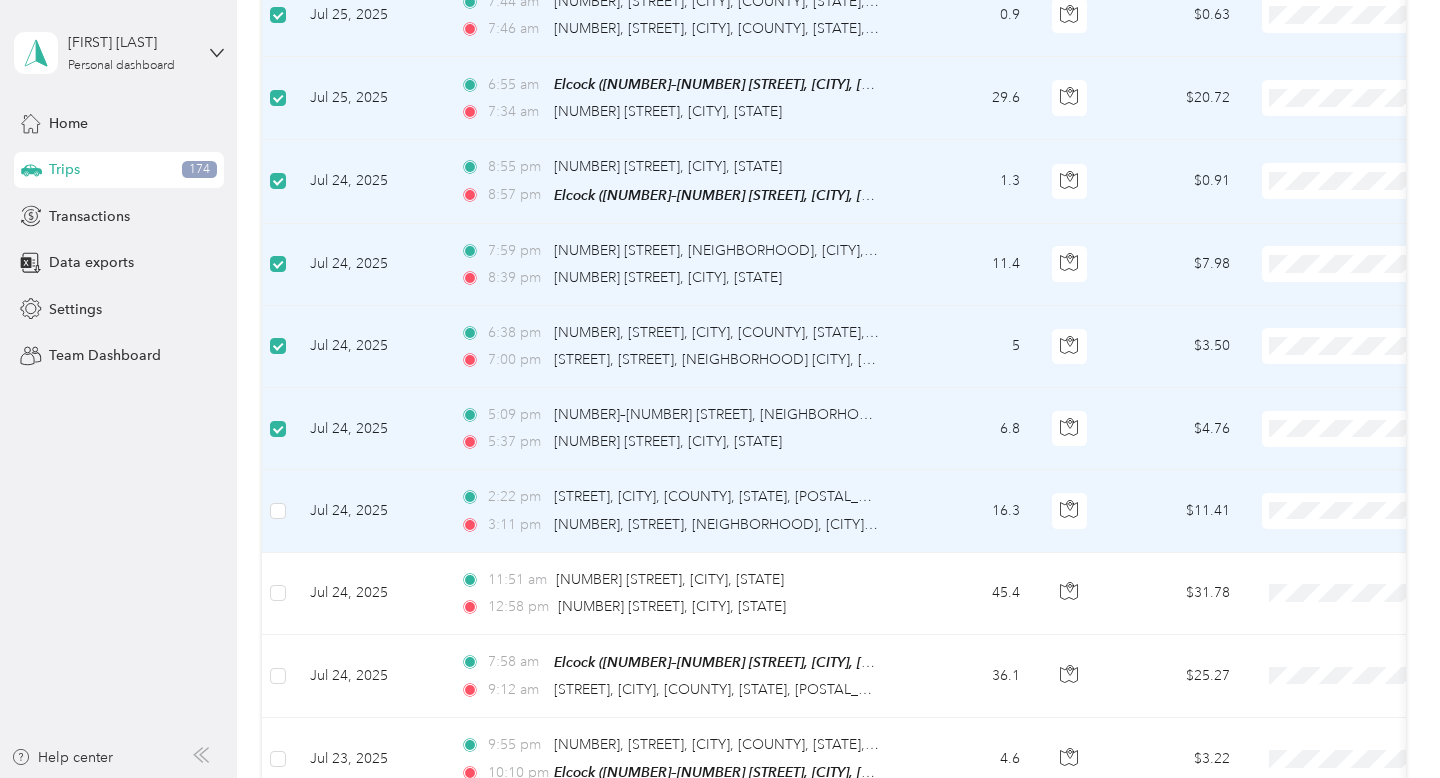 click at bounding box center (278, 511) 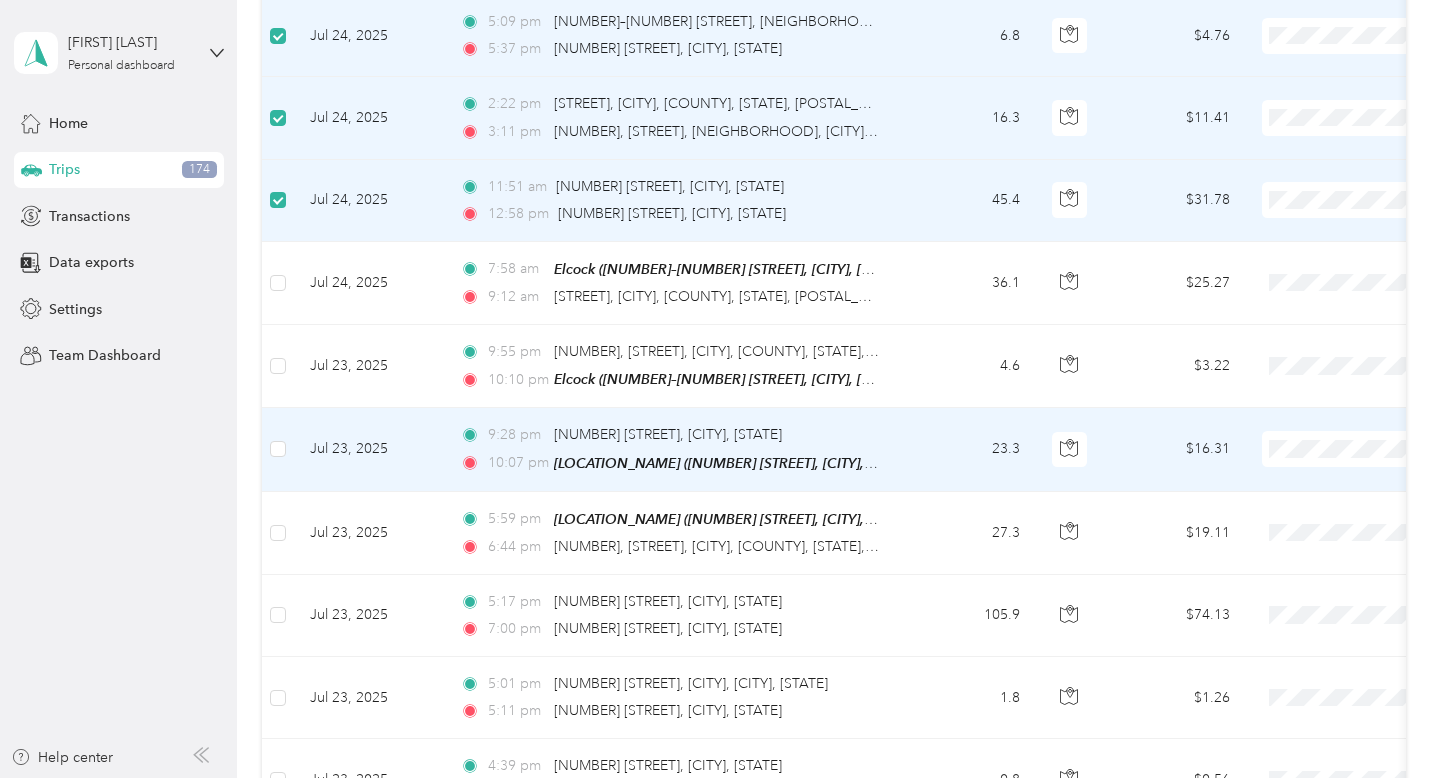 scroll, scrollTop: 2681, scrollLeft: 0, axis: vertical 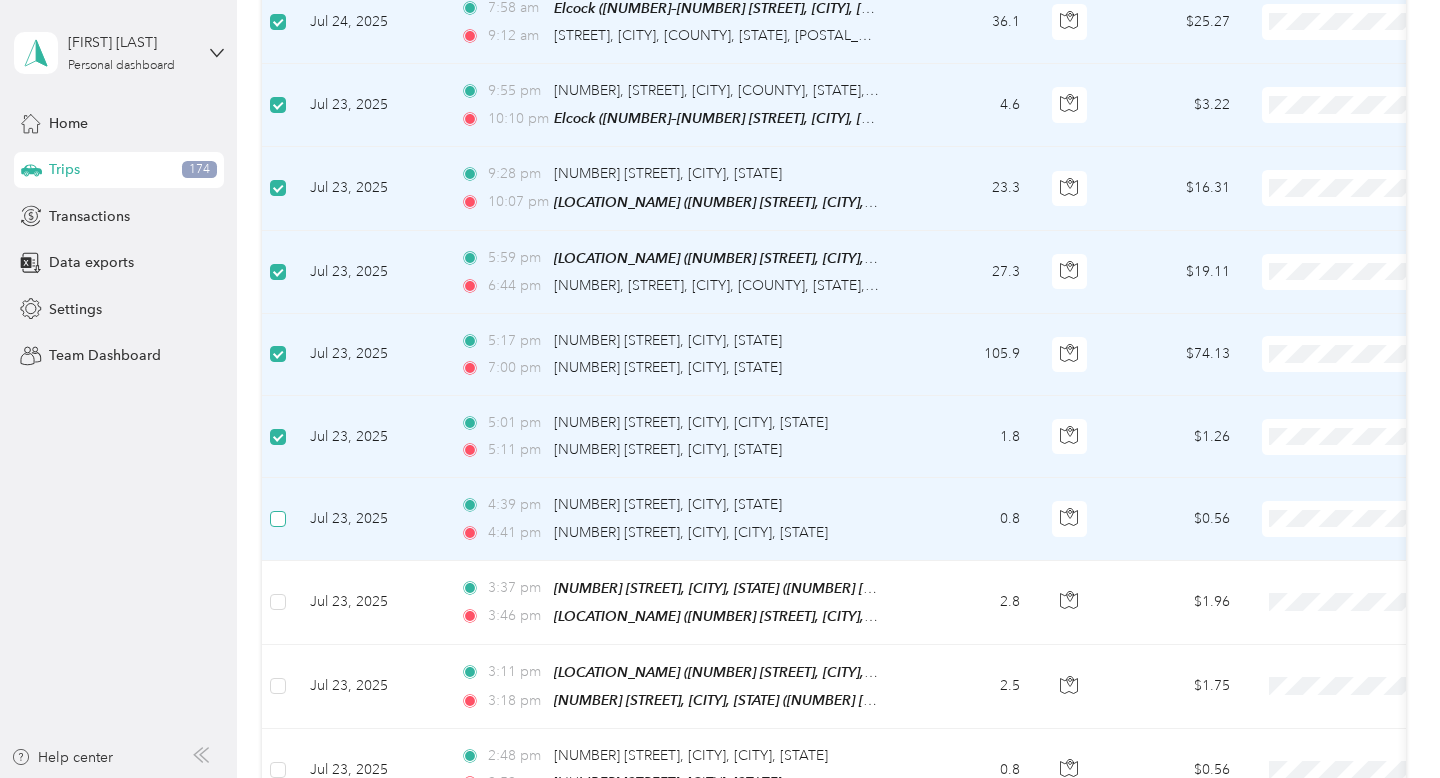 click at bounding box center (278, 519) 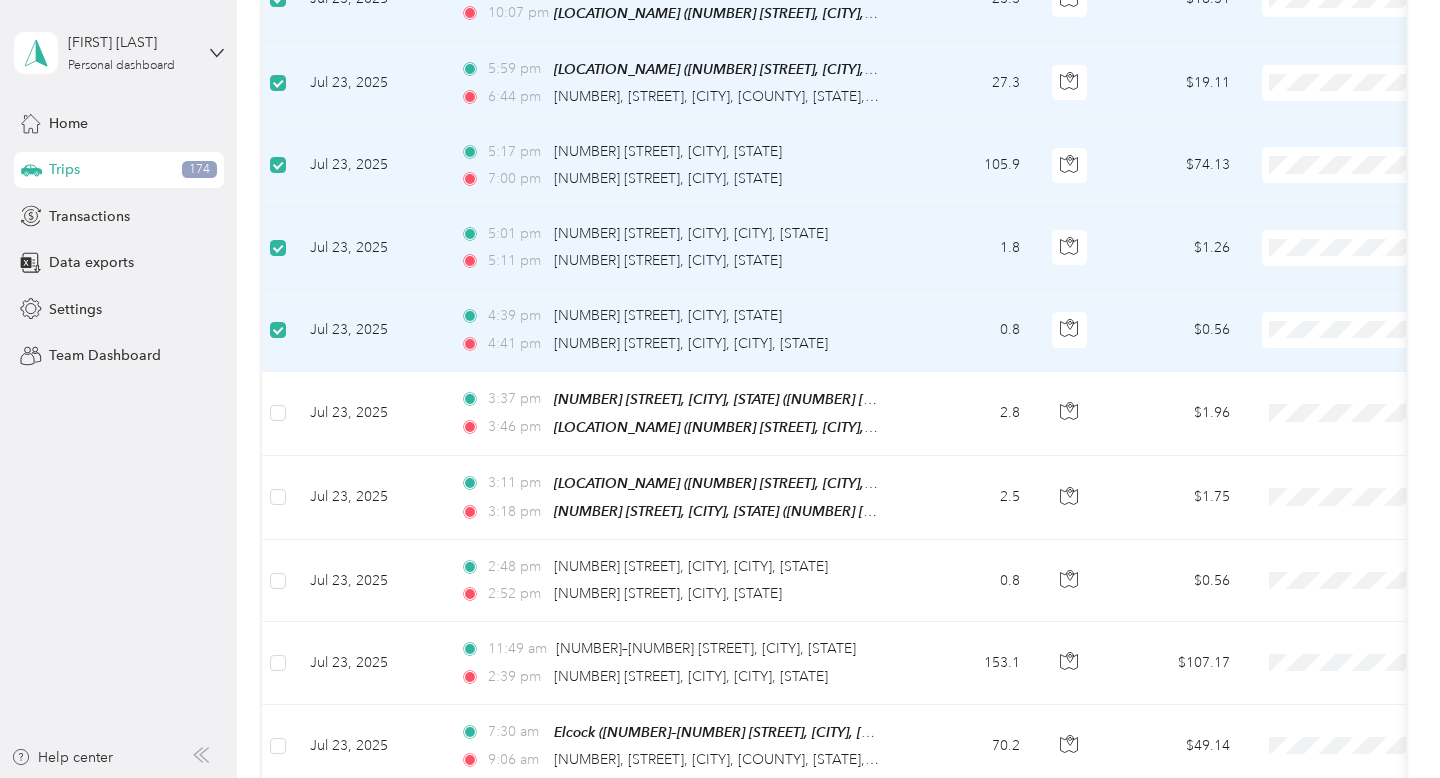 scroll, scrollTop: 3130, scrollLeft: 0, axis: vertical 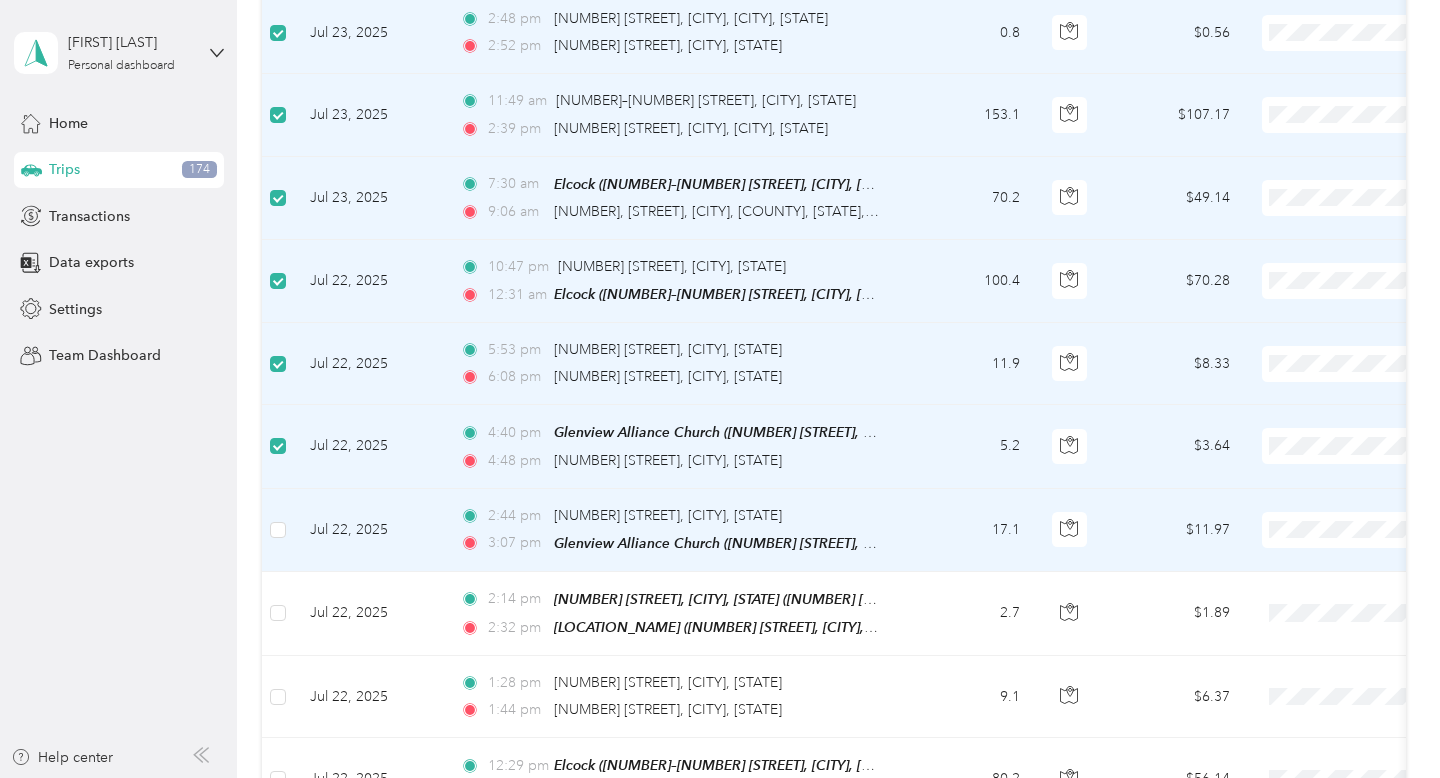 click at bounding box center (278, 530) 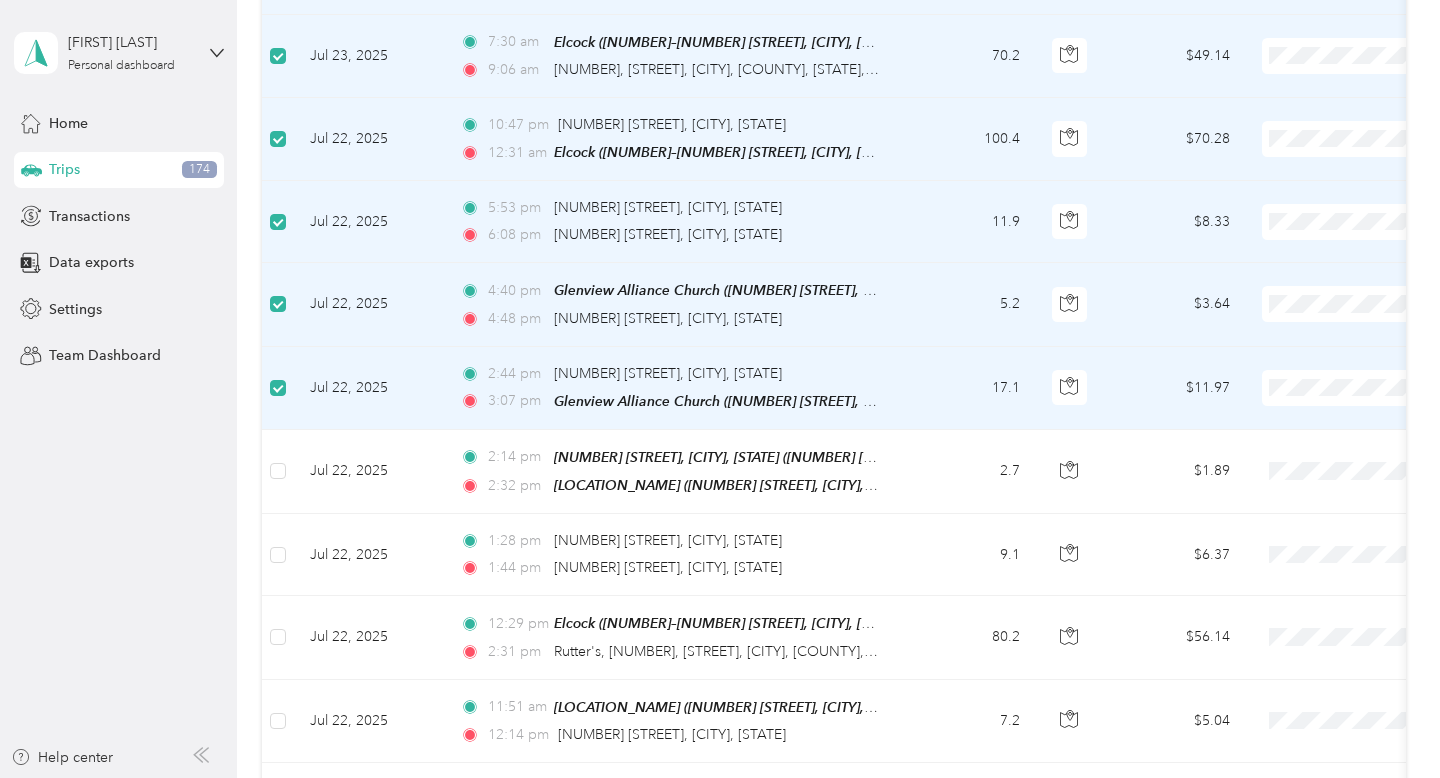 scroll, scrollTop: 3817, scrollLeft: 0, axis: vertical 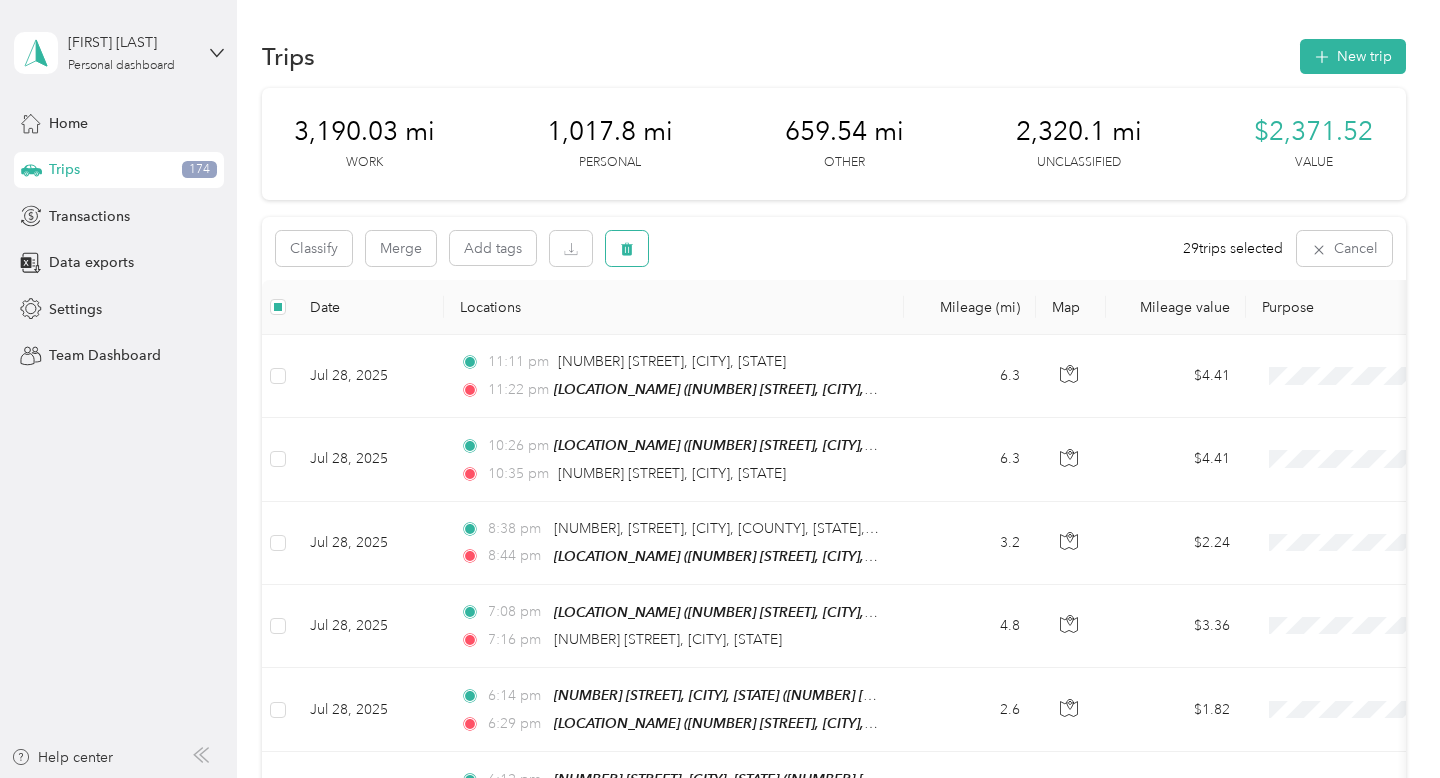 click 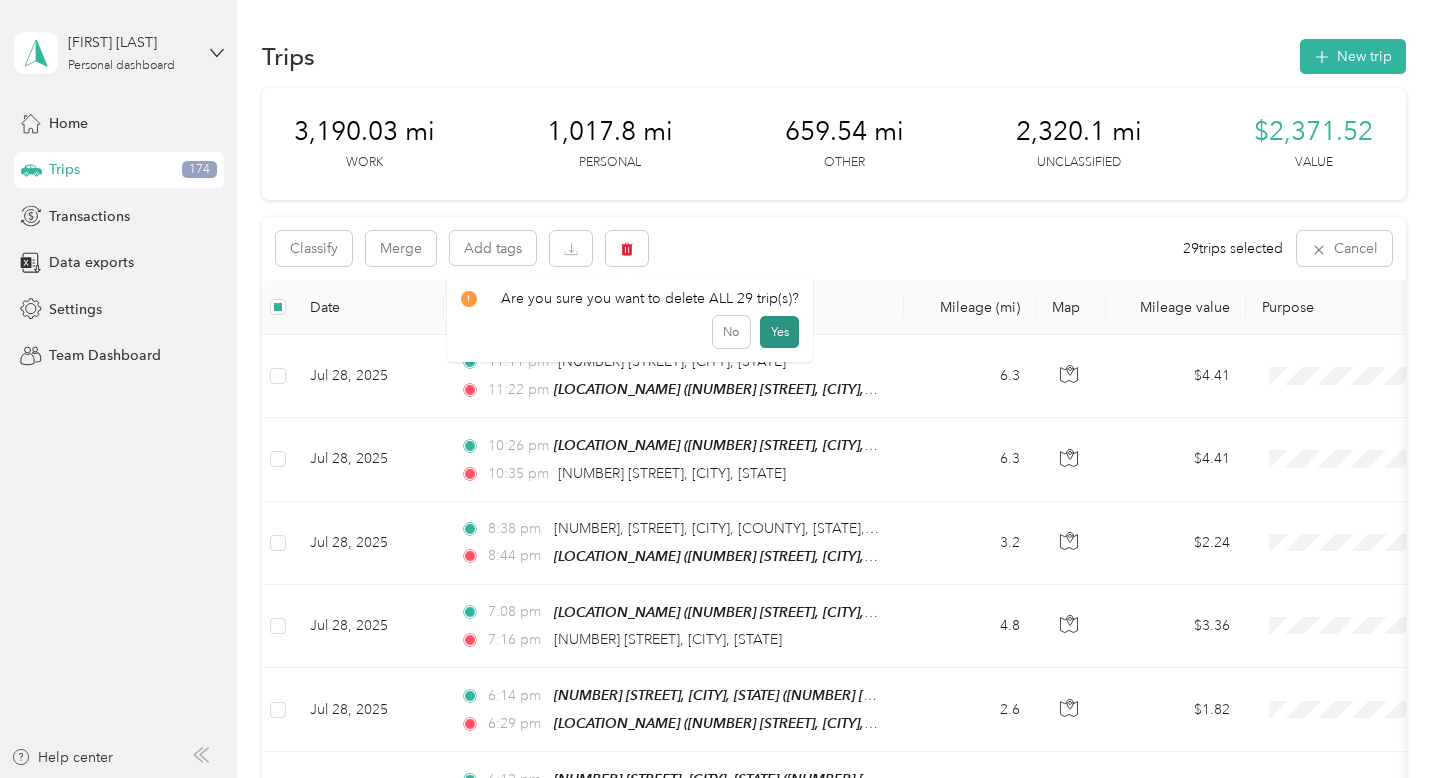 click on "Yes" at bounding box center (779, 332) 